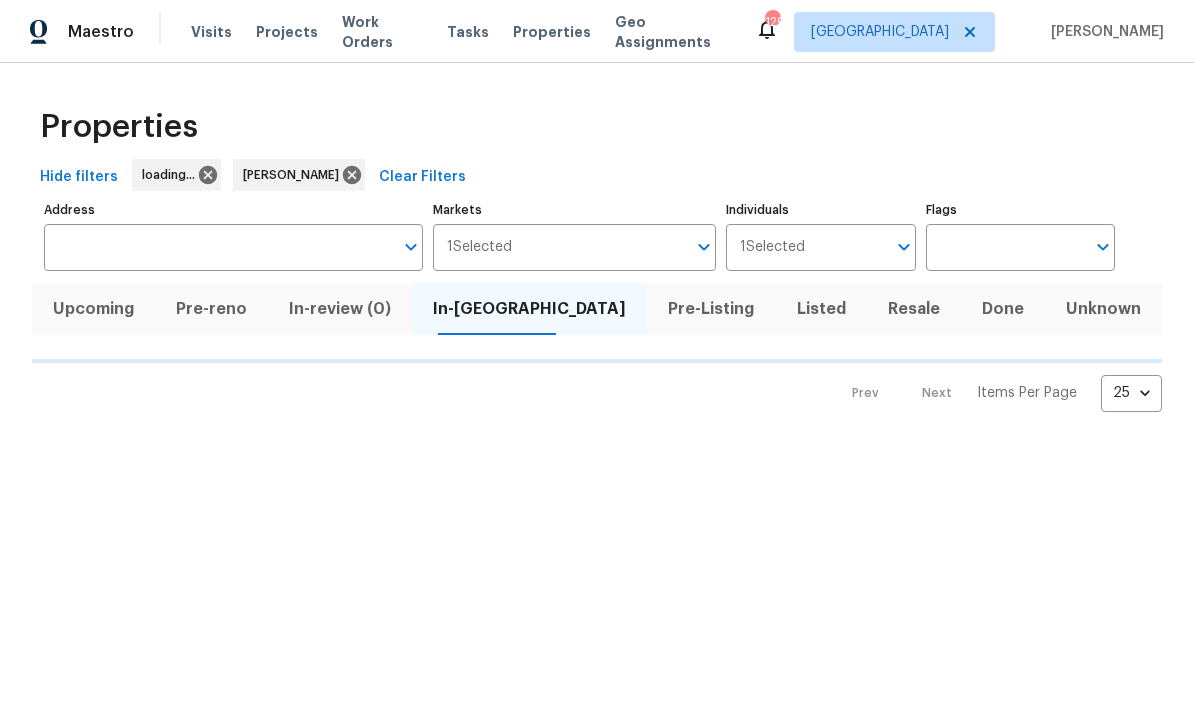 scroll, scrollTop: 0, scrollLeft: 0, axis: both 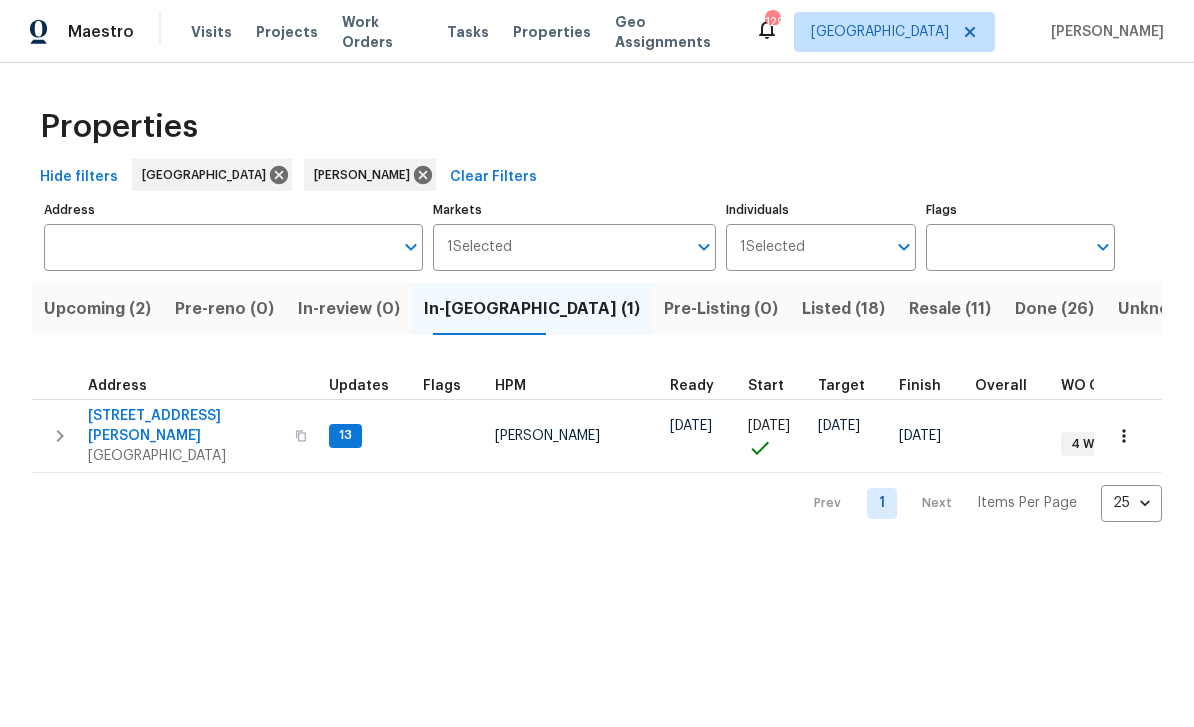 click on "[STREET_ADDRESS][PERSON_NAME]" at bounding box center [185, 426] 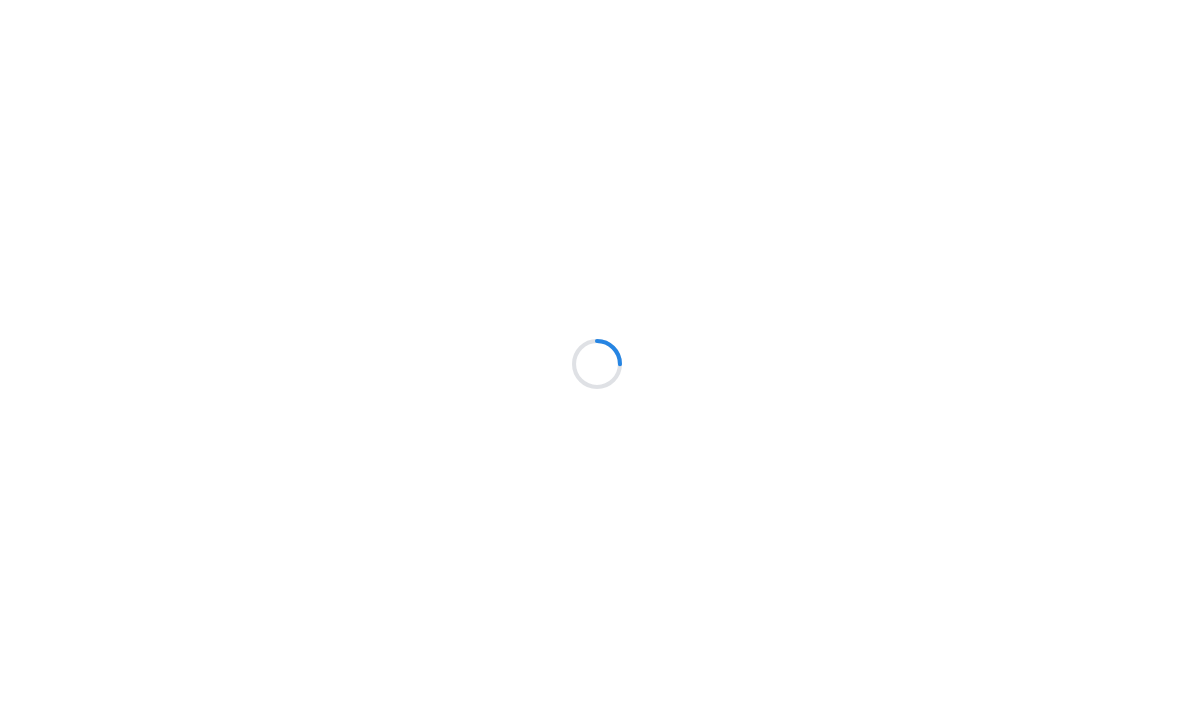 scroll, scrollTop: 0, scrollLeft: 0, axis: both 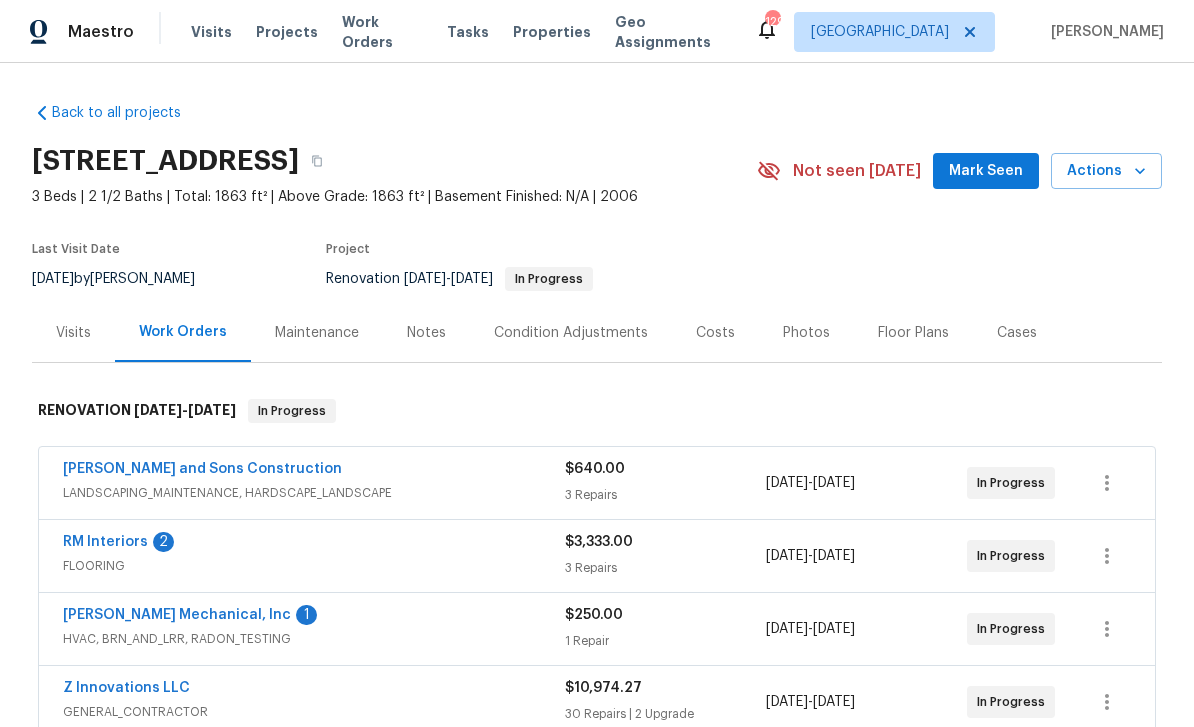 click on "Mark Seen" at bounding box center [986, 171] 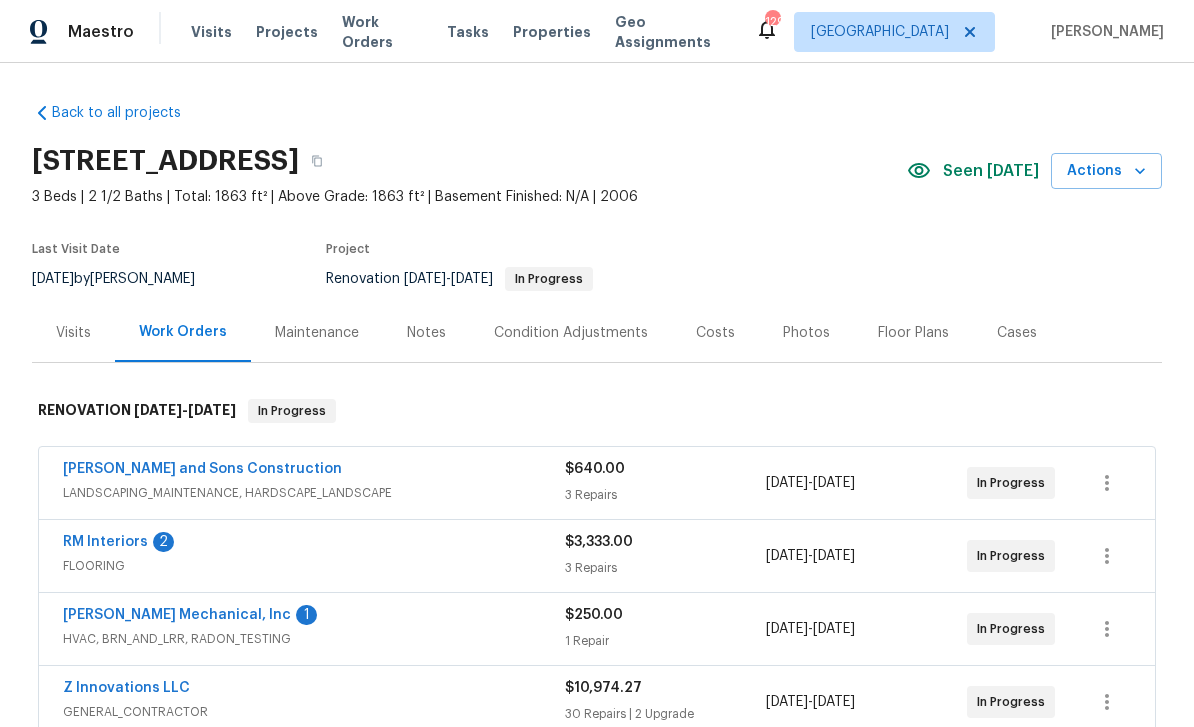 click on "Costs" at bounding box center [715, 332] 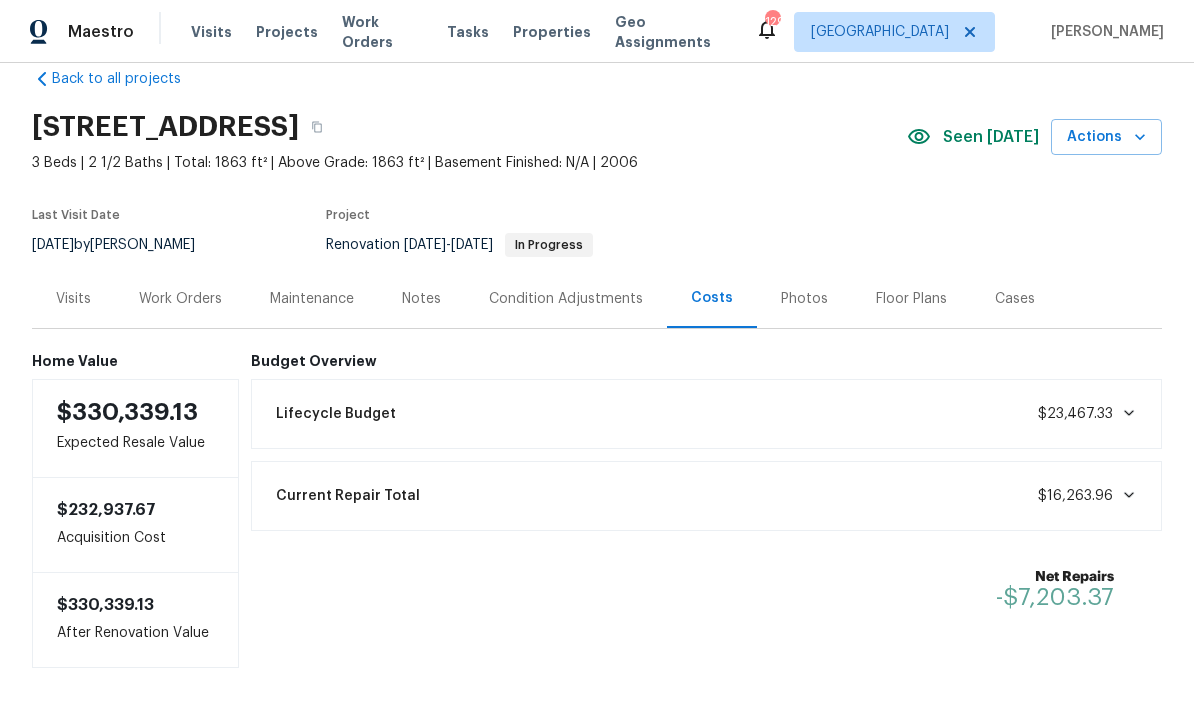 scroll, scrollTop: 33, scrollLeft: 0, axis: vertical 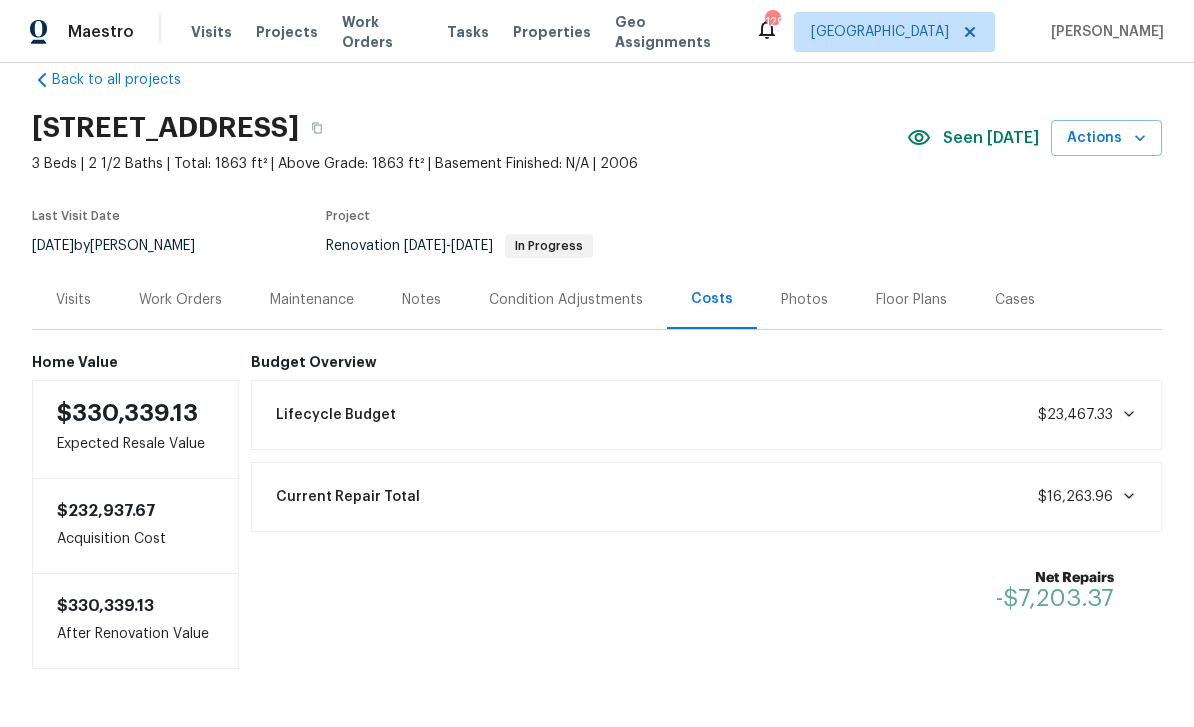 click on "Work Orders" at bounding box center (180, 299) 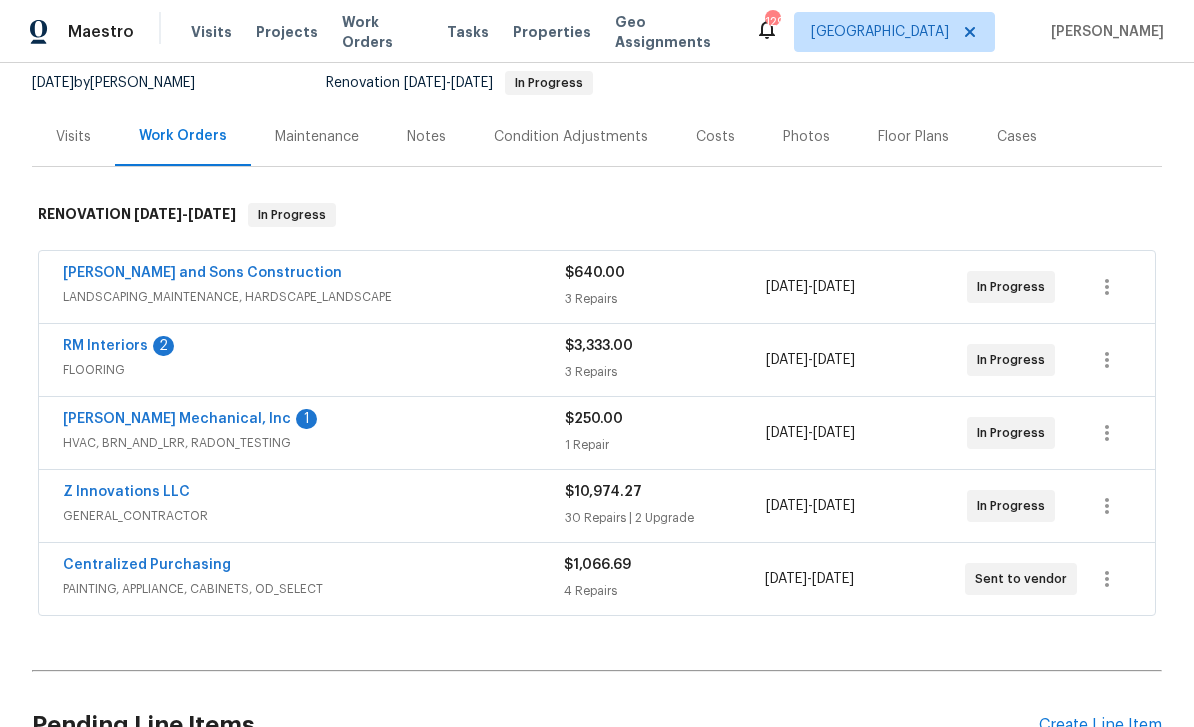 scroll, scrollTop: 170, scrollLeft: 0, axis: vertical 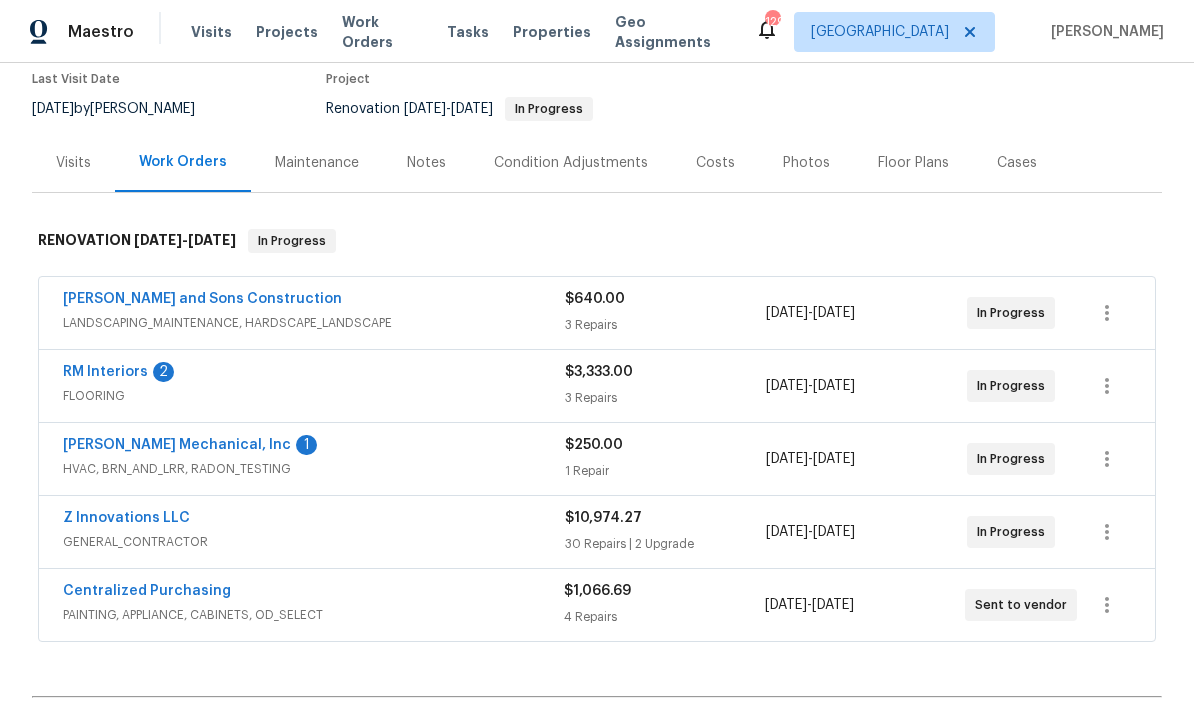 click on "Costs" at bounding box center (715, 163) 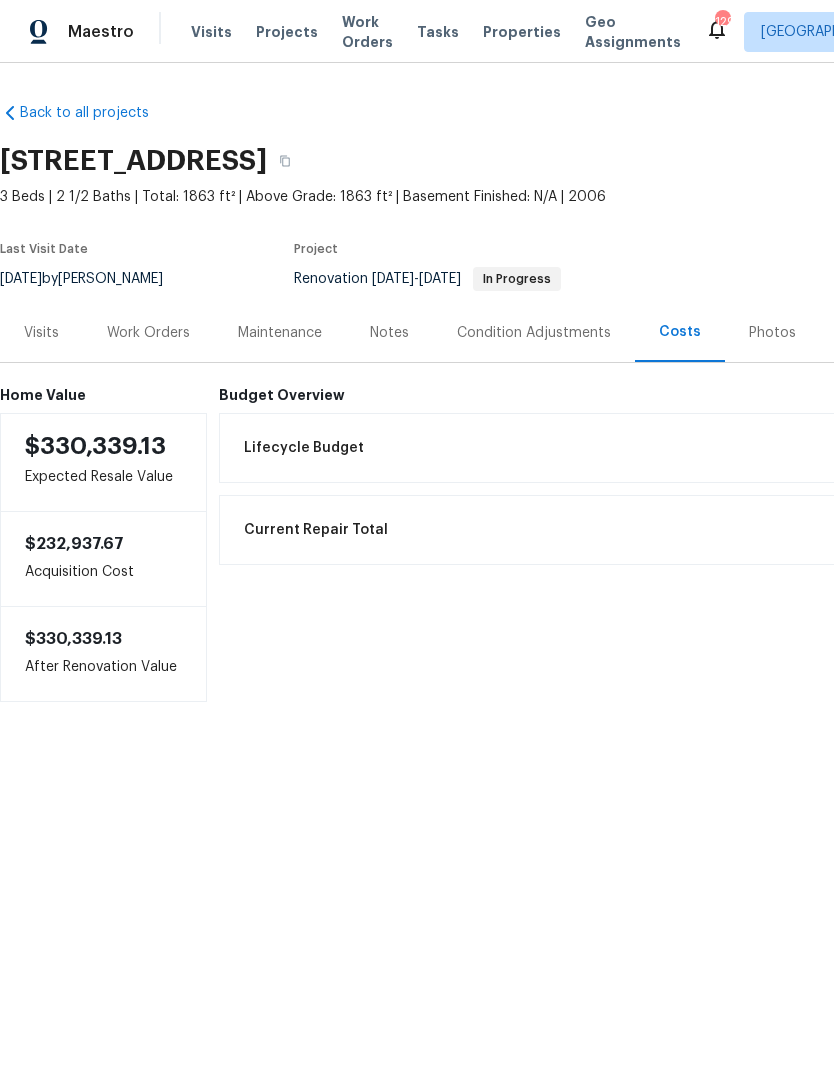 scroll, scrollTop: 0, scrollLeft: 0, axis: both 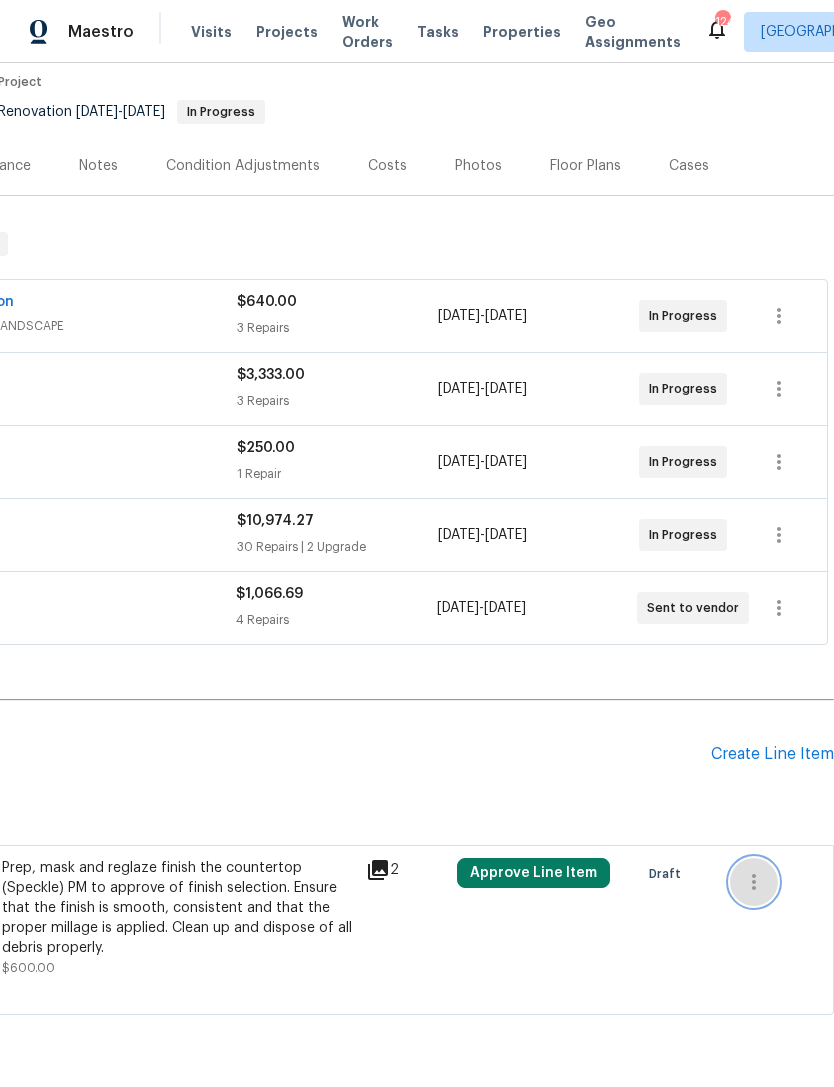 click 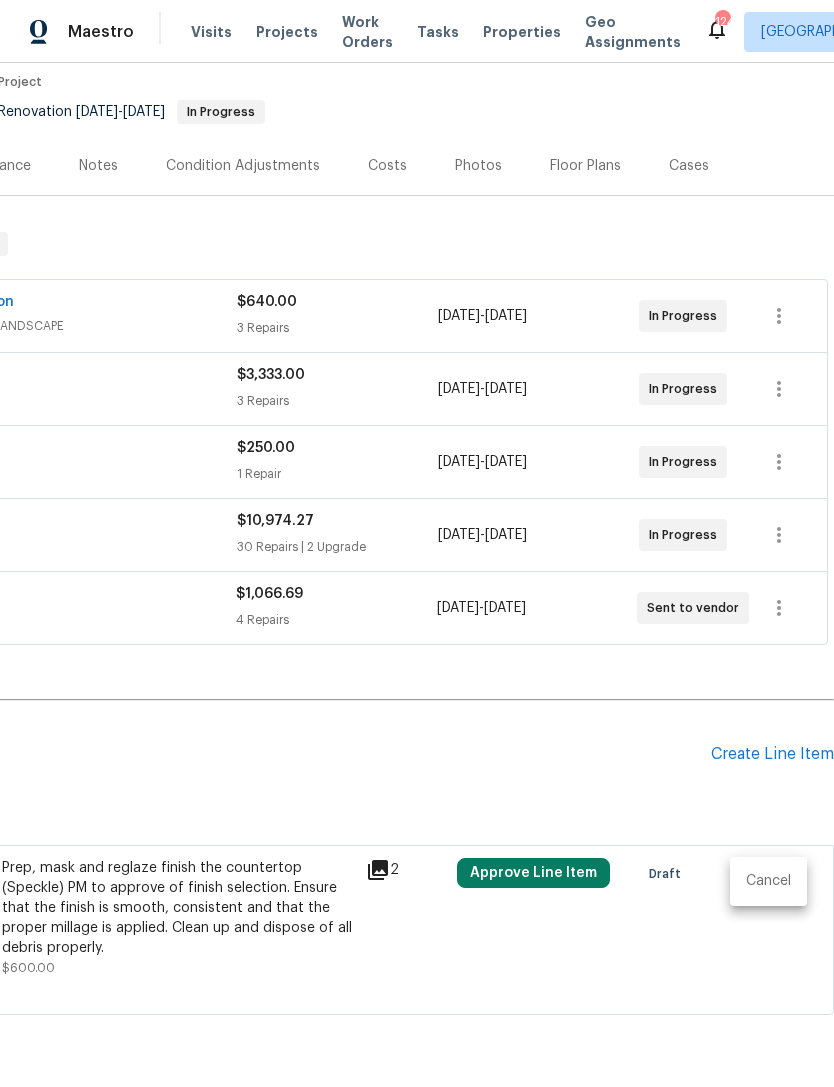 click on "Cancel" at bounding box center [768, 881] 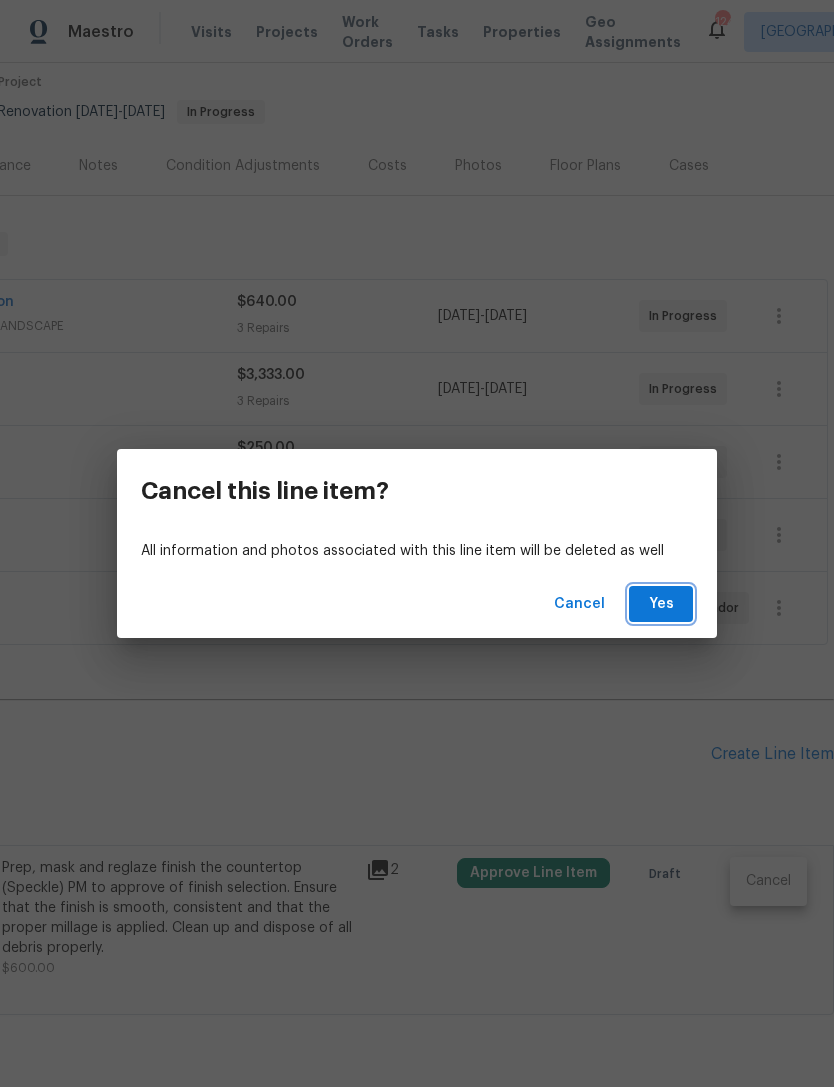 click on "Yes" at bounding box center (661, 604) 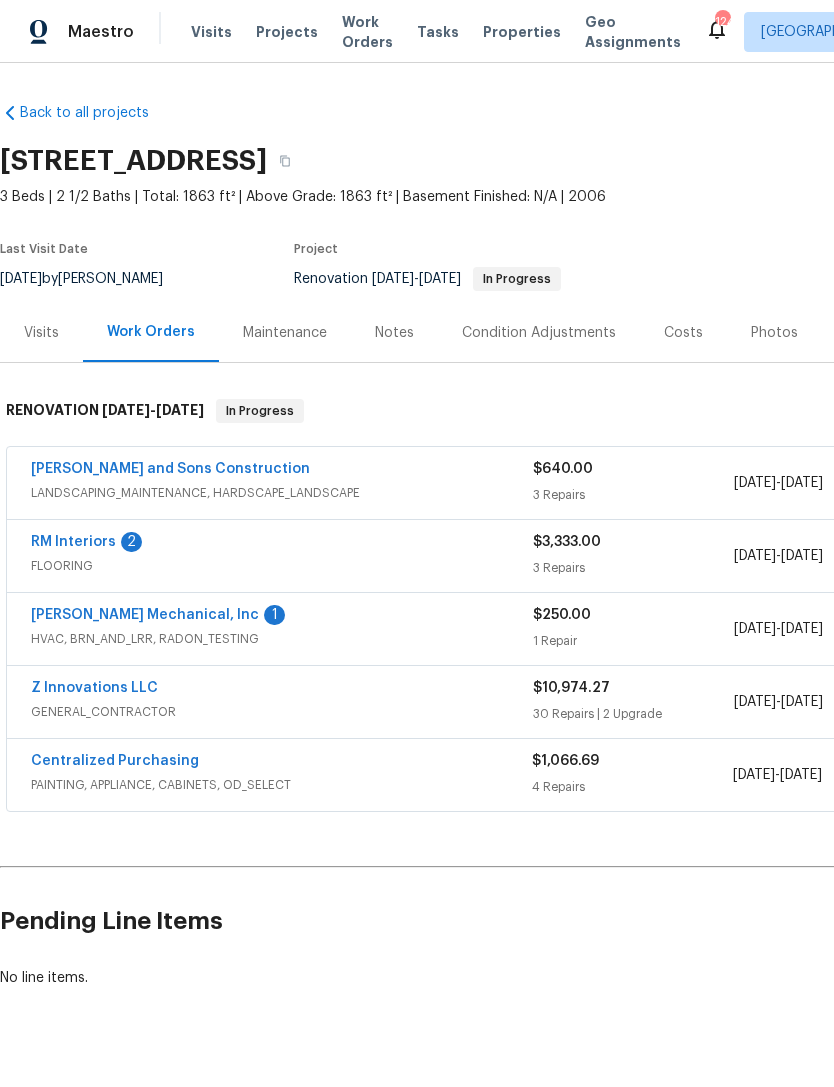 scroll, scrollTop: 0, scrollLeft: 0, axis: both 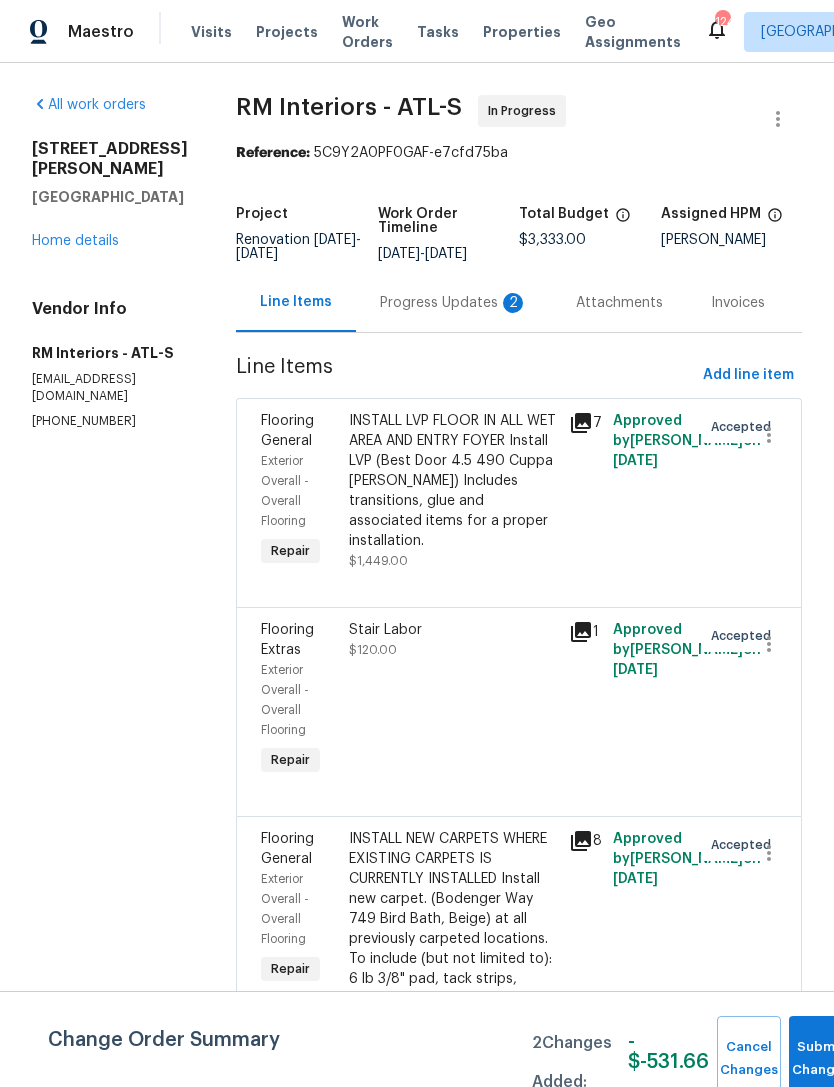 click on "Progress Updates 2" at bounding box center (454, 303) 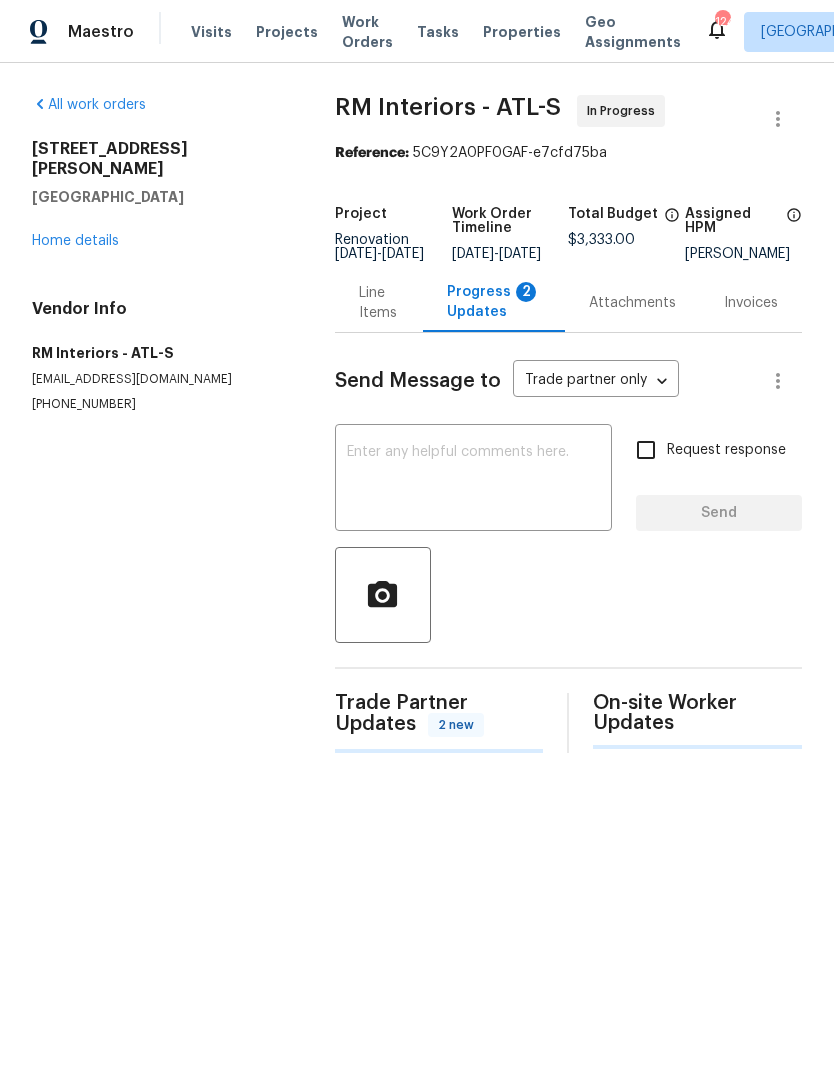 scroll, scrollTop: 0, scrollLeft: 0, axis: both 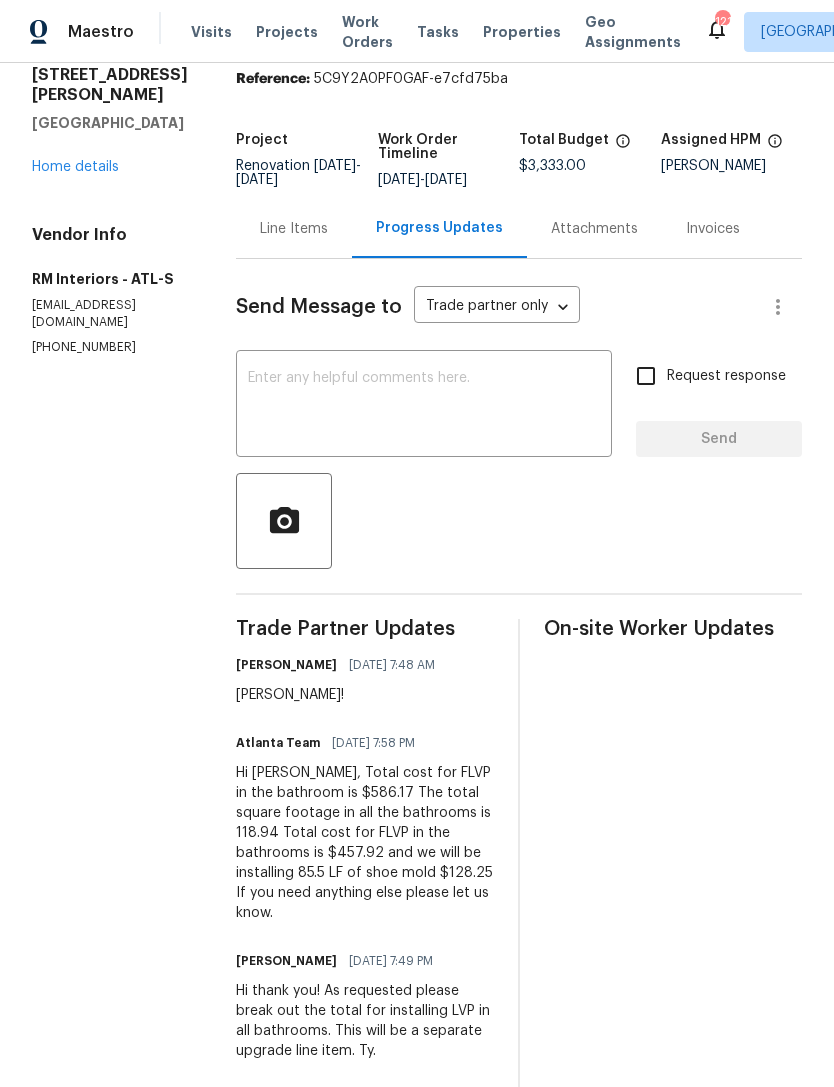 click on "Line Items" at bounding box center [294, 229] 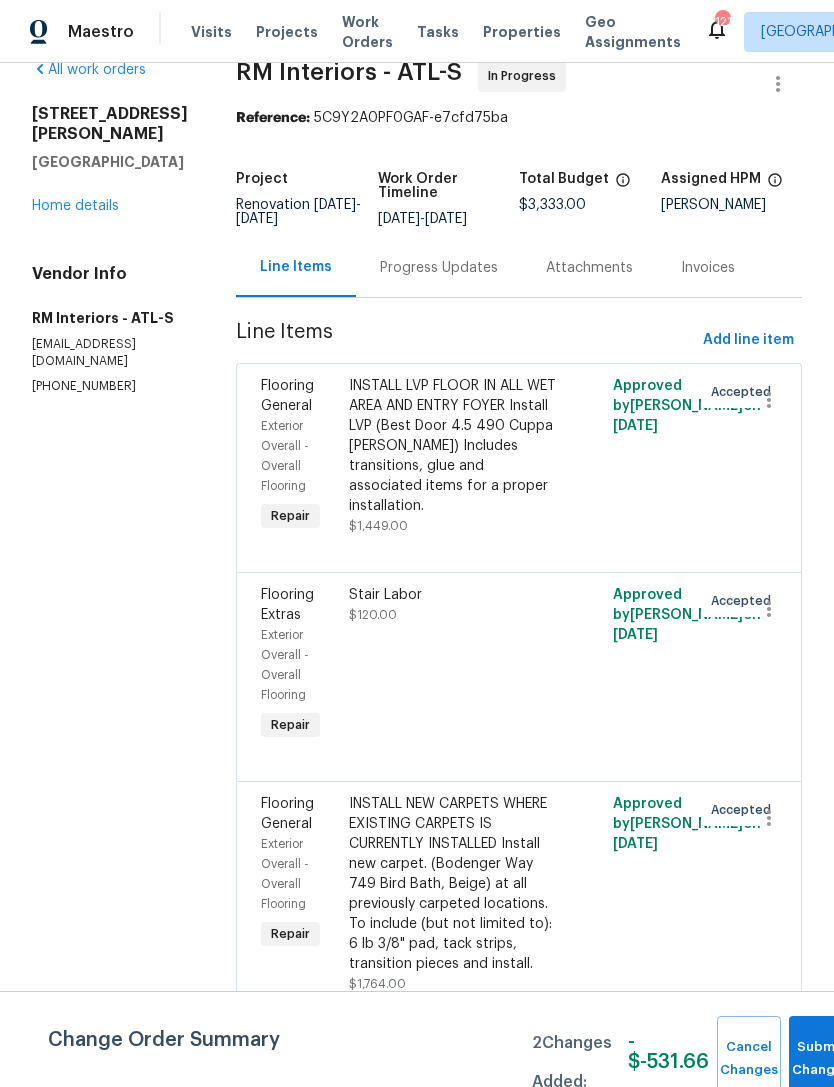 scroll, scrollTop: 0, scrollLeft: 0, axis: both 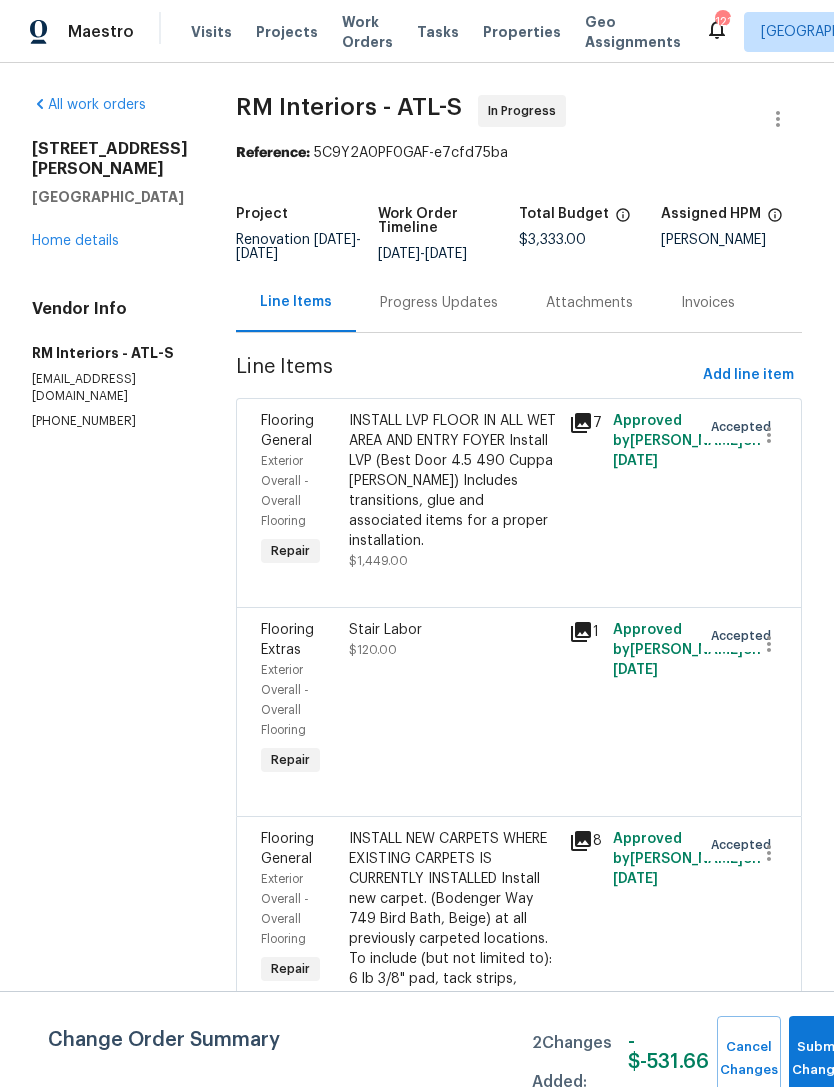 click on "Progress Updates" at bounding box center (439, 303) 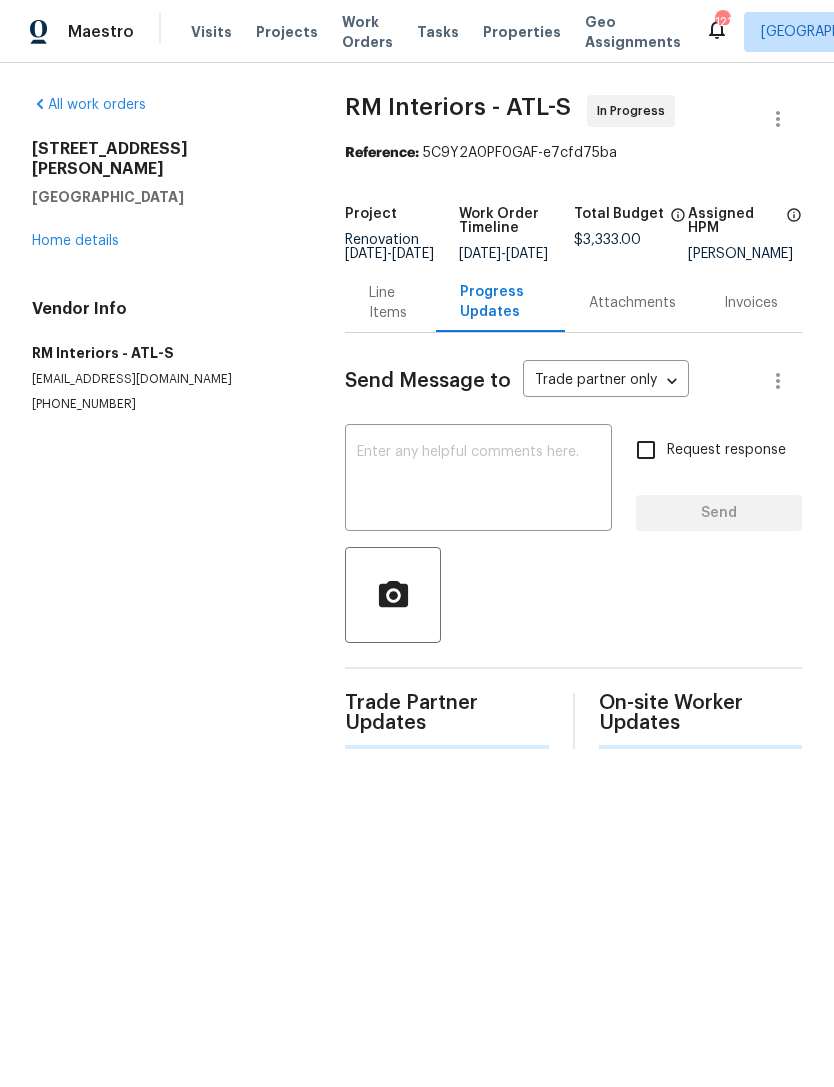 scroll, scrollTop: 0, scrollLeft: 0, axis: both 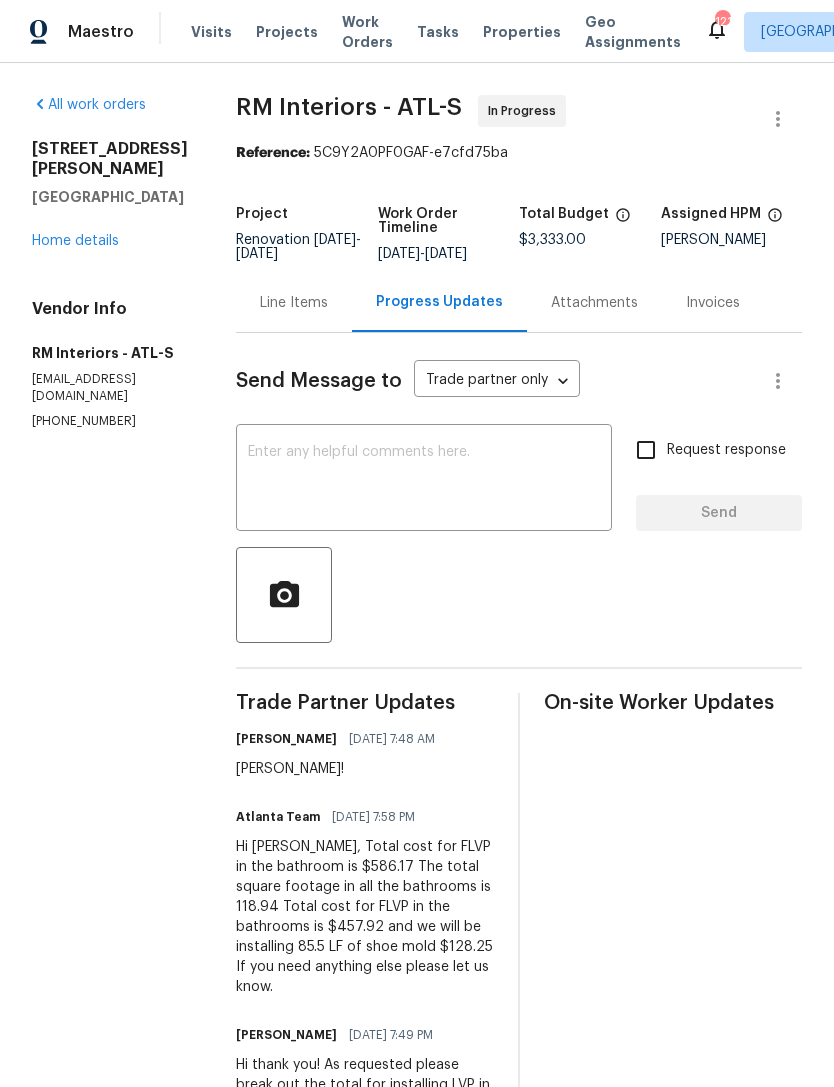 click on "Line Items" at bounding box center [294, 303] 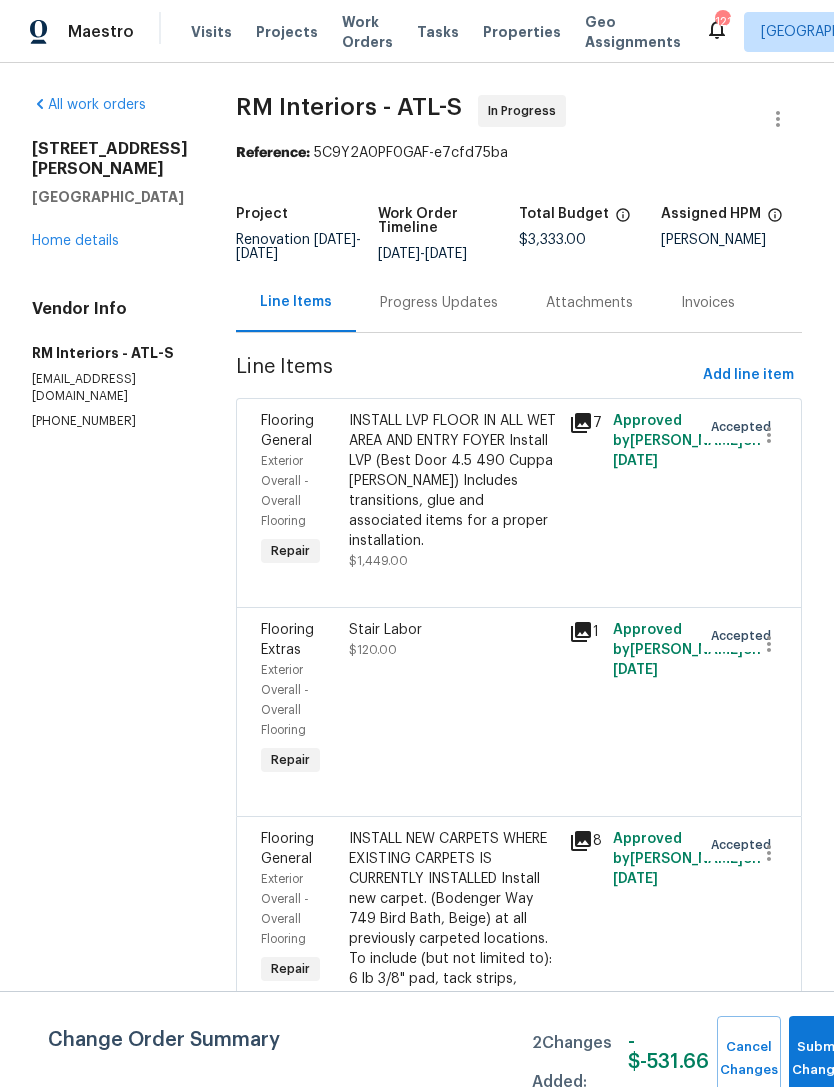 click on "Home details" at bounding box center [75, 241] 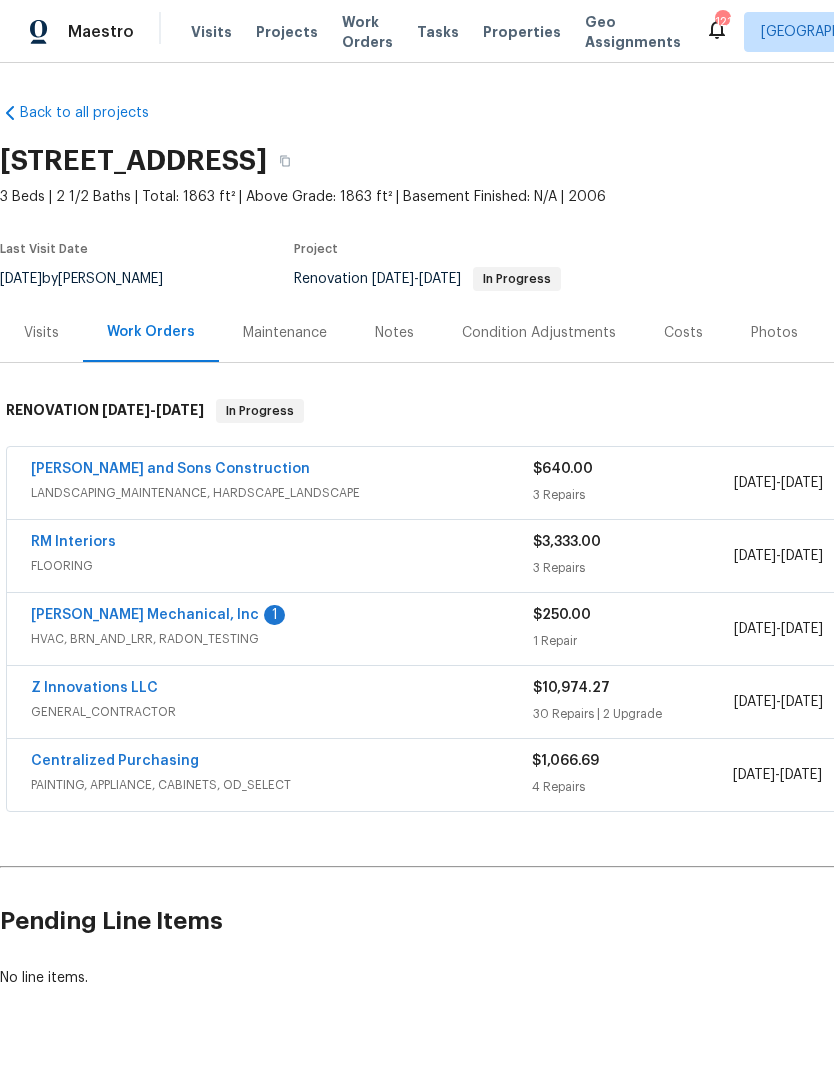 click on "[PERSON_NAME] Mechanical, Inc" at bounding box center [145, 615] 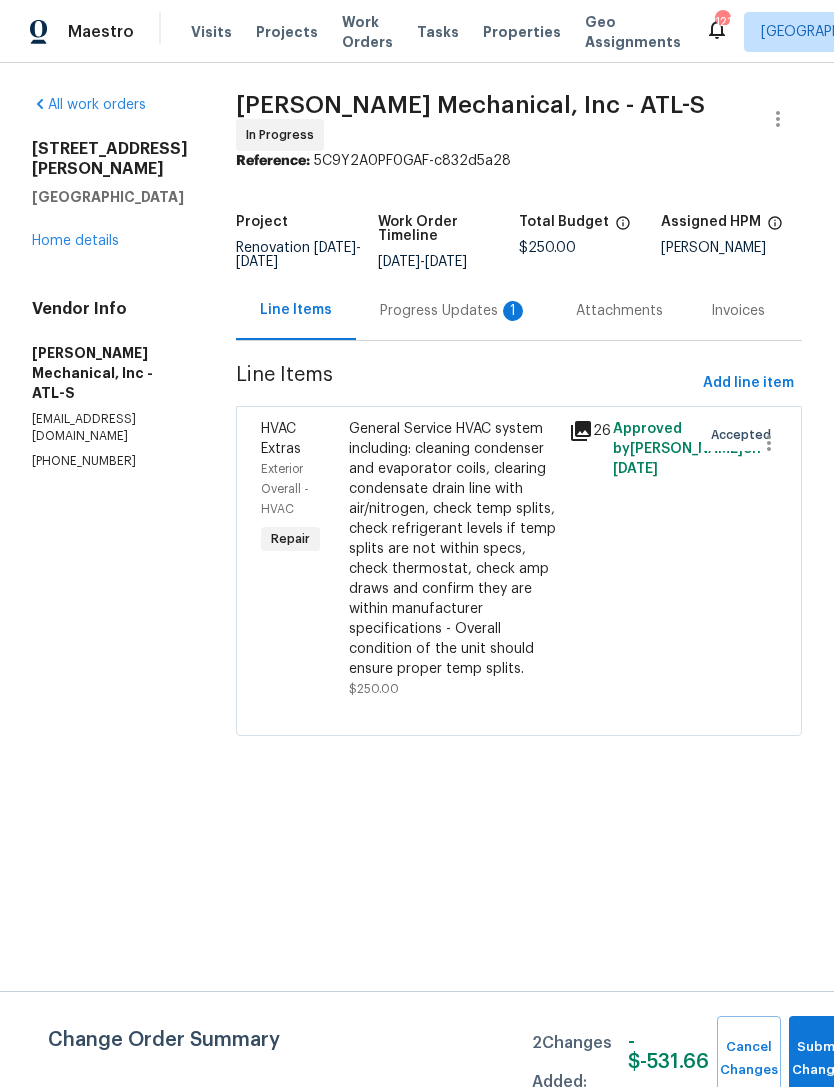 click on "Progress Updates 1" at bounding box center [454, 311] 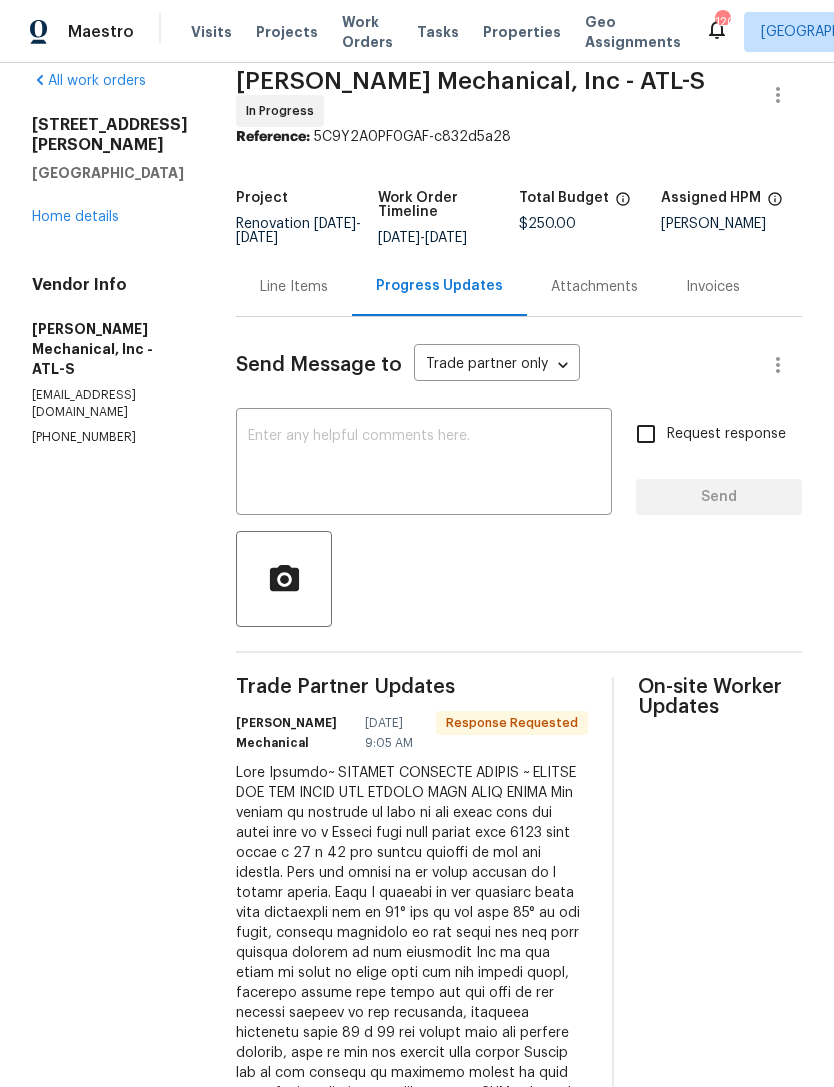 scroll, scrollTop: 26, scrollLeft: 0, axis: vertical 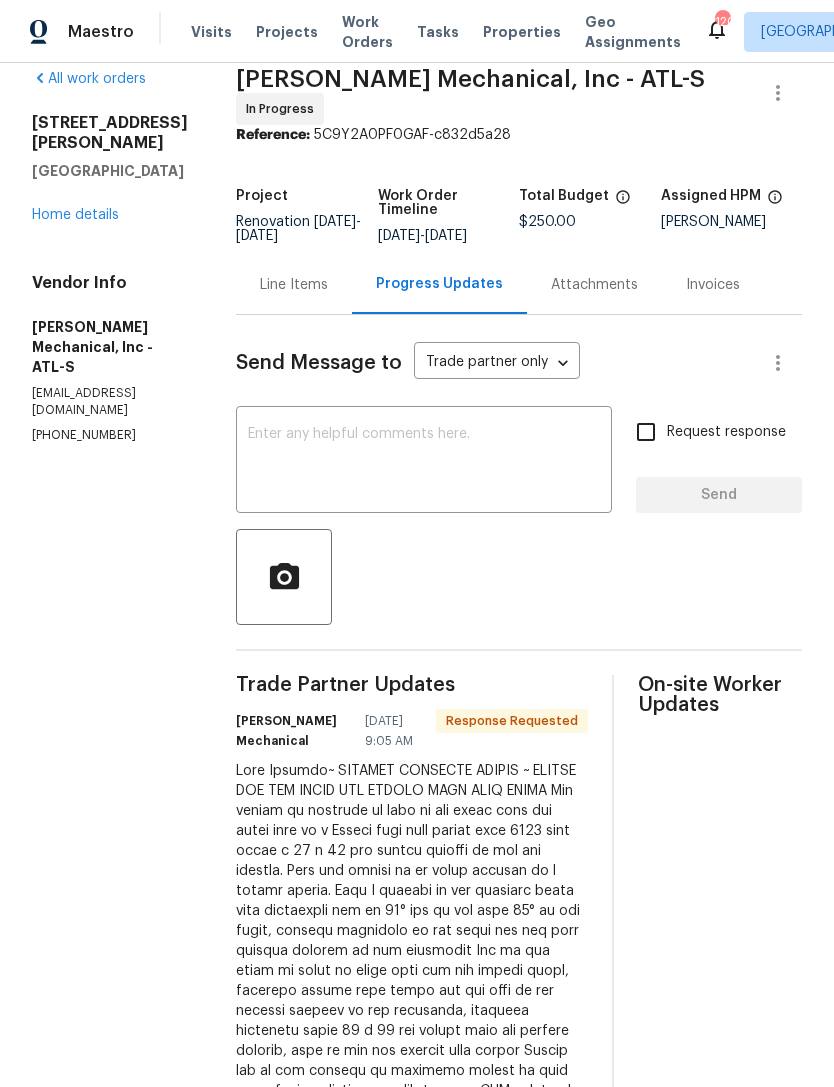 click on "Home details" at bounding box center (75, 215) 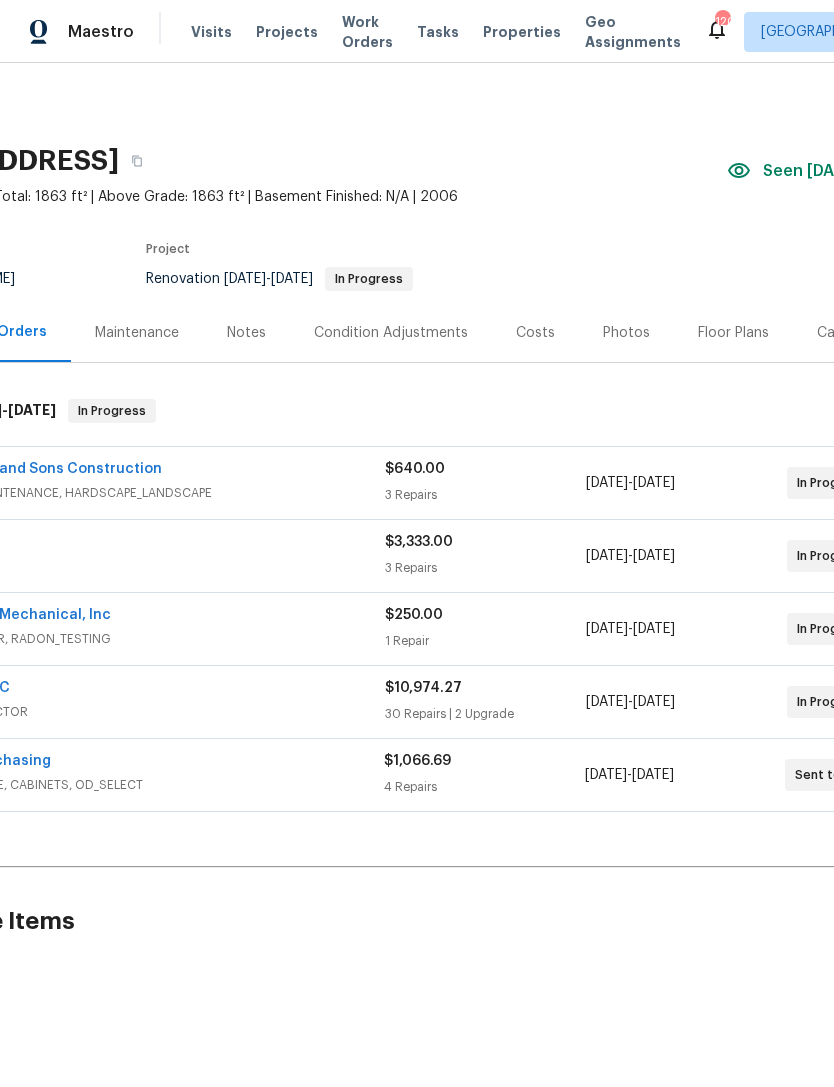 scroll, scrollTop: 0, scrollLeft: 160, axis: horizontal 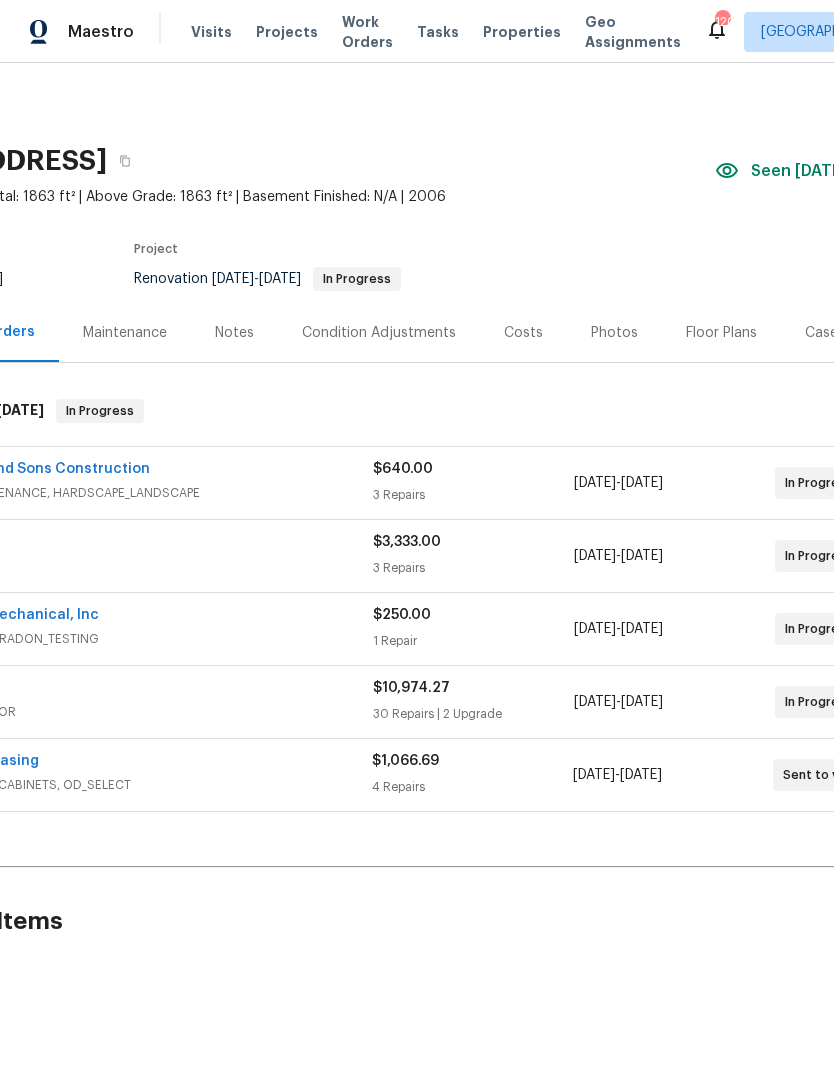 click on "Condition Adjustments" at bounding box center [379, 333] 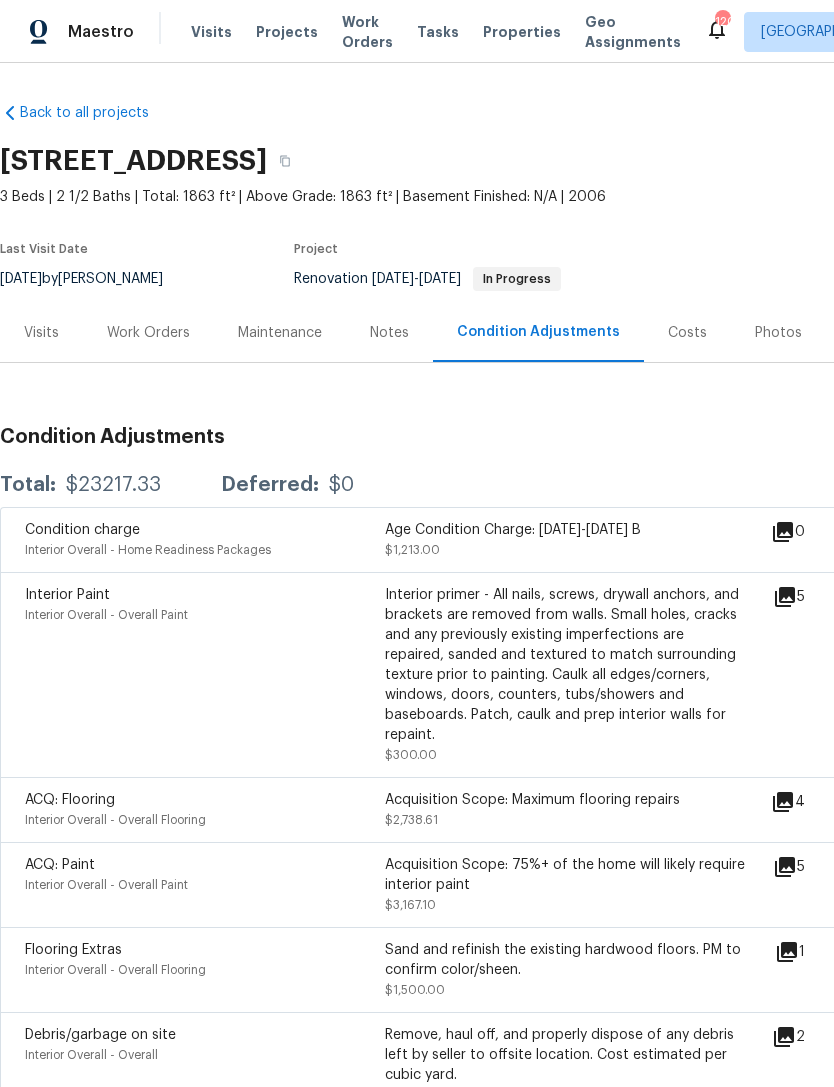 scroll, scrollTop: 0, scrollLeft: 0, axis: both 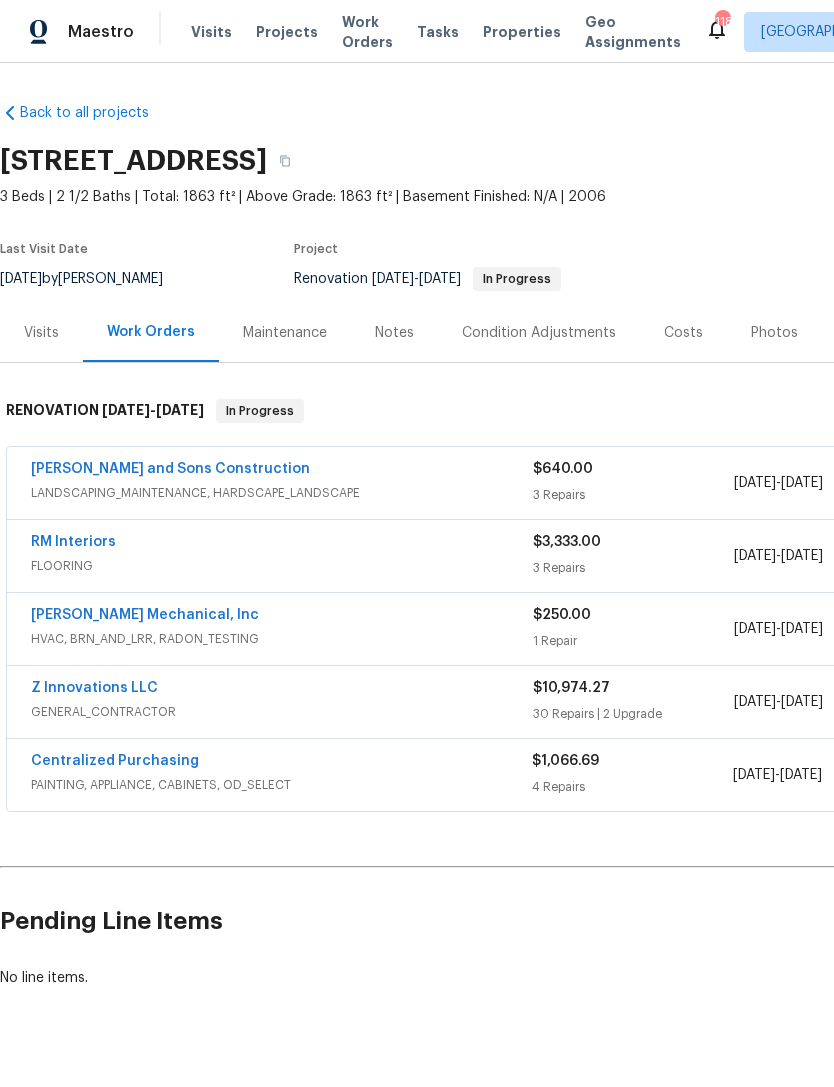 click on "GENERAL_CONTRACTOR" at bounding box center (282, 712) 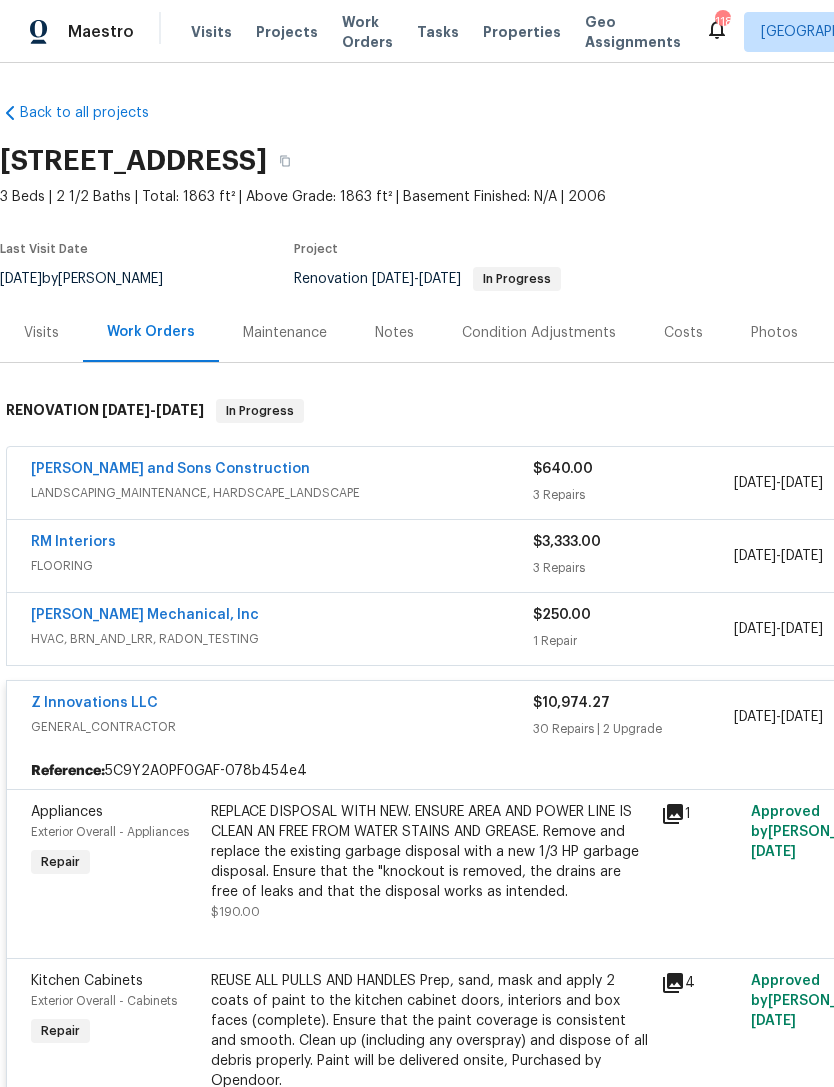 scroll, scrollTop: 0, scrollLeft: 0, axis: both 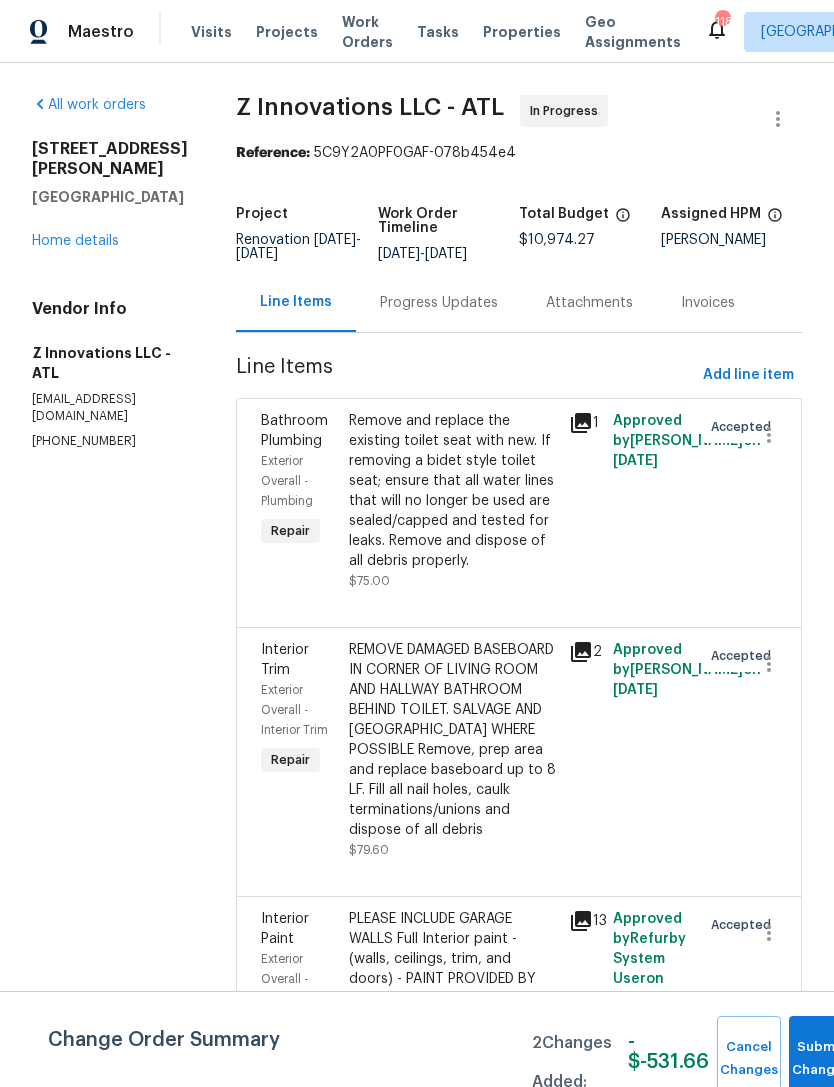 click on "Progress Updates" at bounding box center [439, 303] 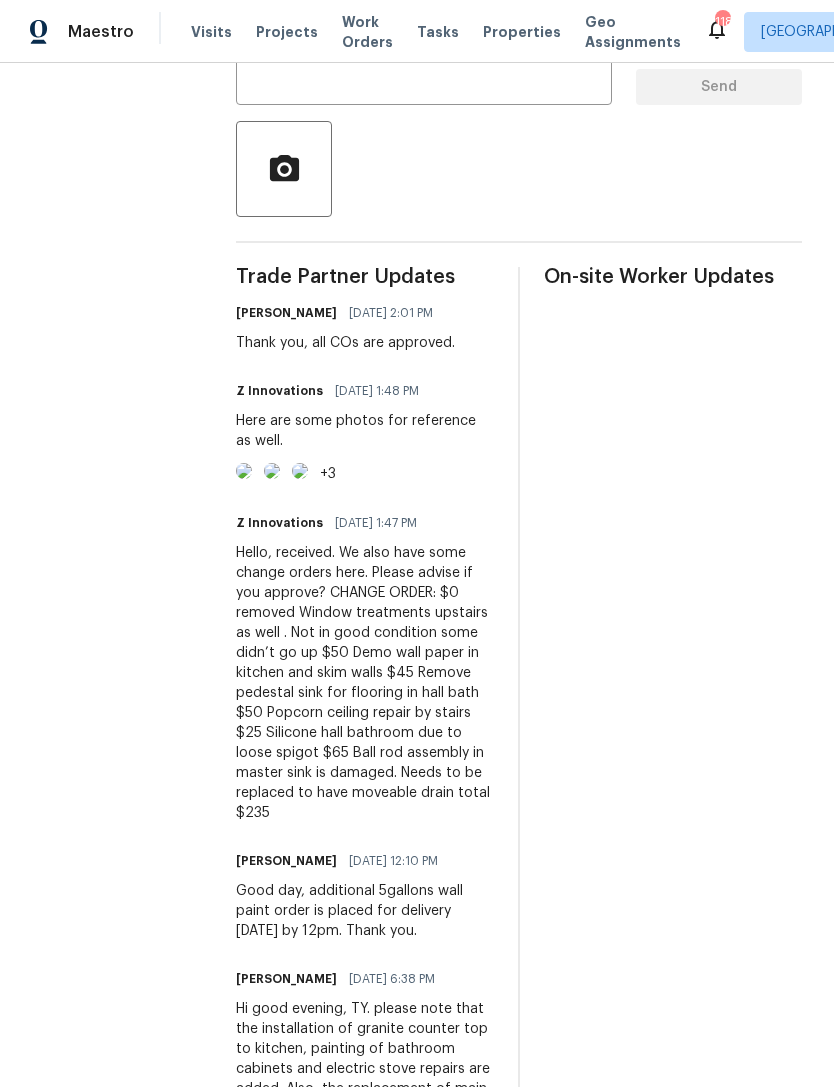 scroll, scrollTop: 432, scrollLeft: 0, axis: vertical 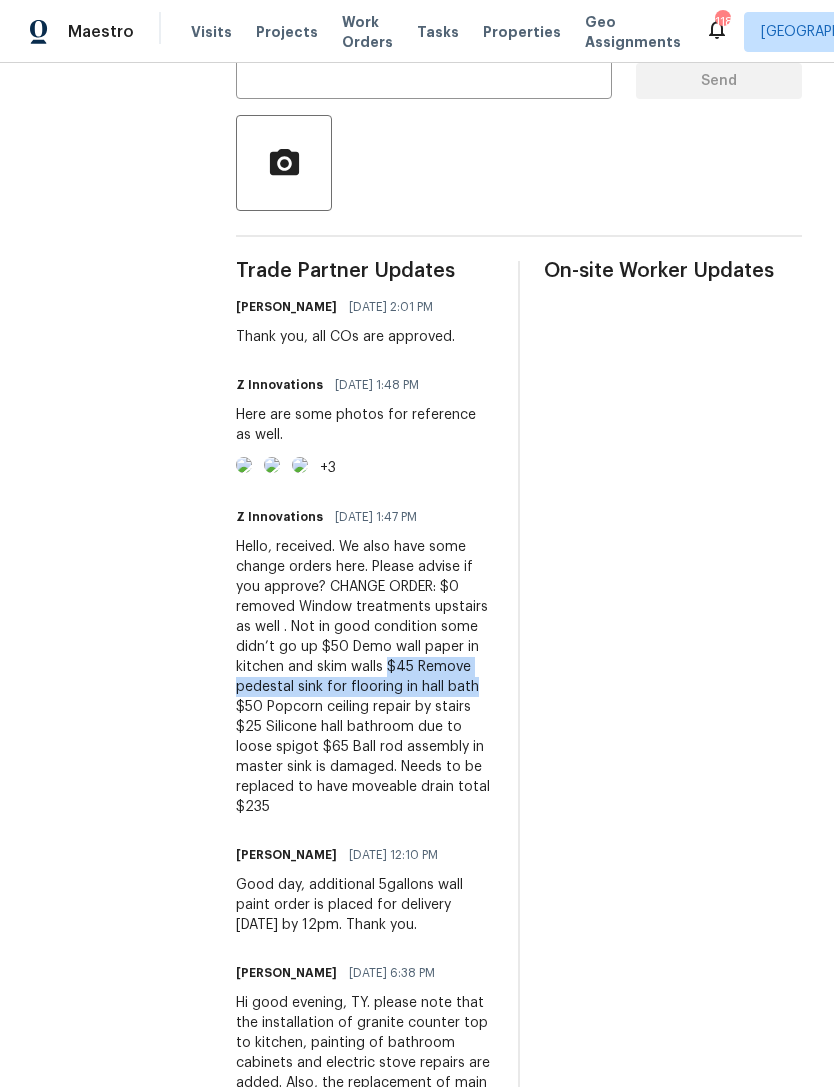 copy on "$45 Remove pedestal sink for flooring in hall bath" 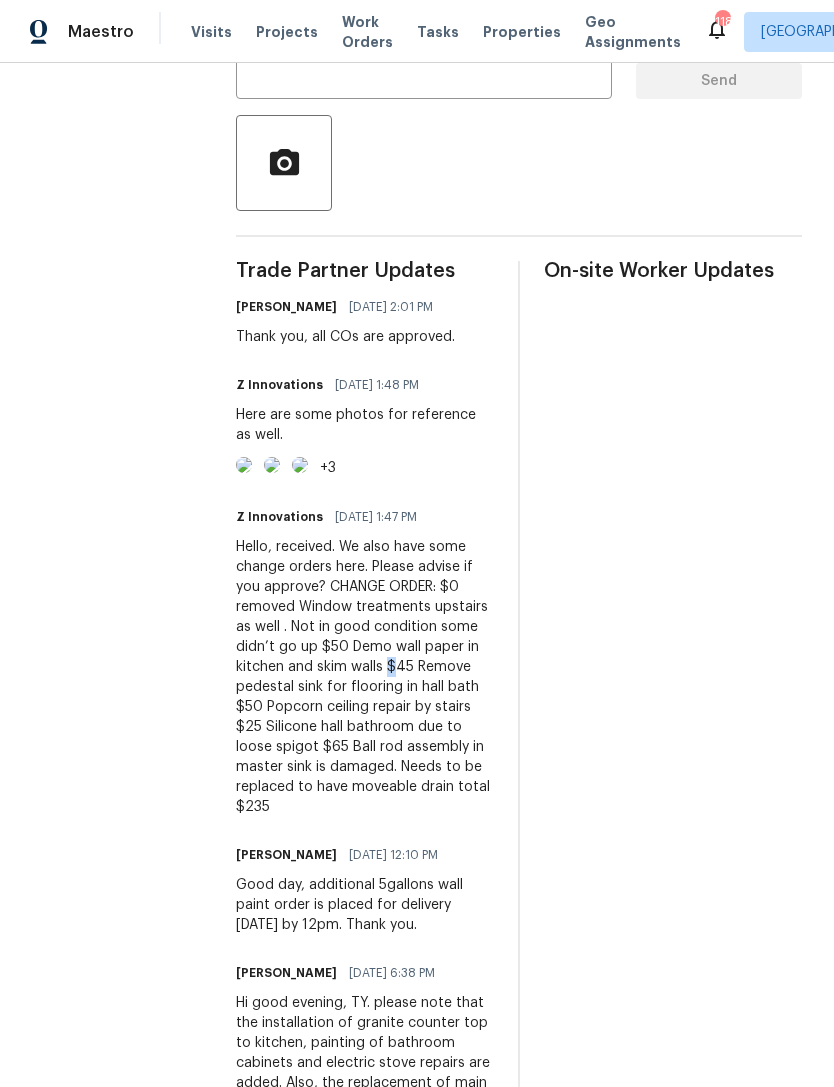 click on "Hello, received. We also have some change orders here. Please advise if you approve?
CHANGE ORDER:
$0 removed Window treatments upstairs as well . Not in good condition some didn’t go up
$50 Demo wall paper in kitchen and skim walls
$45 Remove pedestal sink for flooring in hall bath
$50 Popcorn ceiling repair by stairs
$25 Silicone hall bathroom due to loose spigot
$65 Ball rod assembly in master sink is damaged. Needs to be replaced to have moveable drain
total $235" at bounding box center [365, 677] 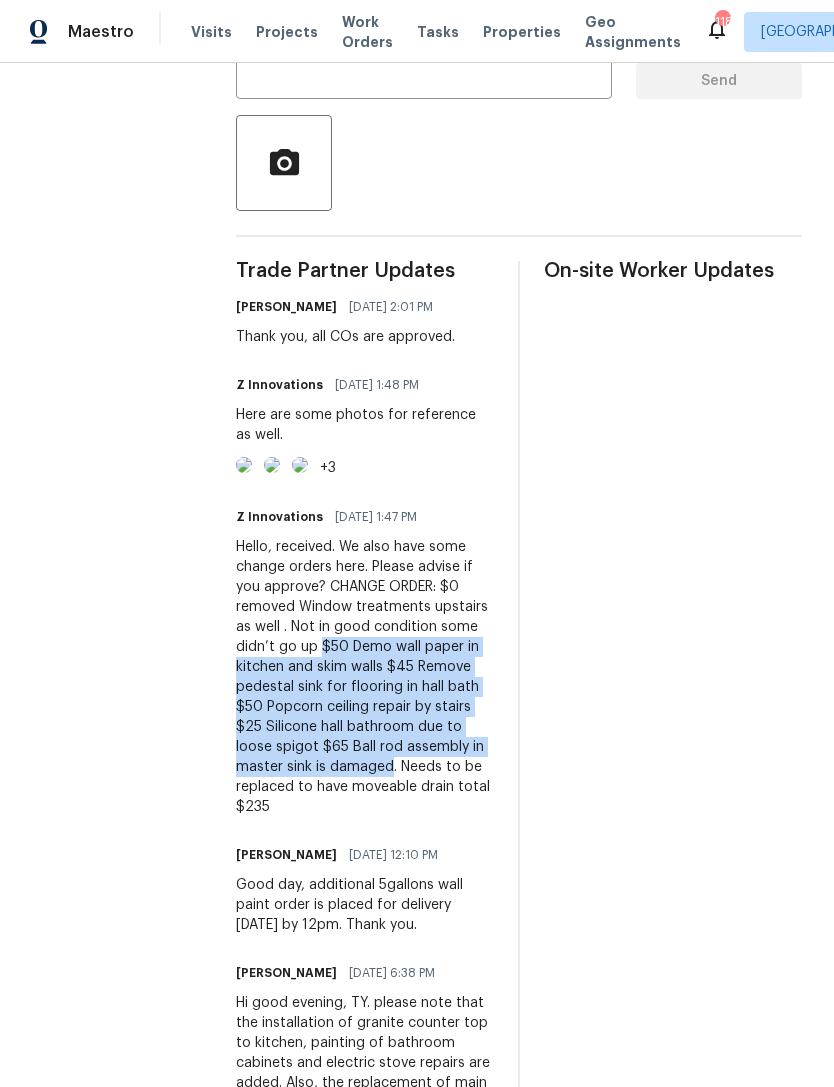 copy on "$50 Demo wall paper in kitchen and skim walls
$45 Remove pedestal sink for flooring in hall bath
$50 Popcorn ceiling repair by stairs
$25 Silicone hall bathroom due to loose spigot
$65 Ball rod assembly in master sink is damaged" 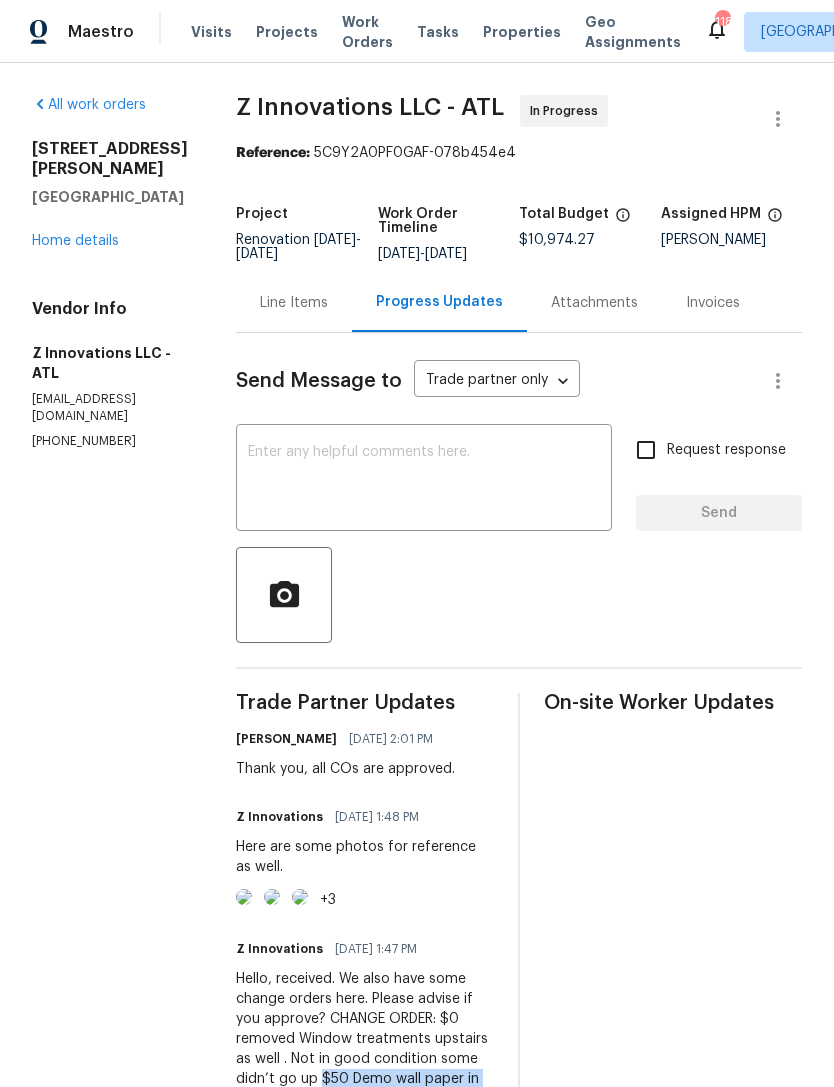 scroll, scrollTop: 0, scrollLeft: 0, axis: both 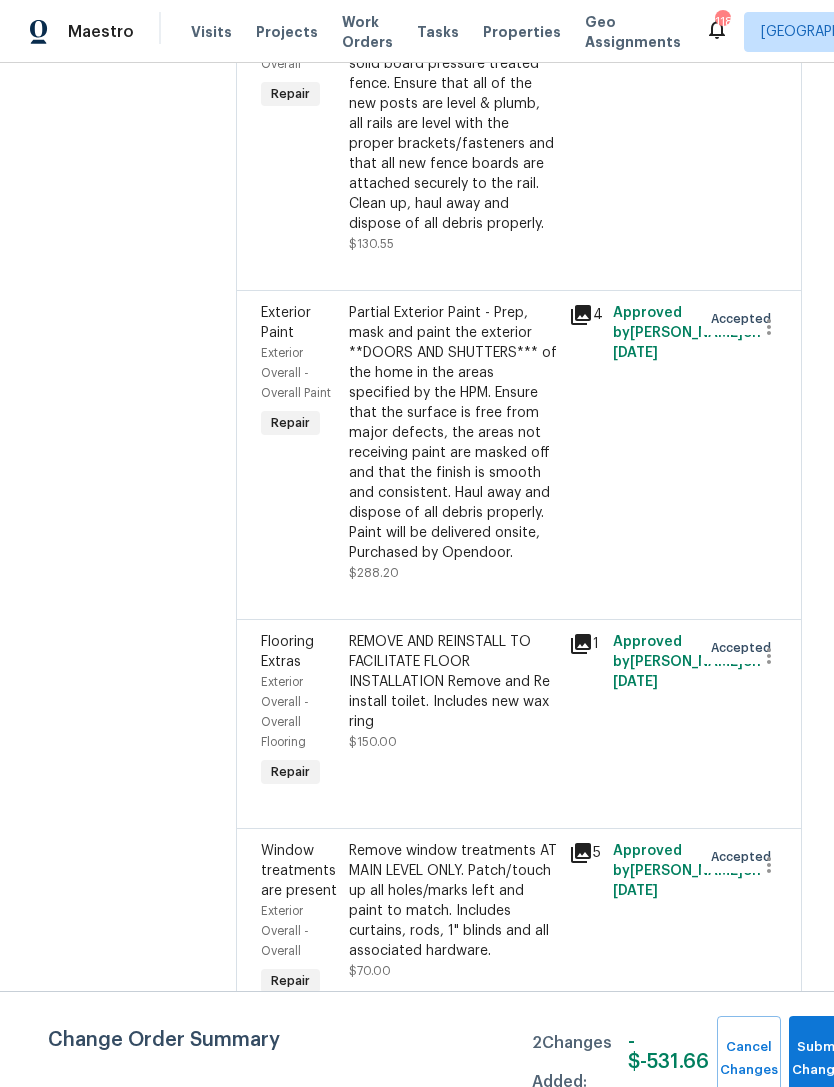 click on "Flooring Extras" at bounding box center [287, 652] 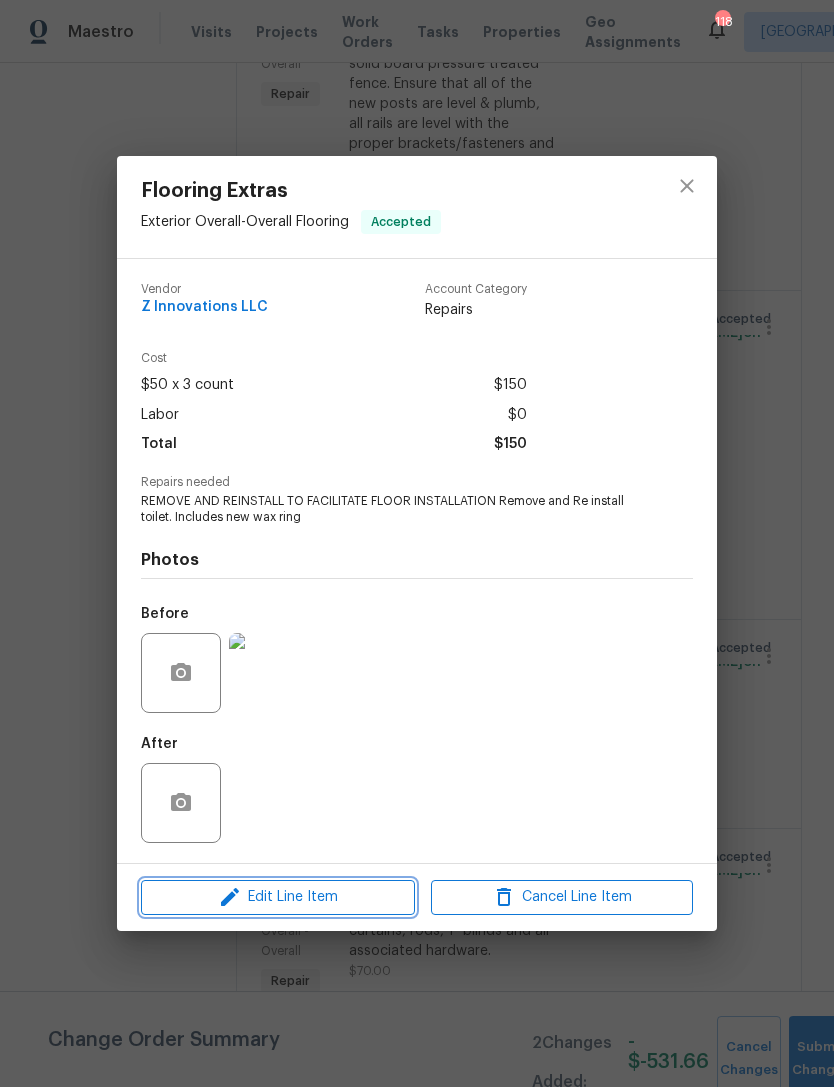 click on "Edit Line Item" at bounding box center [278, 897] 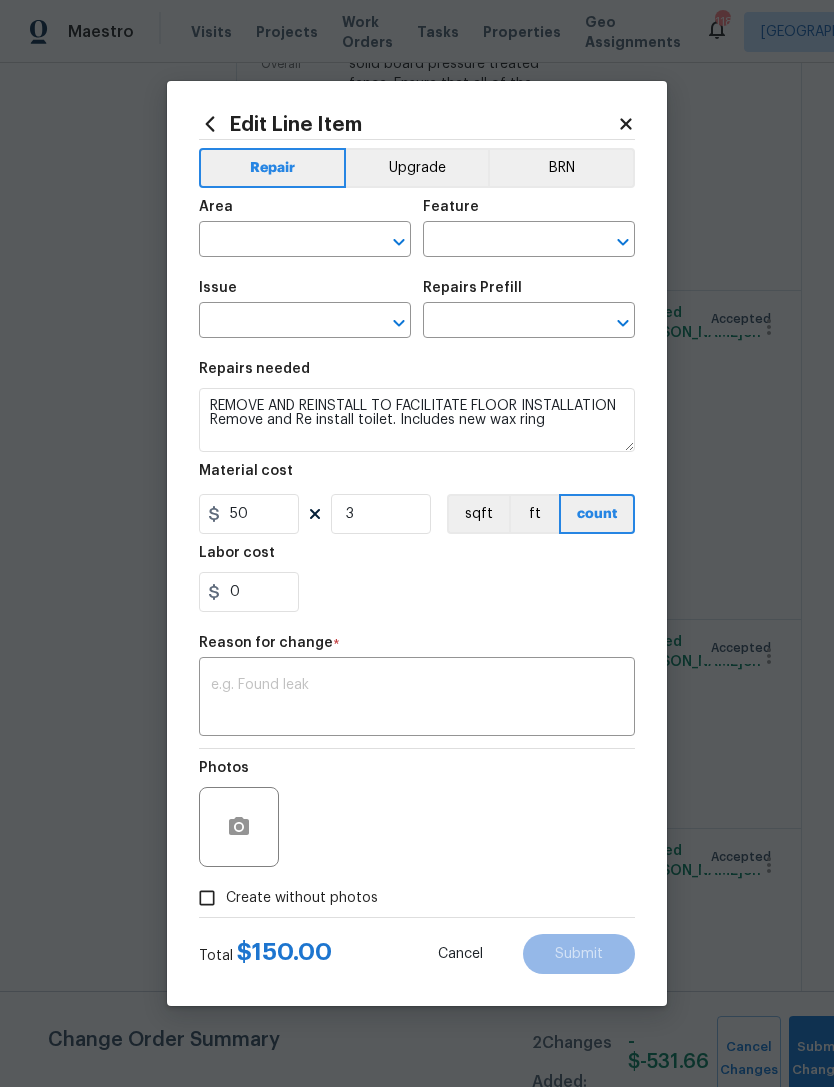 type on "Exterior Overall" 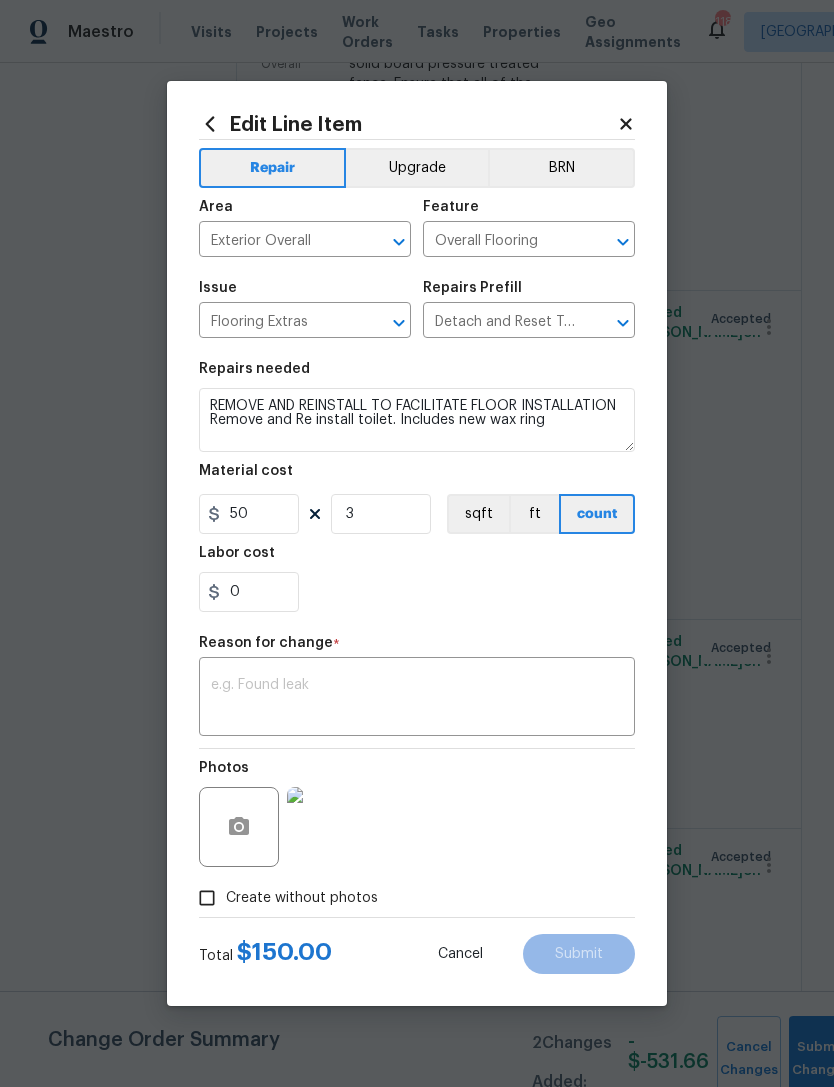 click at bounding box center [417, 699] 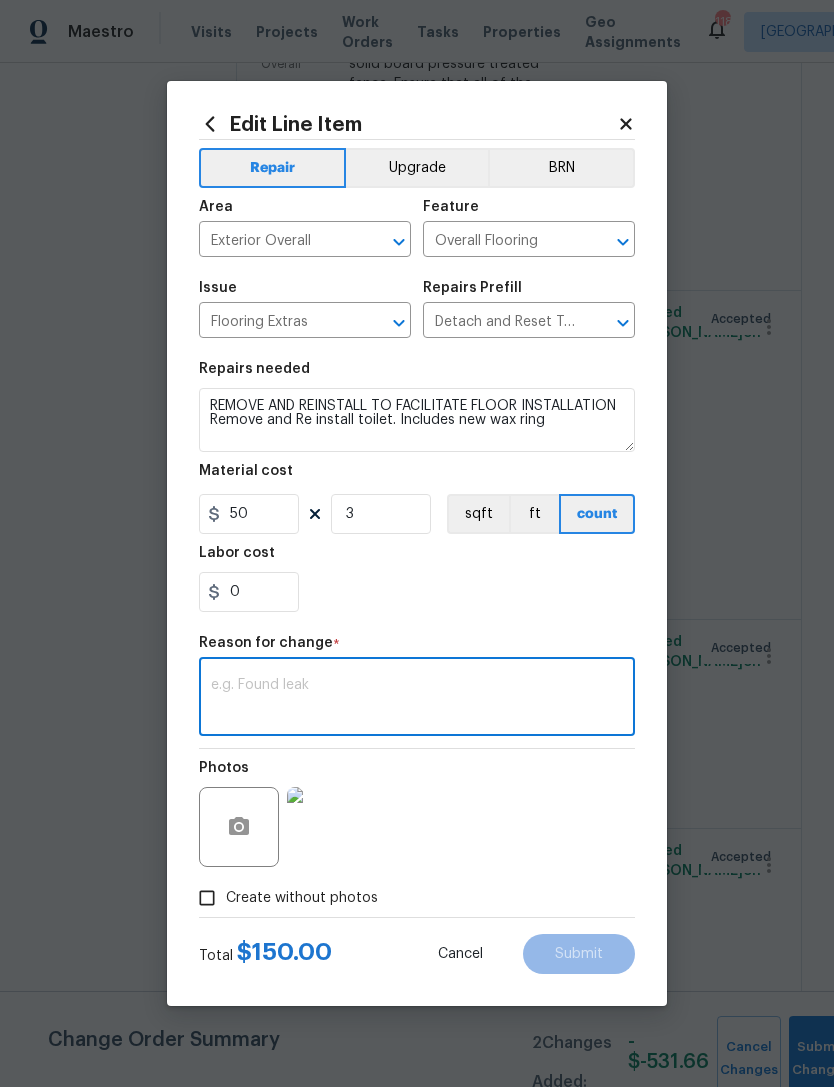 click at bounding box center (417, 699) 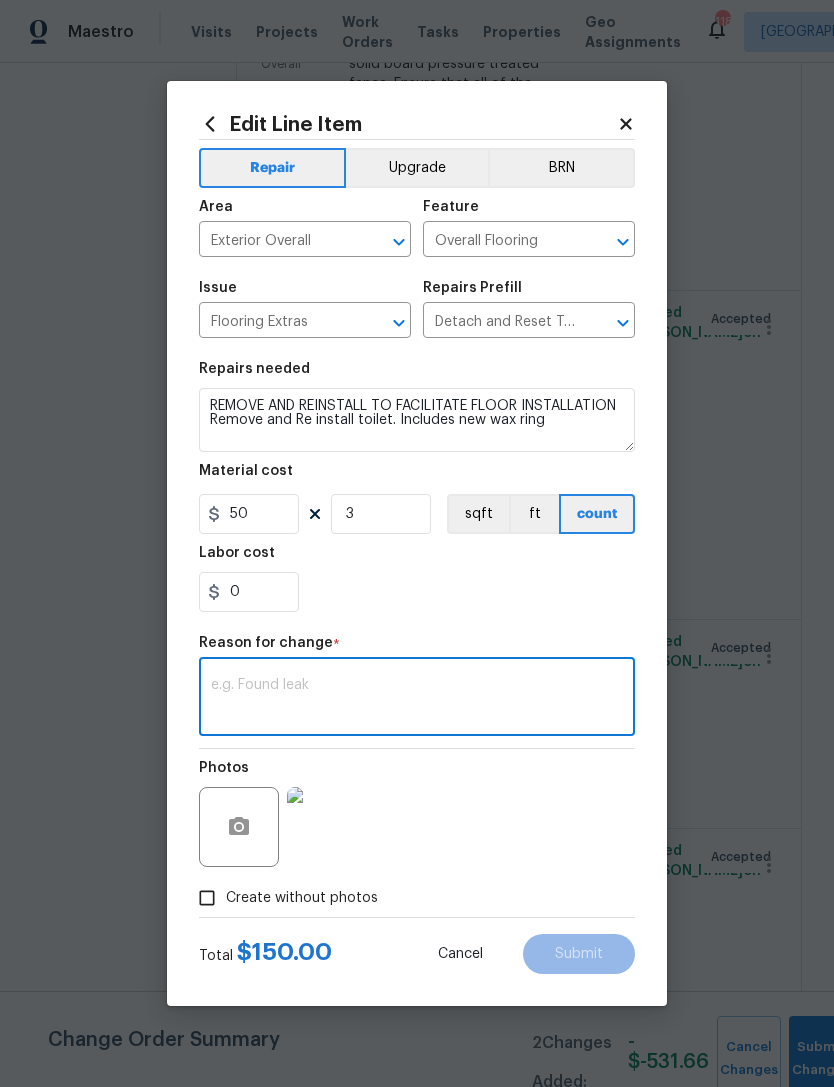 paste on "$50 Demo wall paper in kitchen and skim walls $45 Remove pedestal sink for flooring in hall bath $50 Popcorn ceiling repair by stairs $25 Silicone hall bathroom due to loose spigot $65 Ball rod assembly in master sink is damaged" 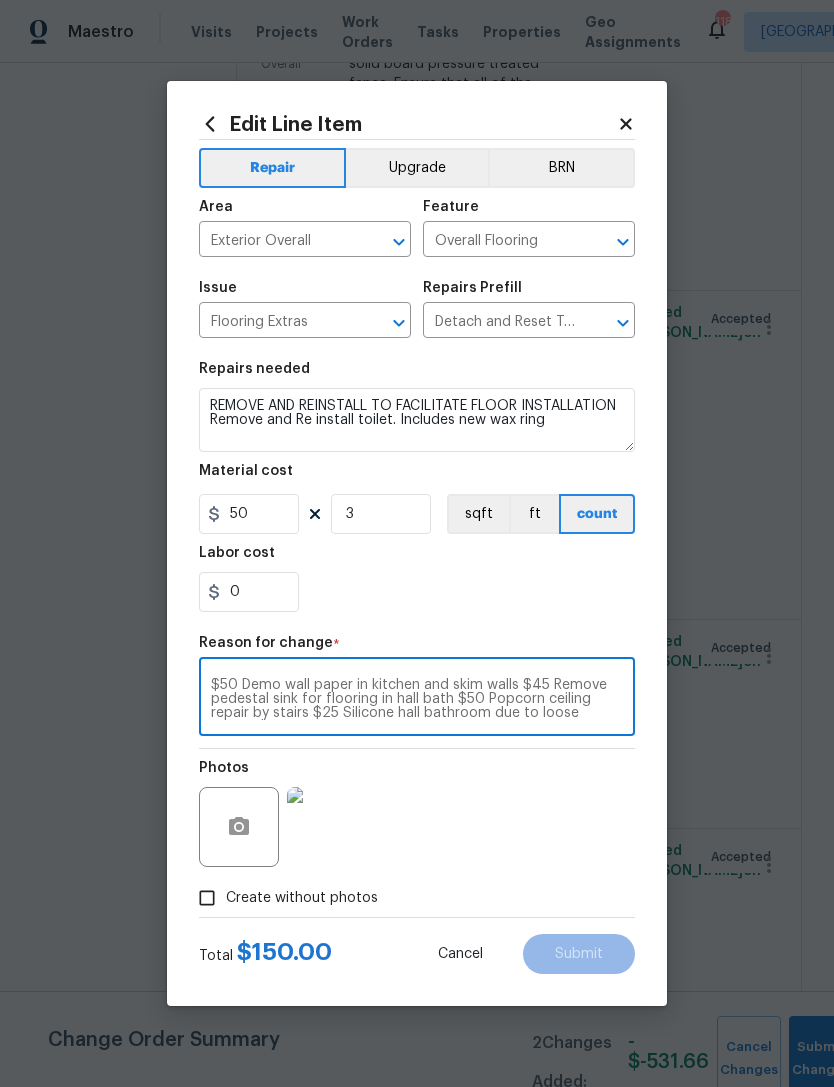scroll, scrollTop: 14, scrollLeft: 0, axis: vertical 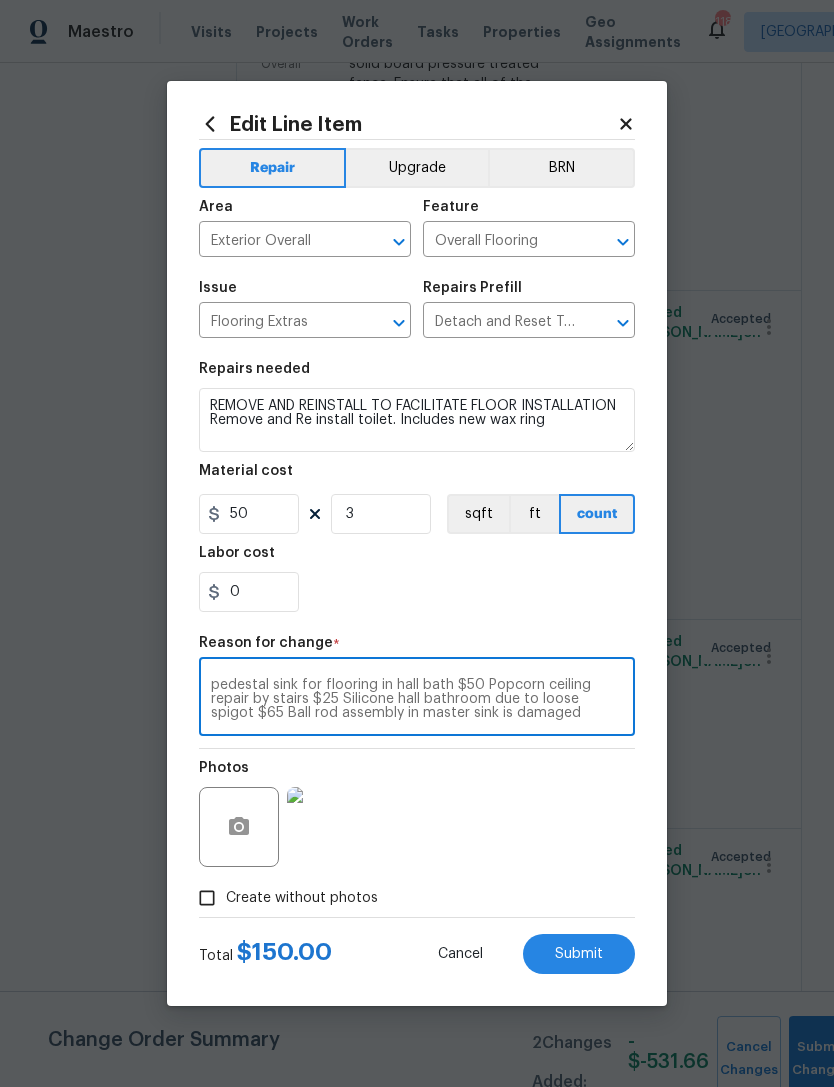 type on "$50 Demo wall paper in kitchen and skim walls $45 Remove pedestal sink for flooring in hall bath $50 Popcorn ceiling repair by stairs $25 Silicone hall bathroom due to loose spigot $65 Ball rod assembly in master sink is damaged" 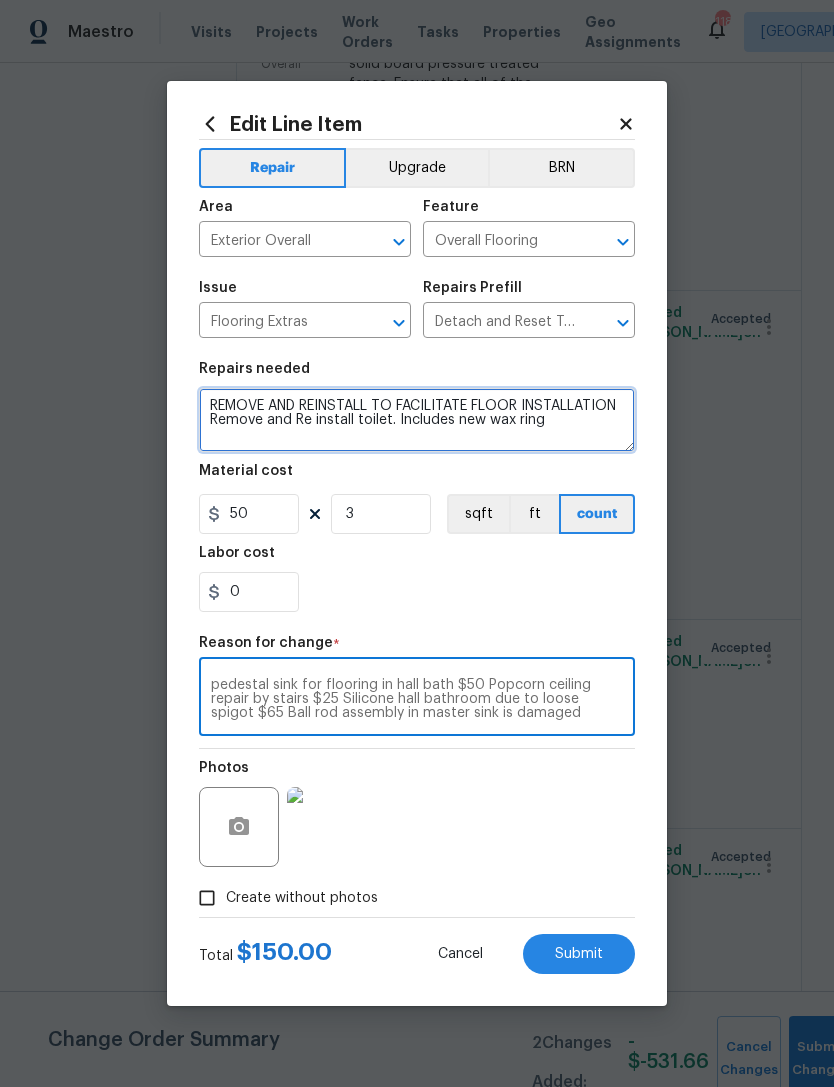 click on "REMOVE AND REINSTALL TO FACILITATE FLOOR INSTALLATION
Remove and Re install toilet. Includes new wax ring" at bounding box center (417, 420) 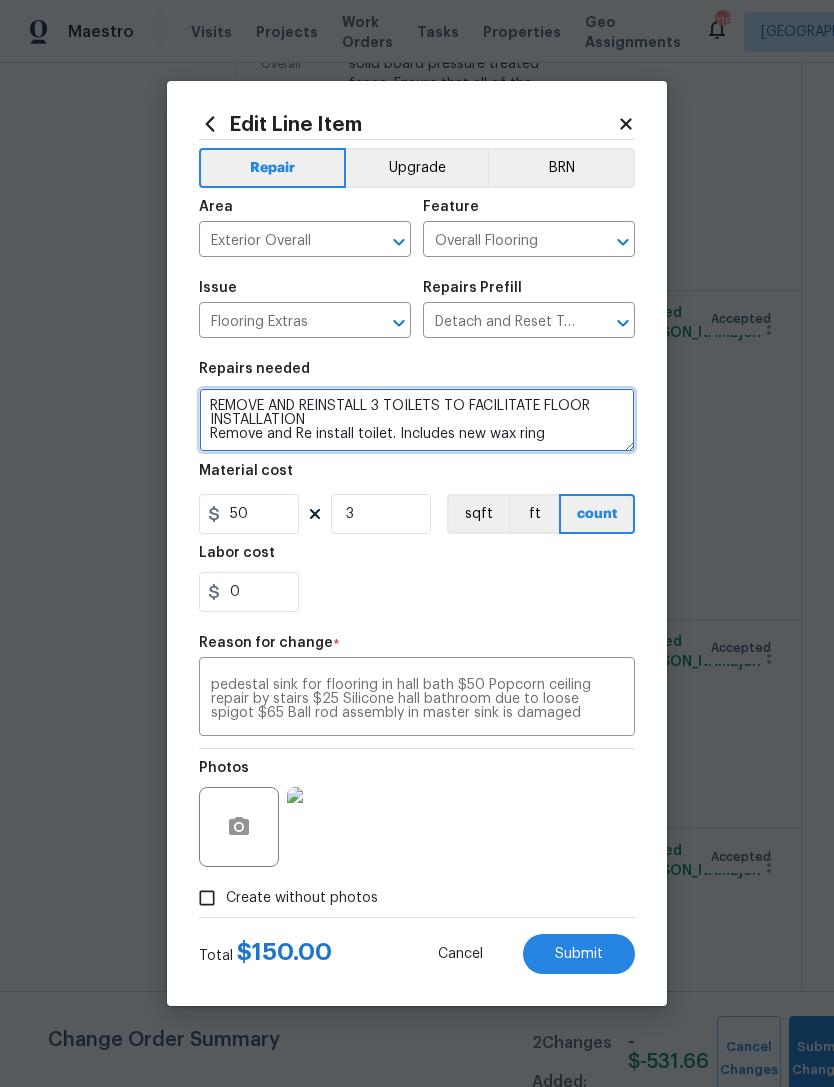 click on "REMOVE AND REINSTALL 3 TOILETS TO FACILITATE FLOOR INSTALLATION
Remove and Re install toilet. Includes new wax ring" at bounding box center [417, 420] 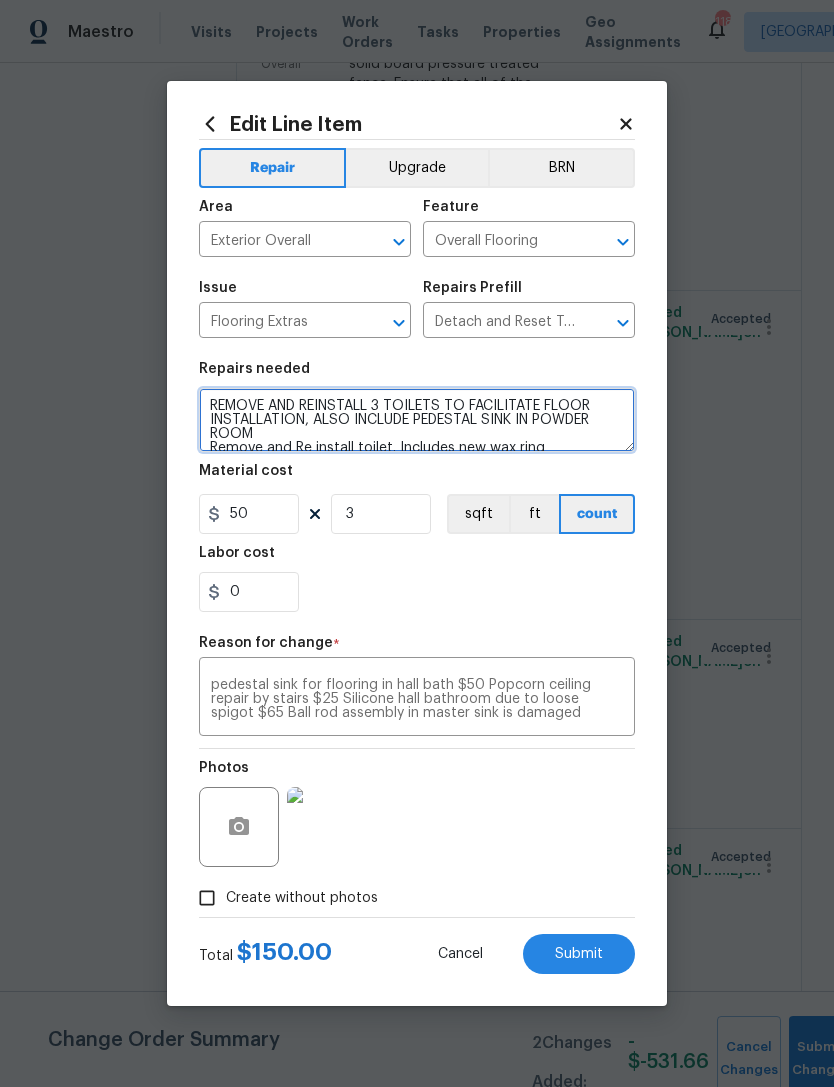 type on "REMOVE AND REINSTALL 3 TOILETS TO FACILITATE FLOOR INSTALLATION, ALSO INCLUDE PEDESTAL SINK IN POWDER ROOM
Remove and Re install toilet. Includes new wax ring" 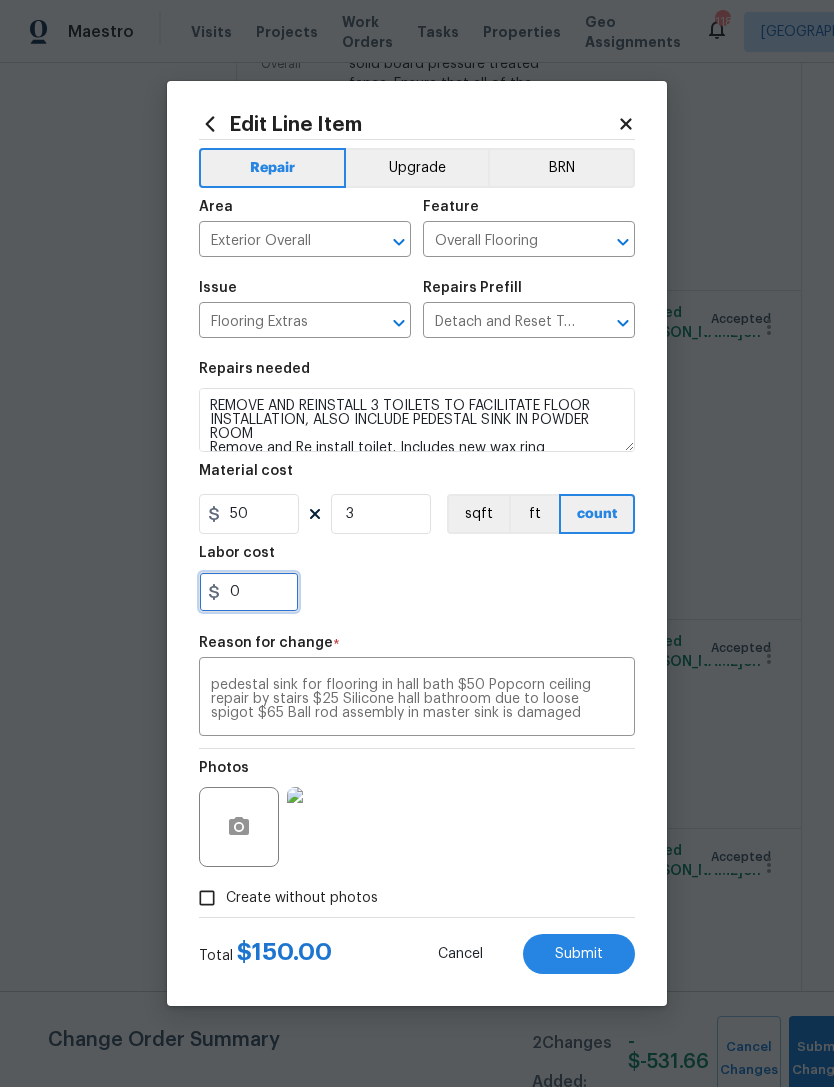 click on "0" at bounding box center [249, 592] 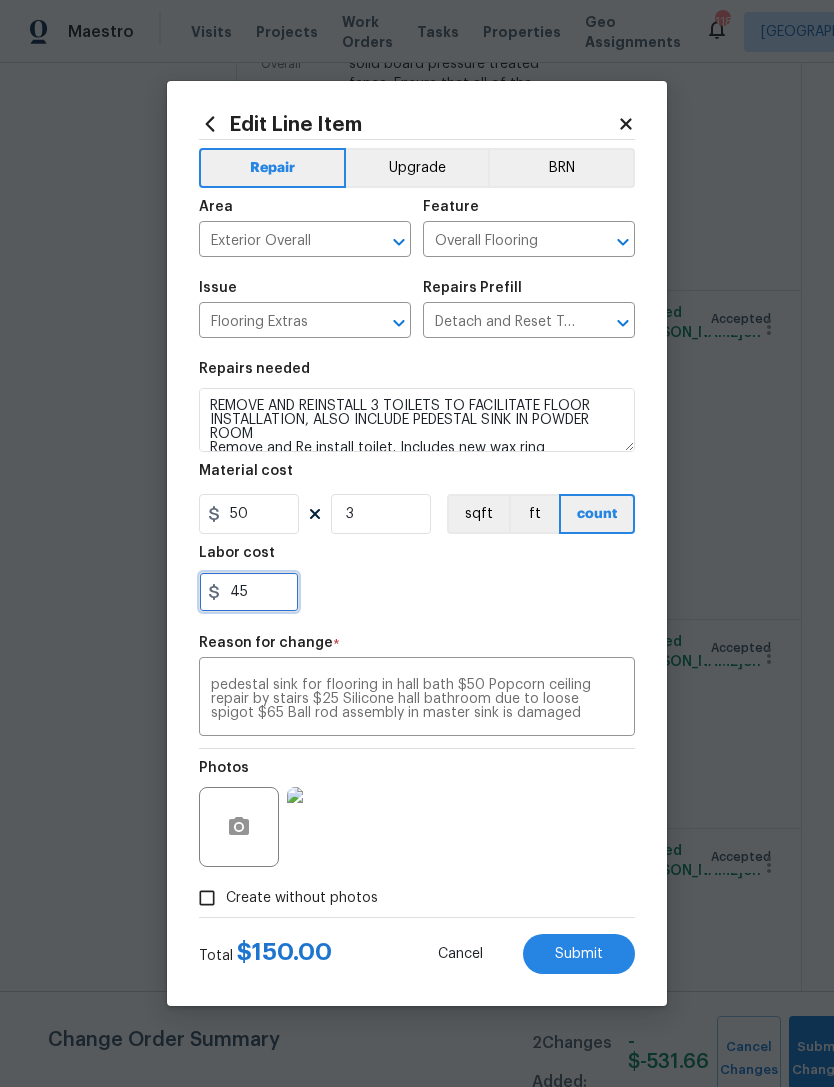 type on "45" 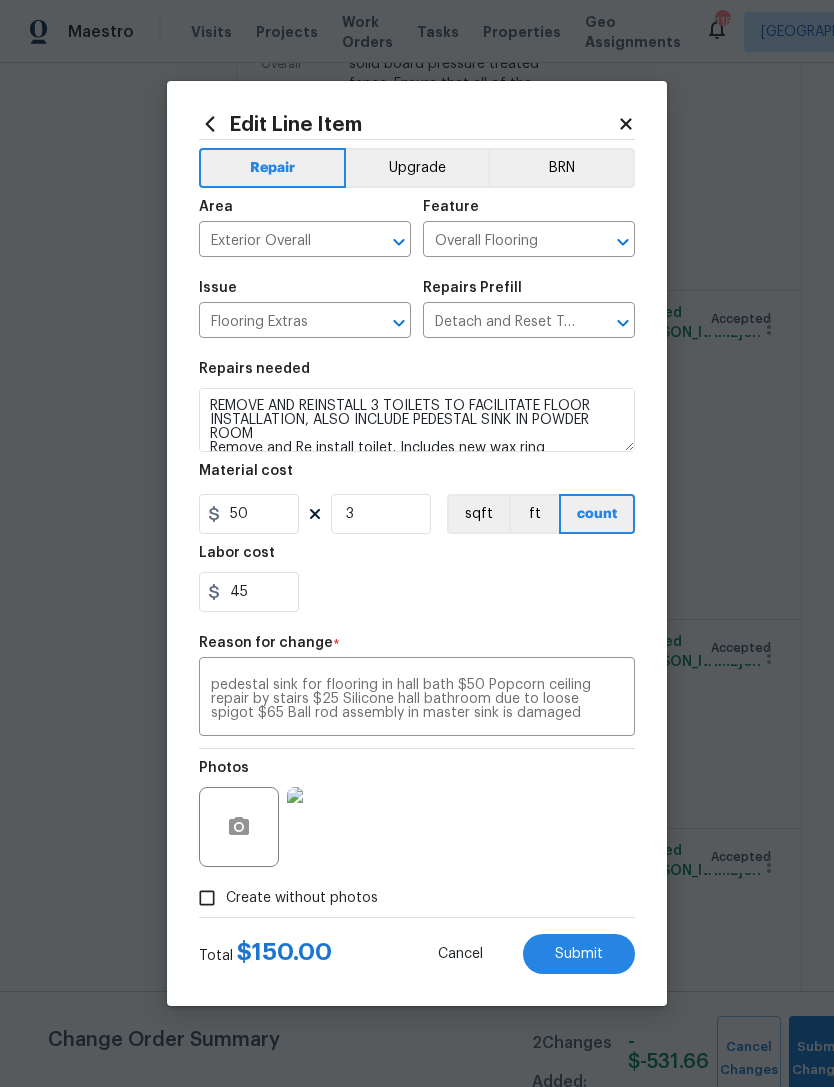 click on "45" at bounding box center [417, 592] 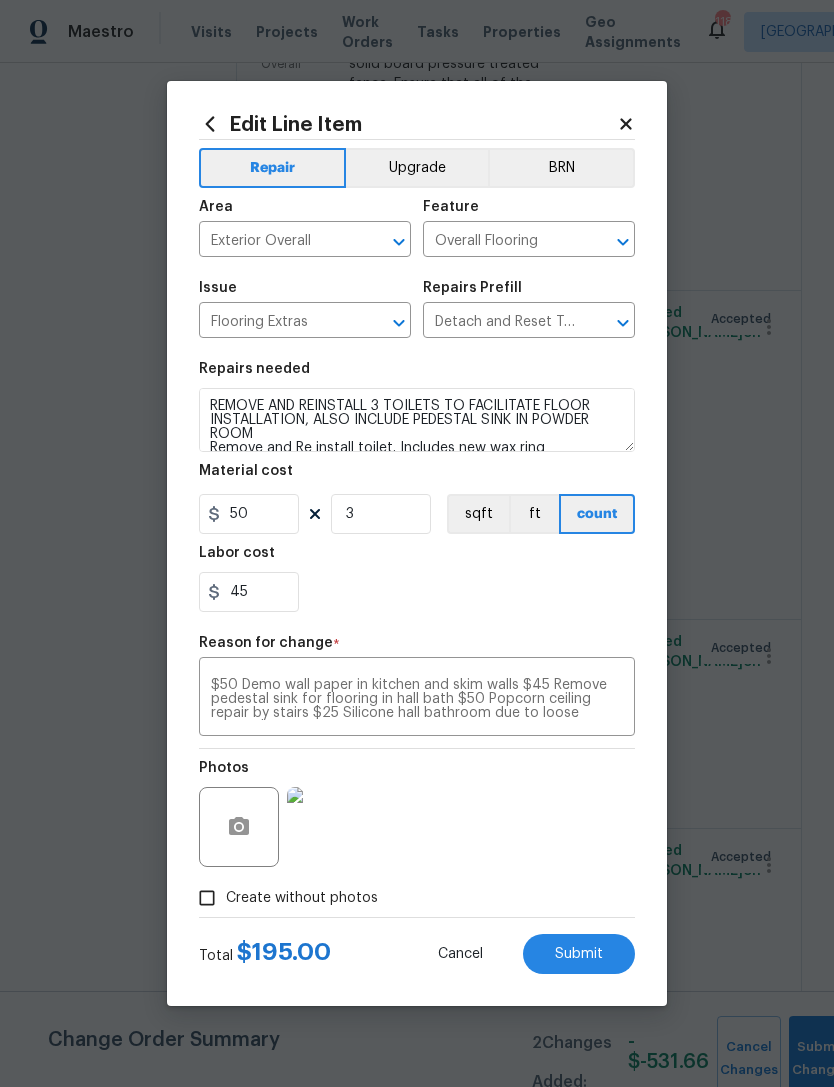 scroll, scrollTop: 0, scrollLeft: 0, axis: both 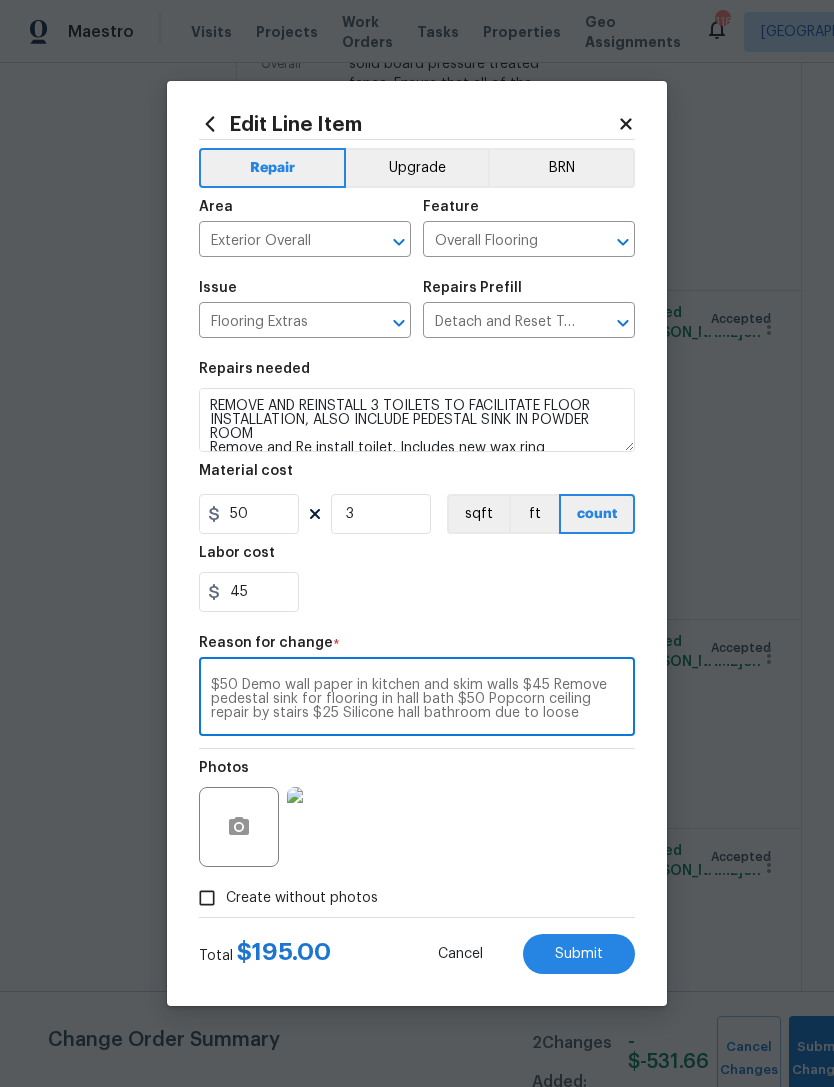 click on "$50 Demo wall paper in kitchen and skim walls $45 Remove pedestal sink for flooring in hall bath $50 Popcorn ceiling repair by stairs $25 Silicone hall bathroom due to loose spigot $65 Ball rod assembly in master sink is damaged" at bounding box center [417, 699] 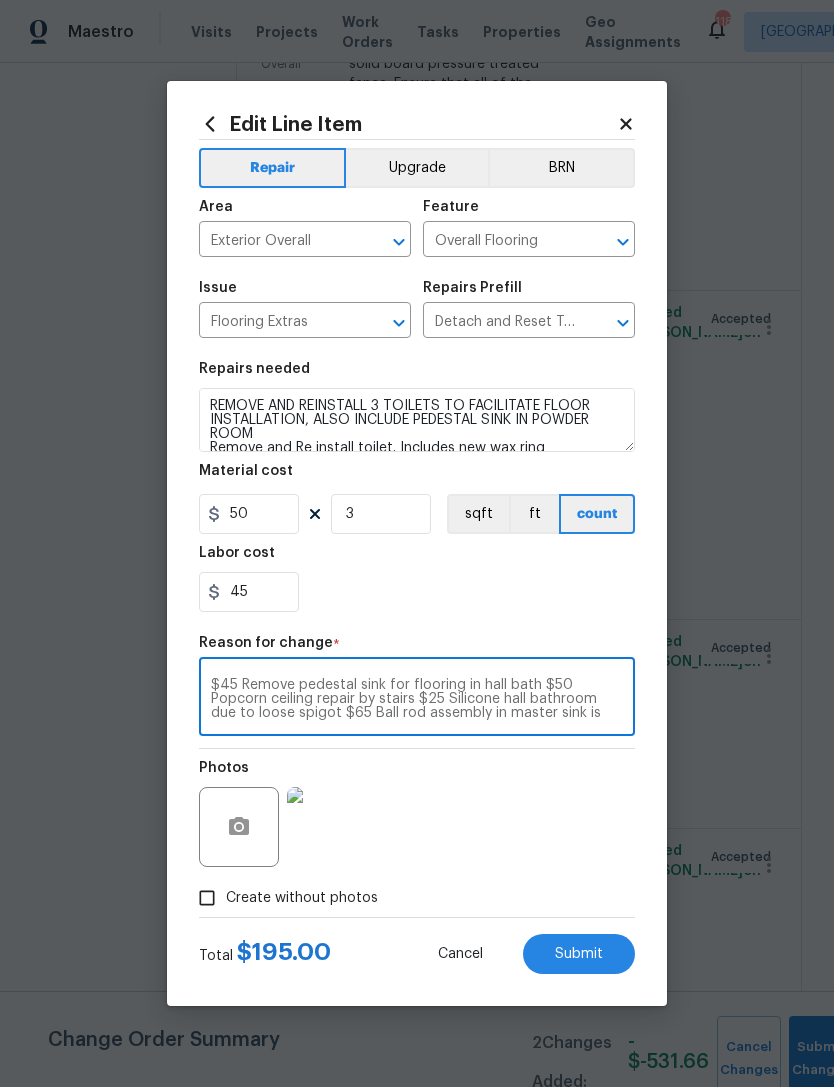 click on "$45 Remove pedestal sink for flooring in hall bath $50 Popcorn ceiling repair by stairs $25 Silicone hall bathroom due to loose spigot $65 Ball rod assembly in master sink is damaged" at bounding box center [417, 699] 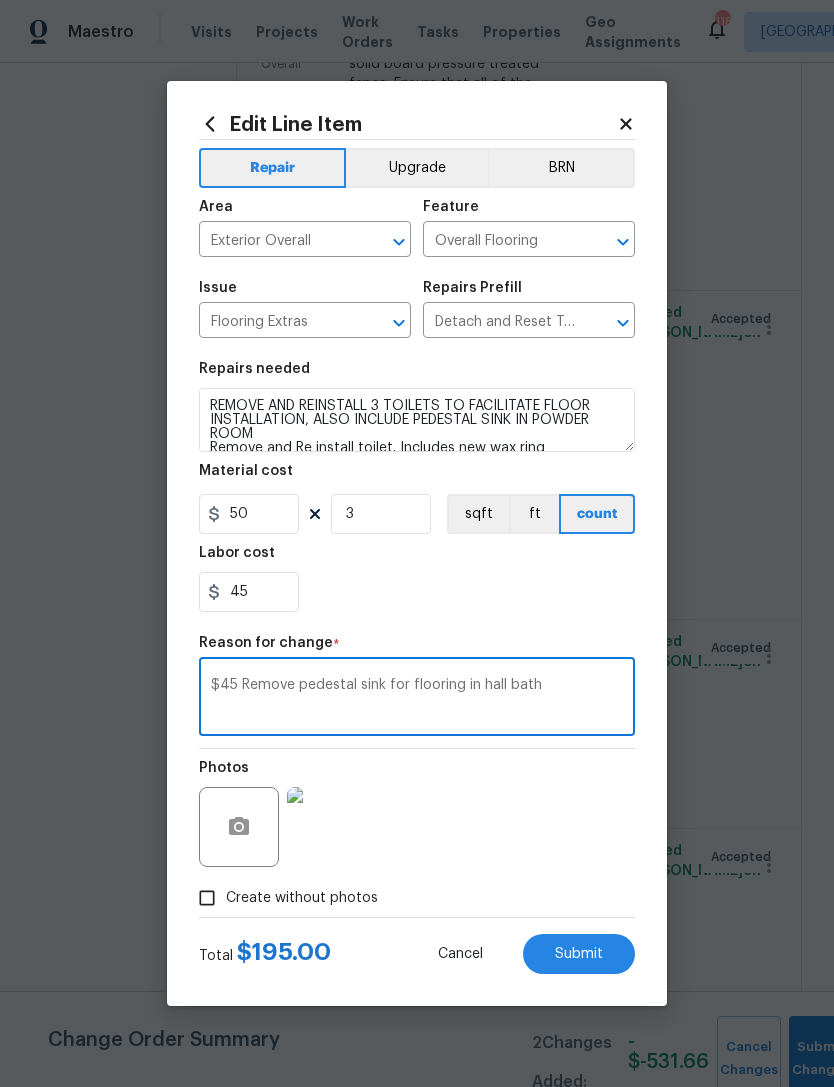 scroll, scrollTop: 0, scrollLeft: 0, axis: both 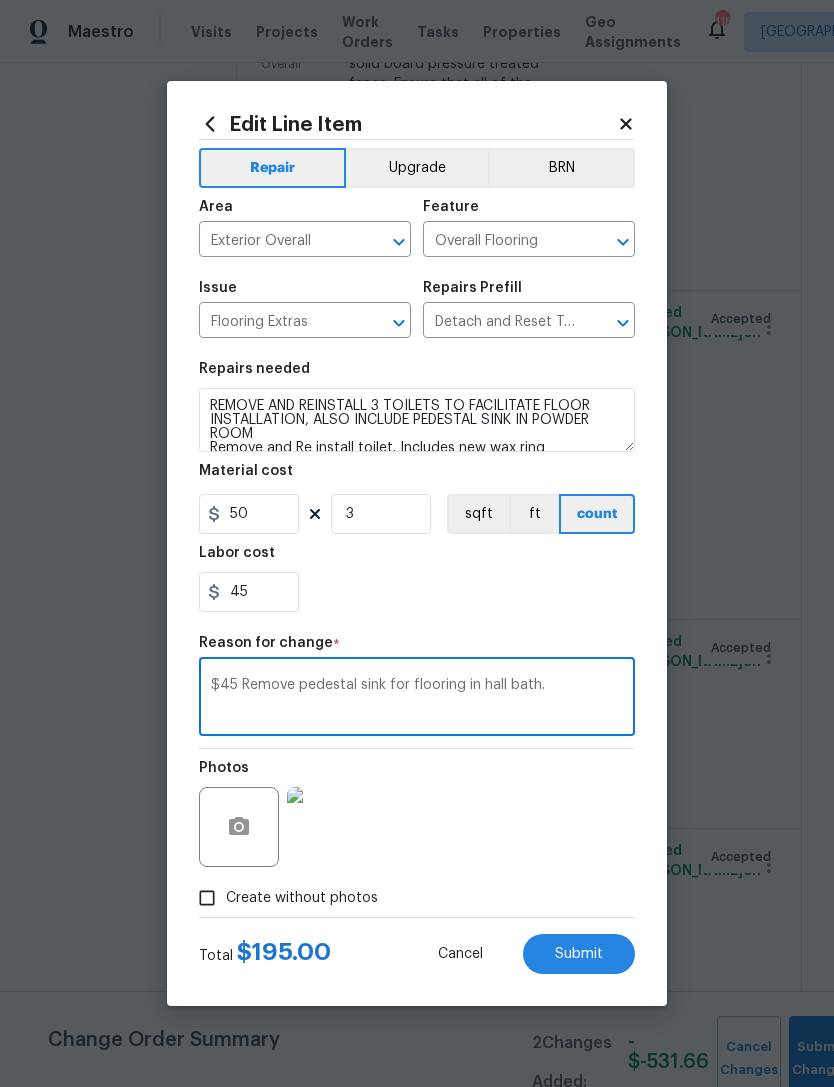 type on "$45 Remove pedestal sink for flooring in hall bath." 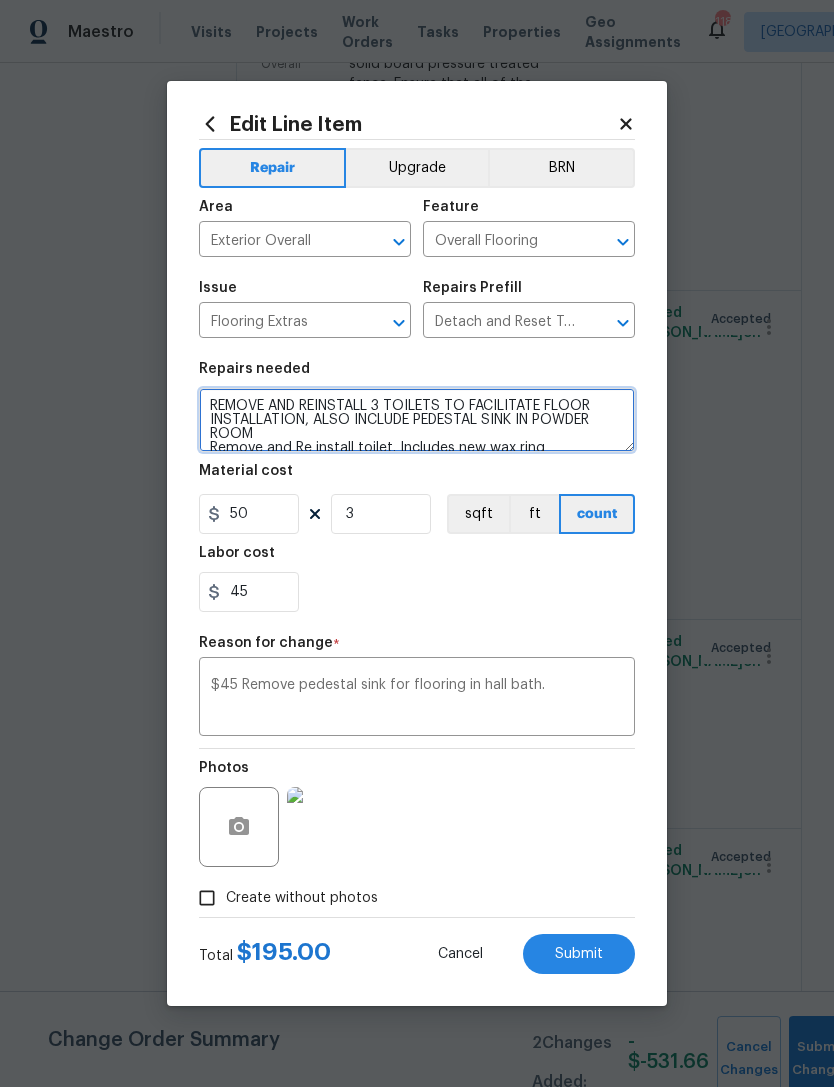 click on "REMOVE AND REINSTALL 3 TOILETS TO FACILITATE FLOOR INSTALLATION, ALSO INCLUDE PEDESTAL SINK IN POWDER ROOM
Remove and Re install toilet. Includes new wax ring" at bounding box center [417, 420] 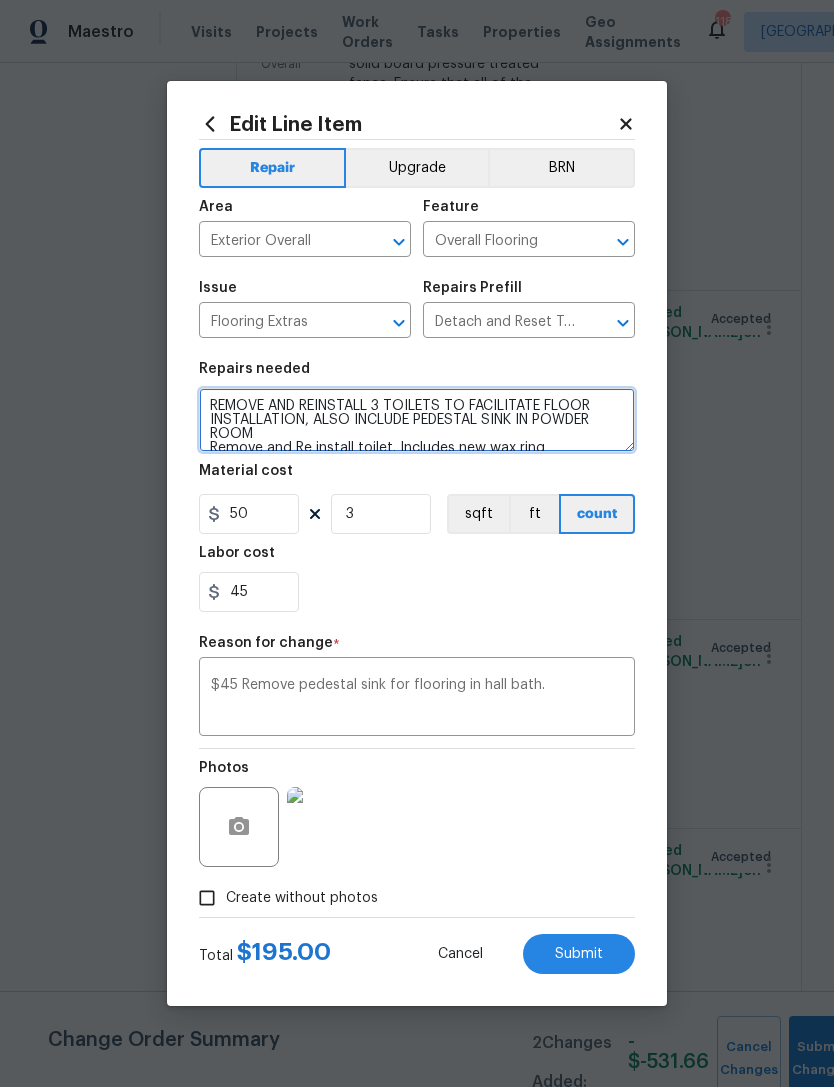click on "REMOVE AND REINSTALL 3 TOILETS TO FACILITATE FLOOR INSTALLATION, ALSO INCLUDE PEDESTAL SINK IN POWDER ROOM
Remove and Re install toilet. Includes new wax ring" at bounding box center [417, 420] 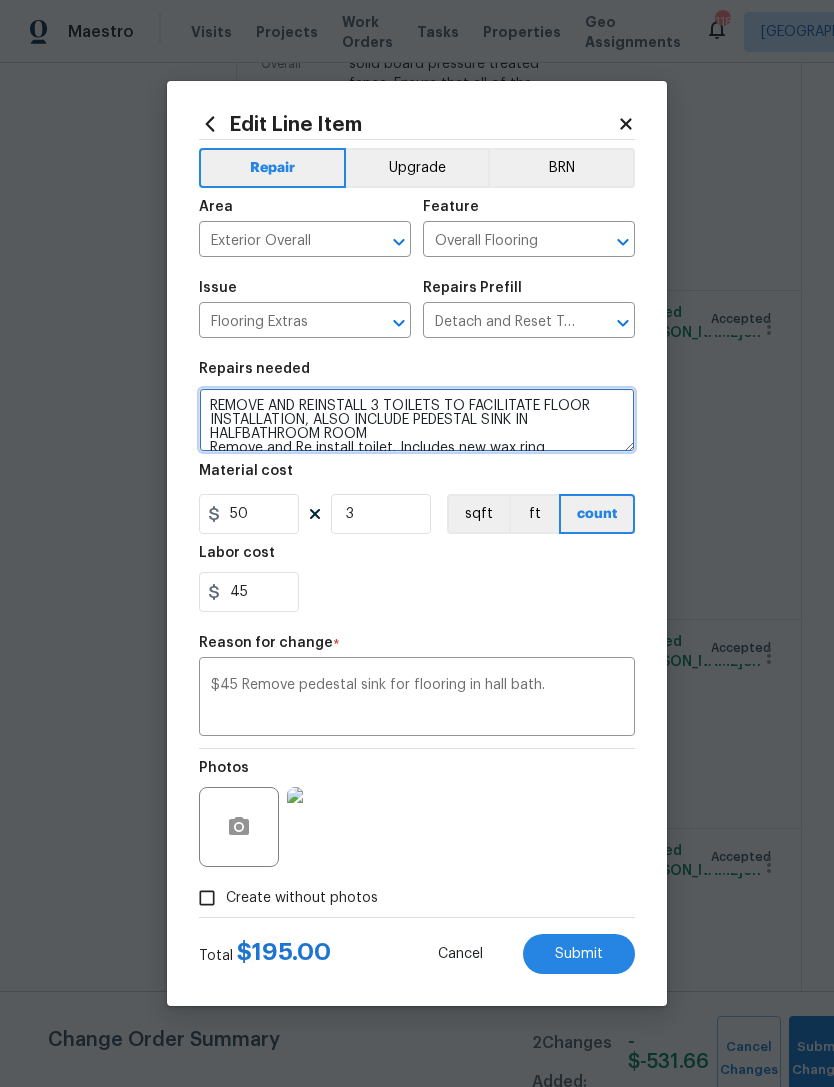 click on "REMOVE AND REINSTALL 3 TOILETS TO FACILITATE FLOOR INSTALLATION, ALSO INCLUDE PEDESTAL SINK IN HALFBATHROOM ROOM
Remove and Re install toilet. Includes new wax ring" at bounding box center [417, 420] 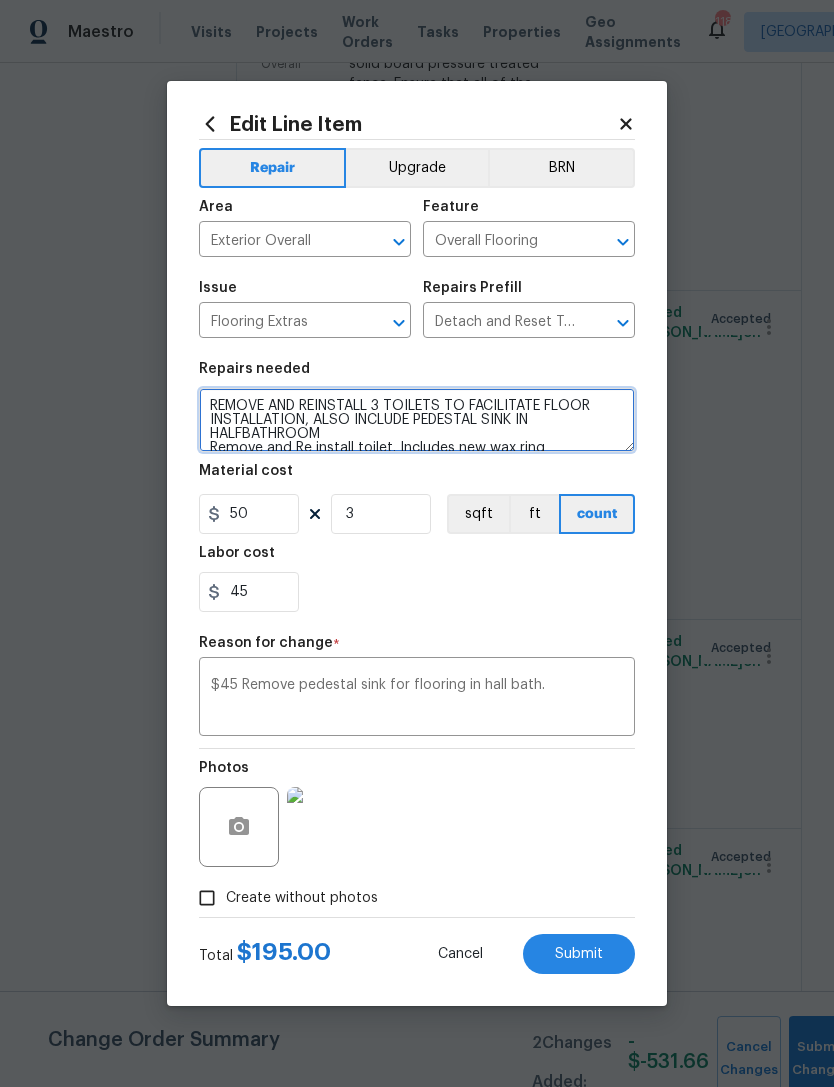 click on "REMOVE AND REINSTALL 3 TOILETS TO FACILITATE FLOOR INSTALLATION, ALSO INCLUDE PEDESTAL SINK IN HALFBATHROOM
Remove and Re install toilet. Includes new wax ring" at bounding box center (417, 420) 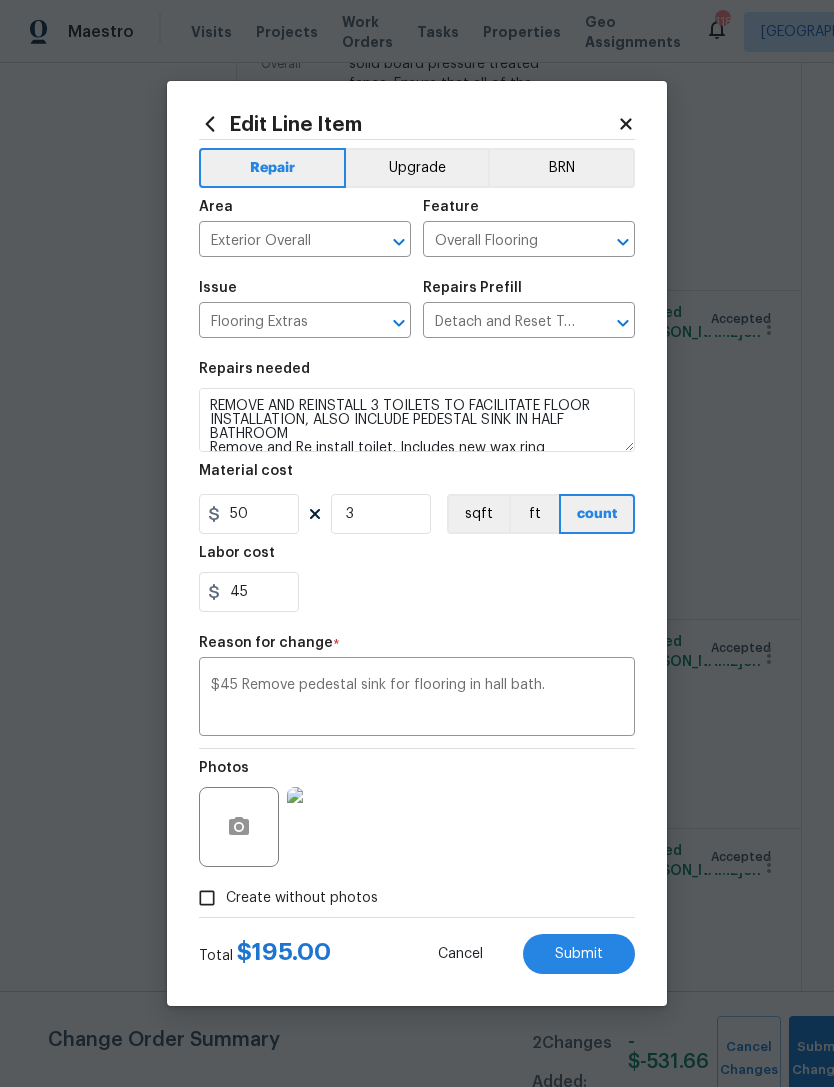 click on "Repairs needed REMOVE AND REINSTALL 3 TOILETS TO FACILITATE FLOOR INSTALLATION, ALSO INCLUDE PEDESTAL SINK IN HALF BATHROOM
Remove and Re install toilet. Includes new wax ring Material cost 50 3 sqft ft count Labor cost 45" at bounding box center [417, 487] 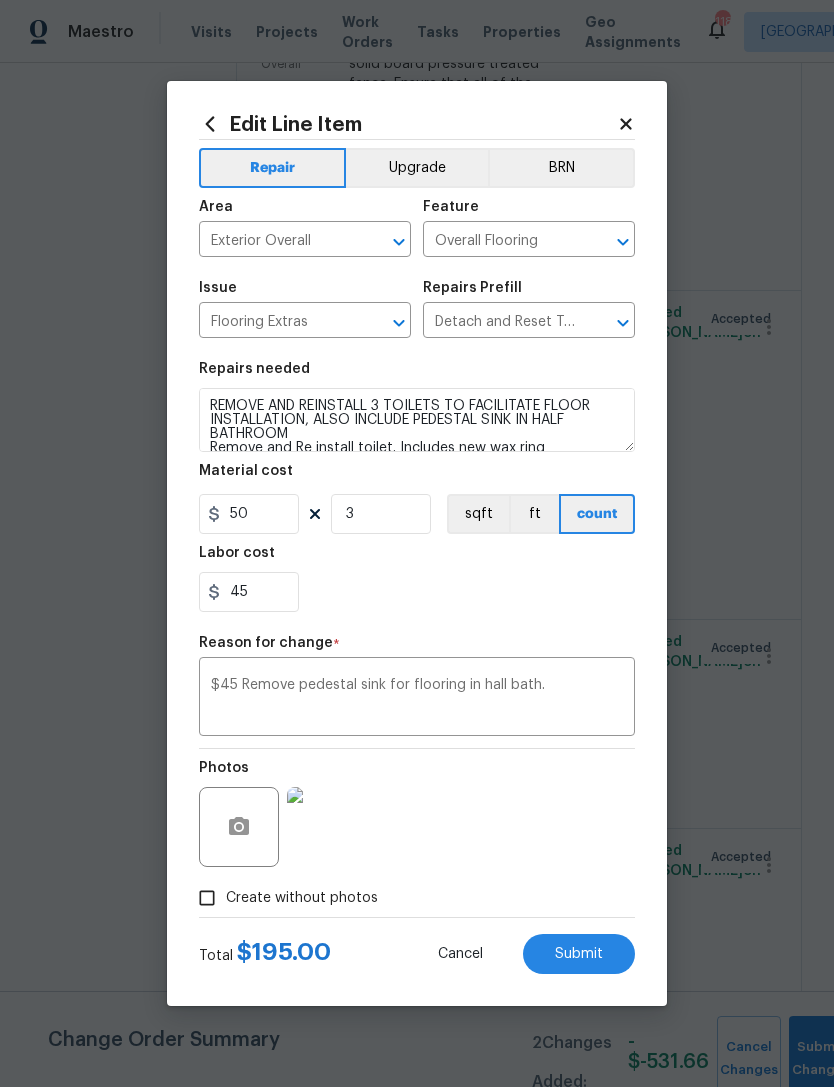 click on "Submit" at bounding box center [579, 954] 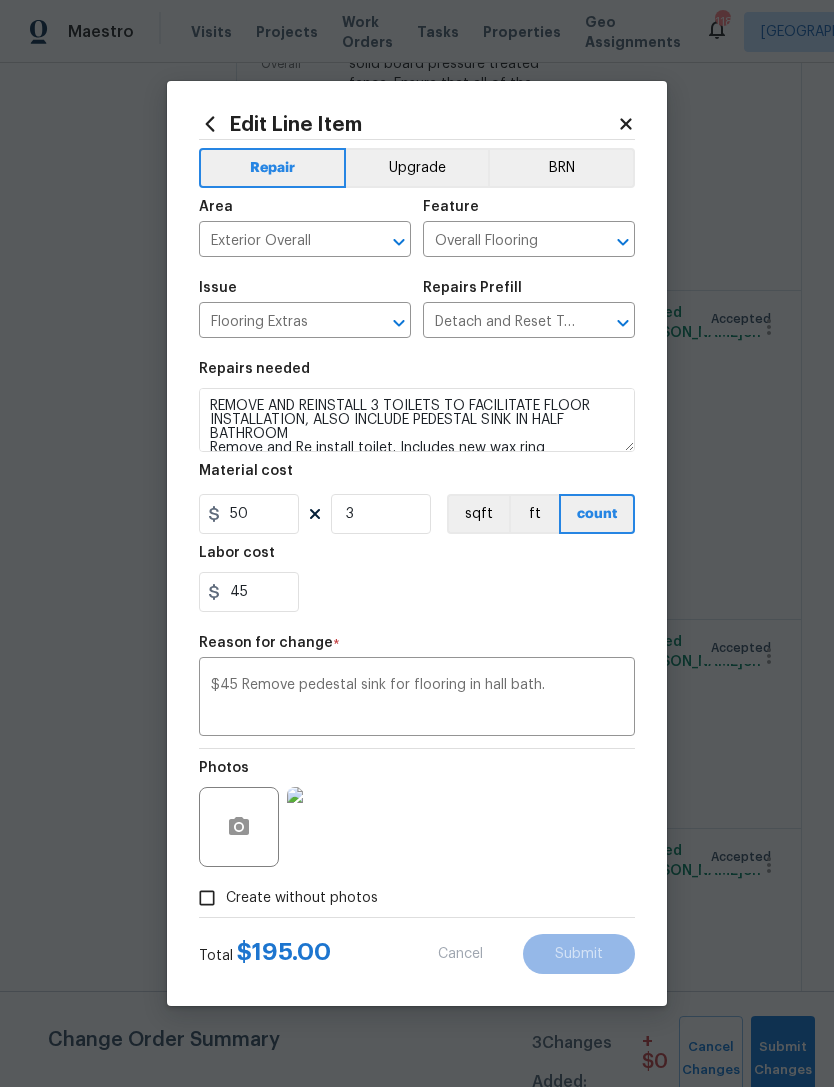 type on "REMOVE AND REINSTALL TO FACILITATE FLOOR INSTALLATION
Remove and Re install toilet. Includes new wax ring" 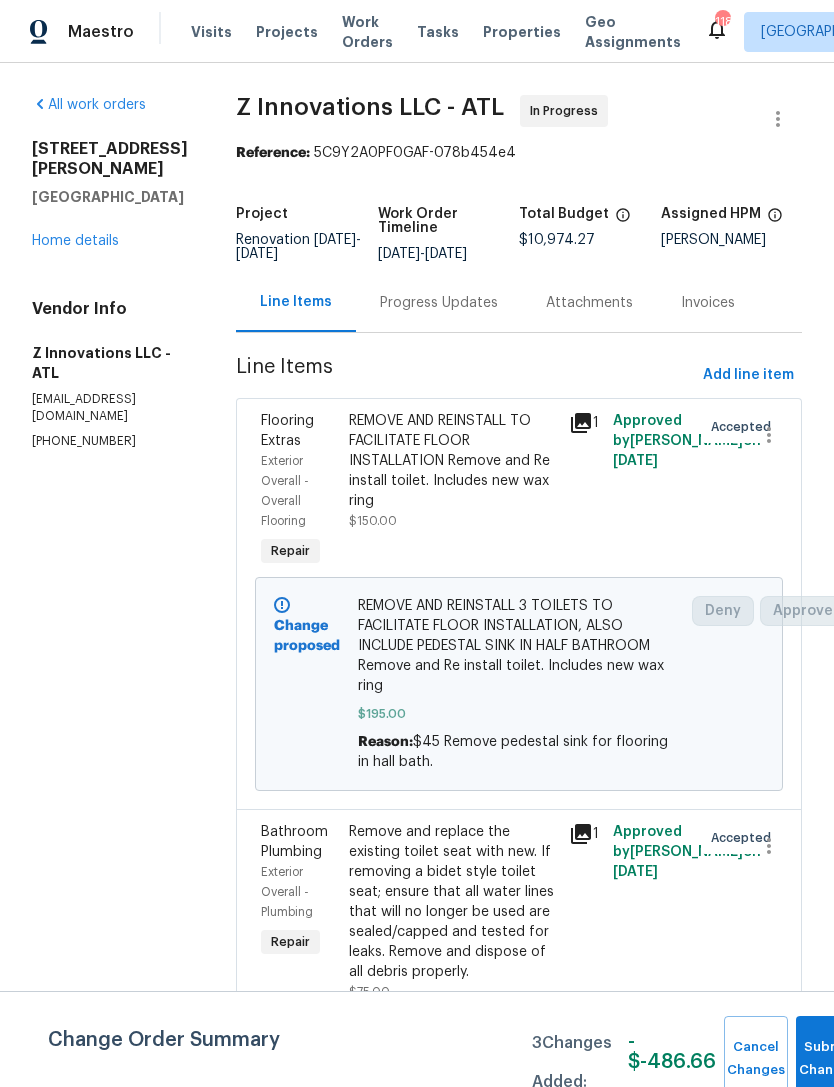 scroll, scrollTop: 0, scrollLeft: 0, axis: both 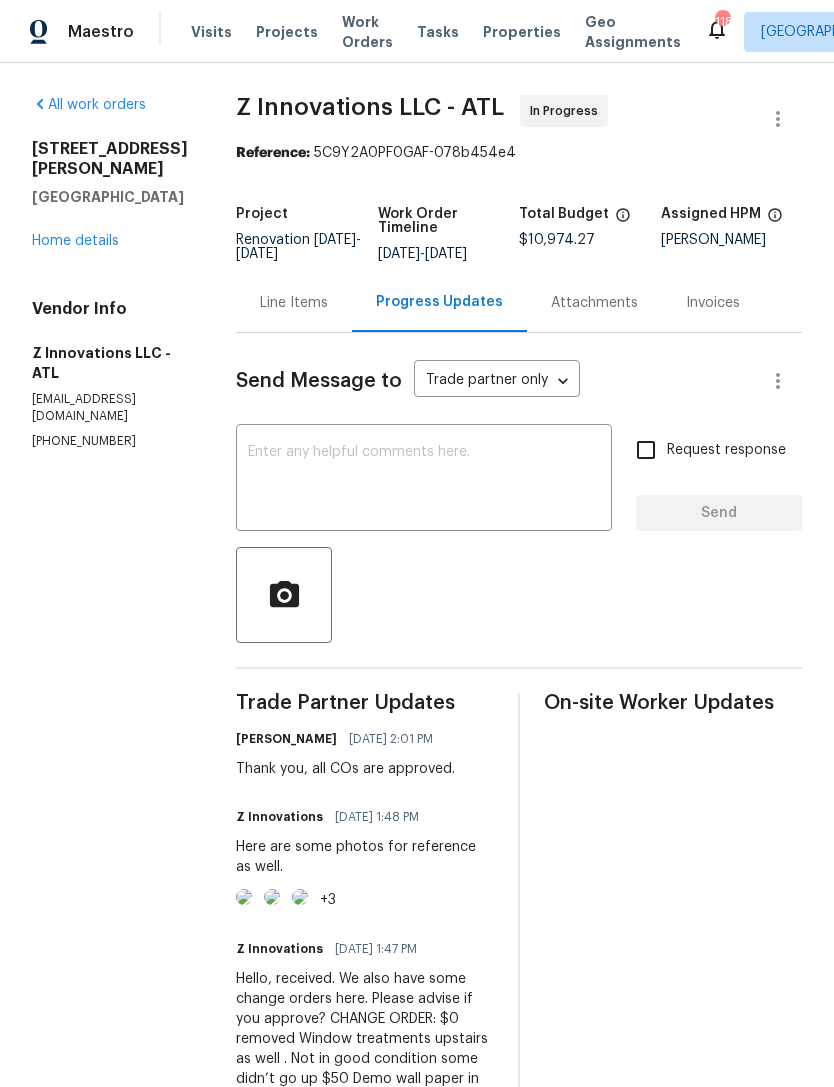 click on "Line Items" at bounding box center [294, 303] 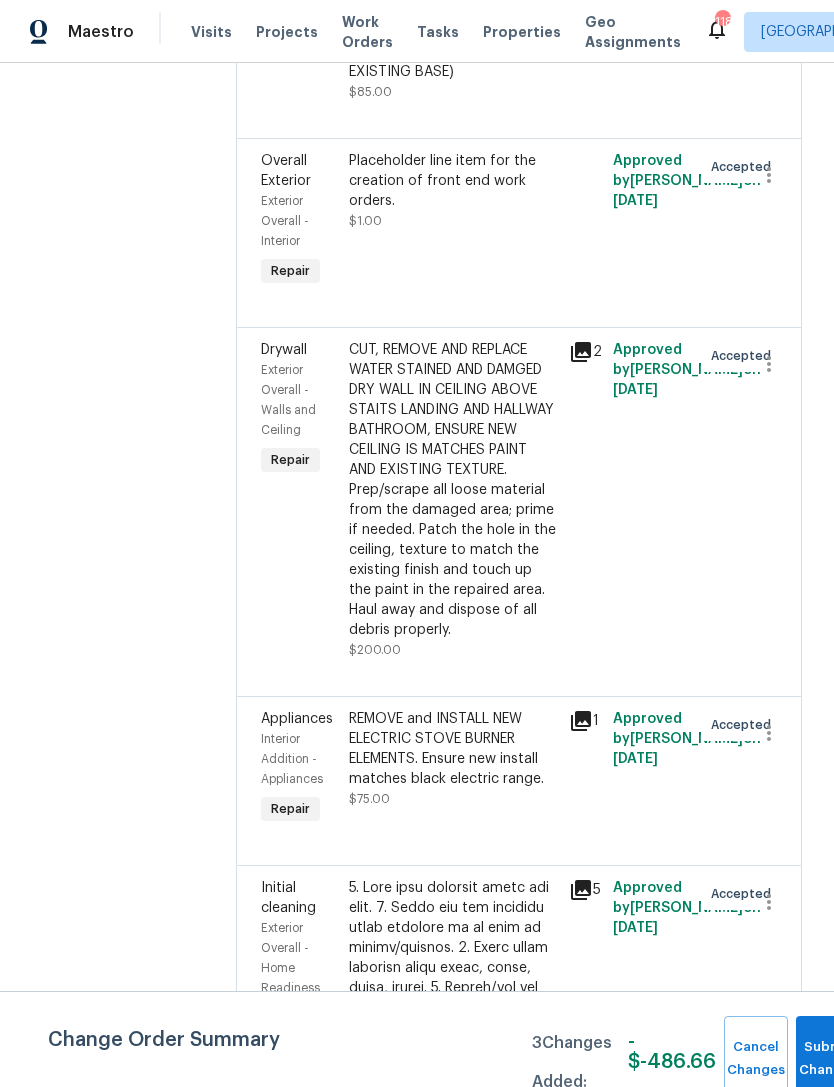scroll, scrollTop: 9059, scrollLeft: 1, axis: both 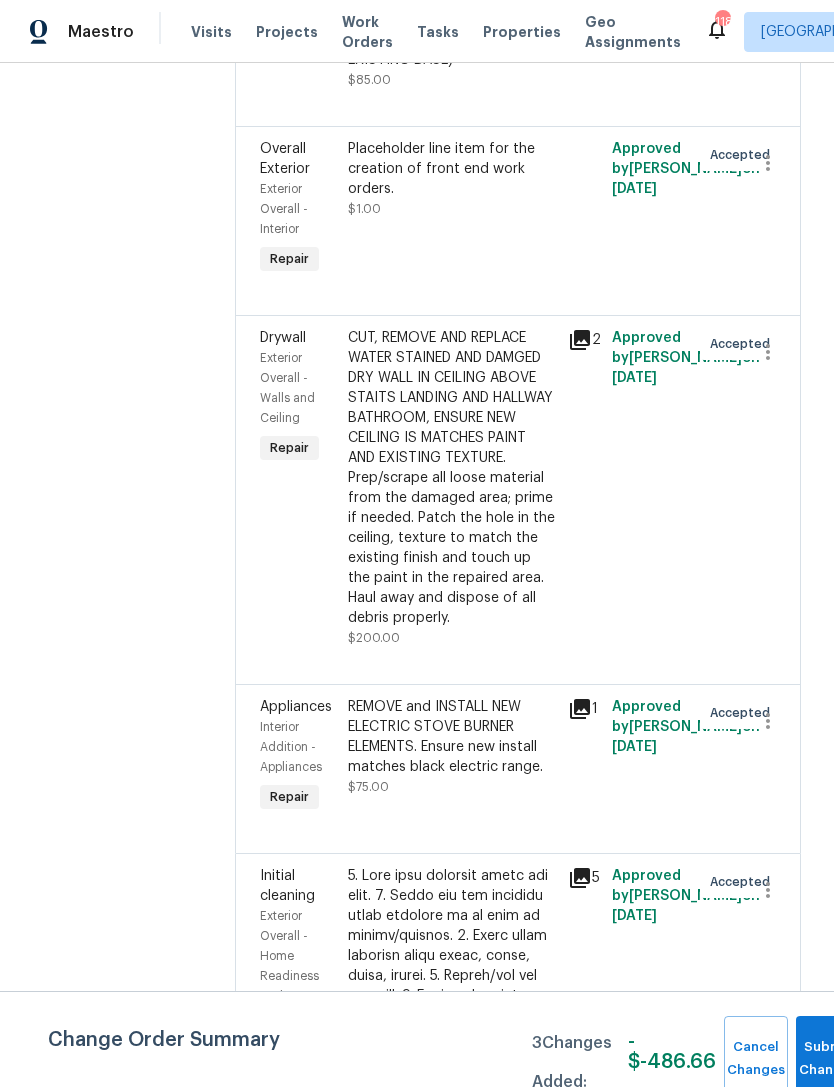 click on "Exterior Overall - Walls and Ceiling" at bounding box center (287, 388) 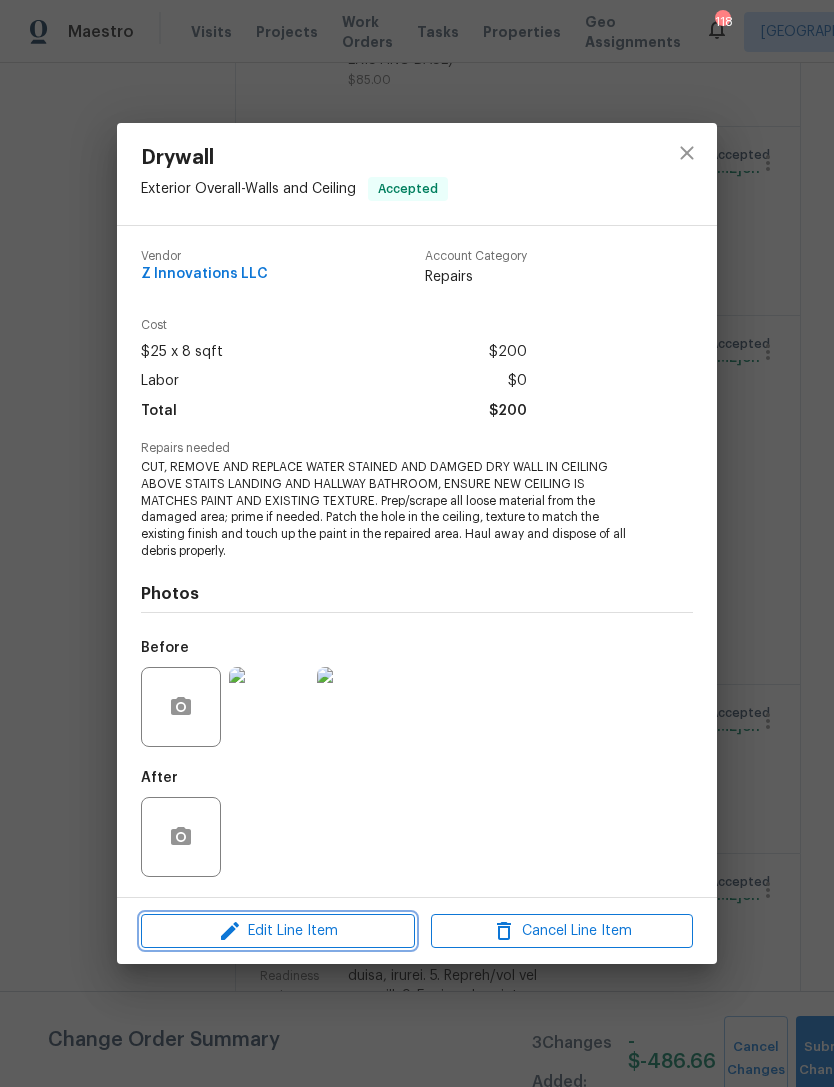 click on "Edit Line Item" at bounding box center [278, 931] 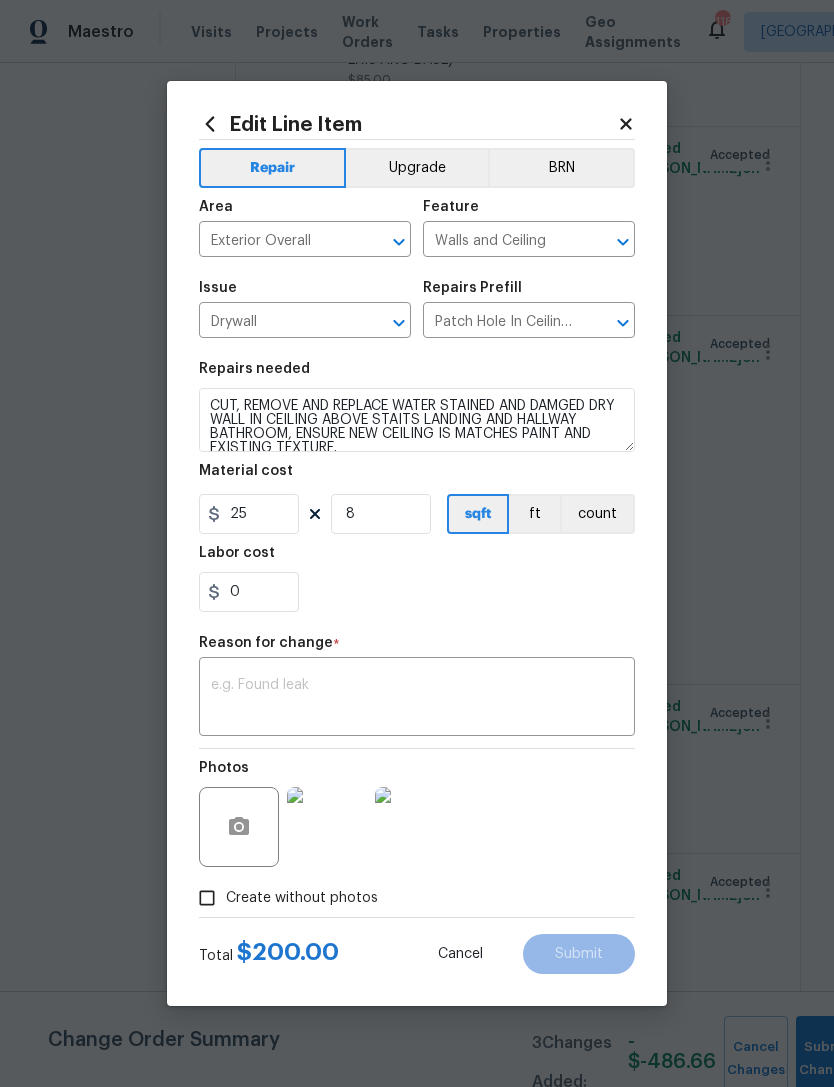 click at bounding box center [417, 699] 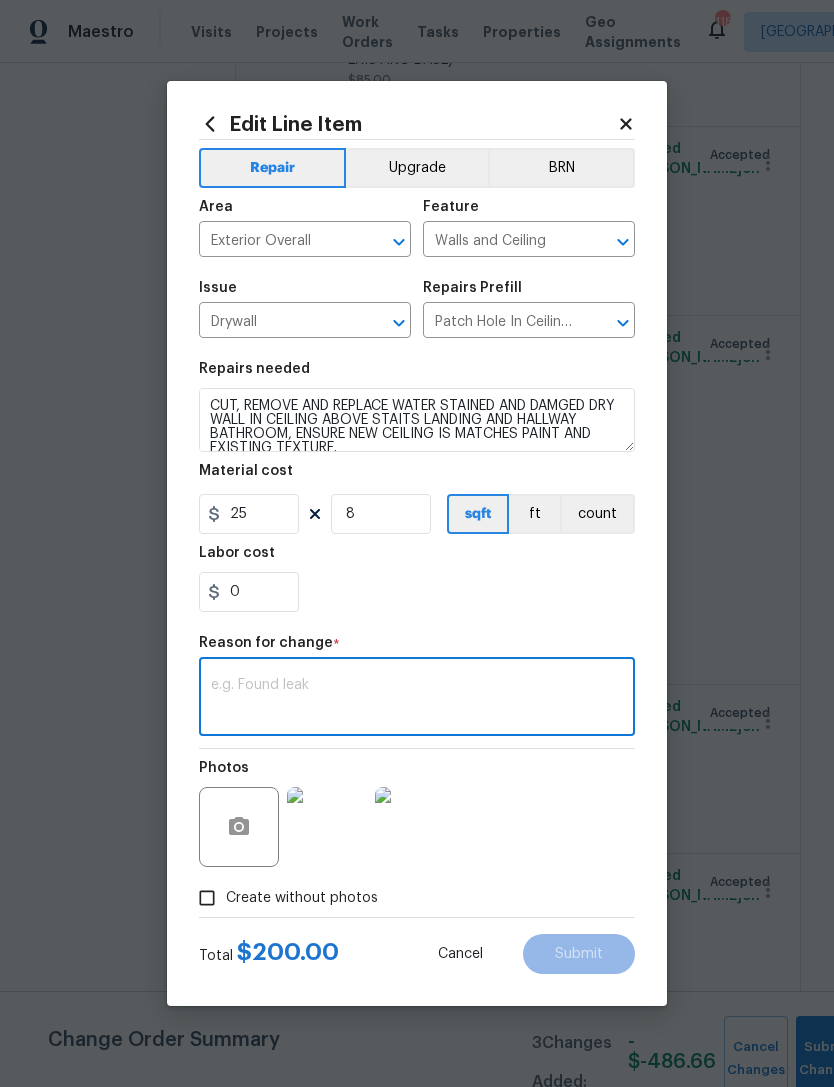 click at bounding box center [417, 699] 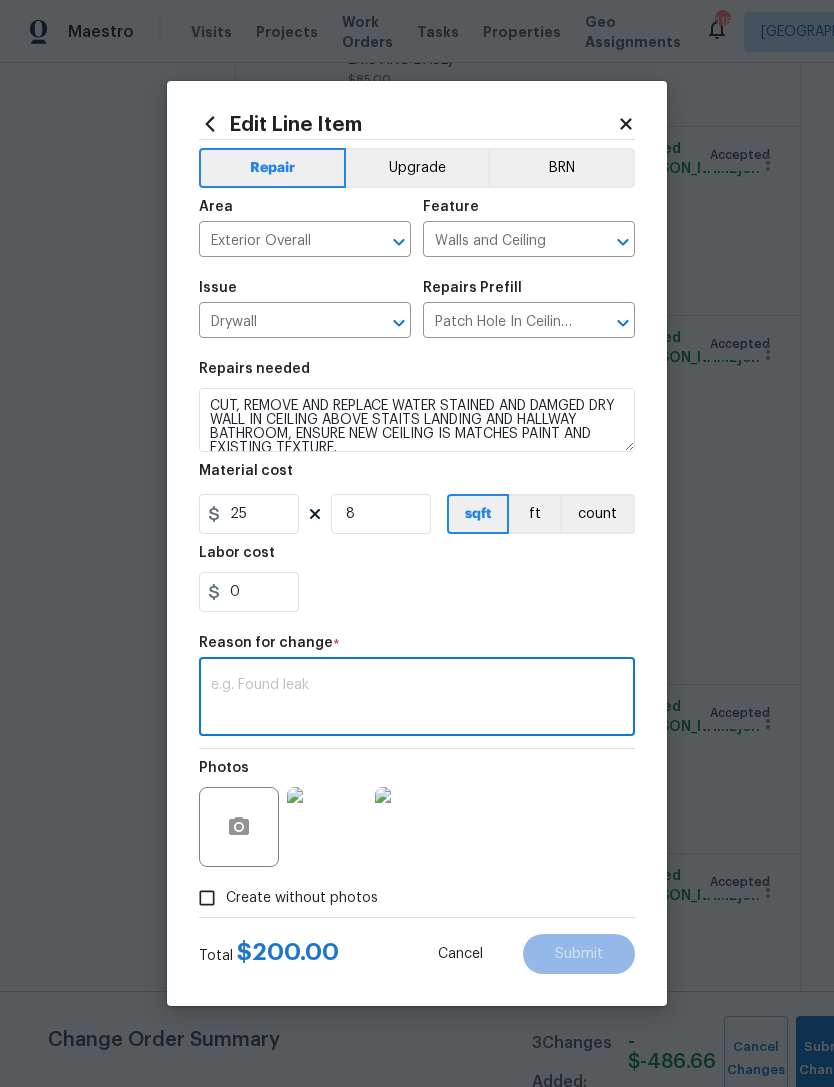 paste on "$50 Popcorn ceiling repair by stairs $25 Silicone hall bathroom due to loose spigot $65 Ball rod assembly in master sink is damaged" 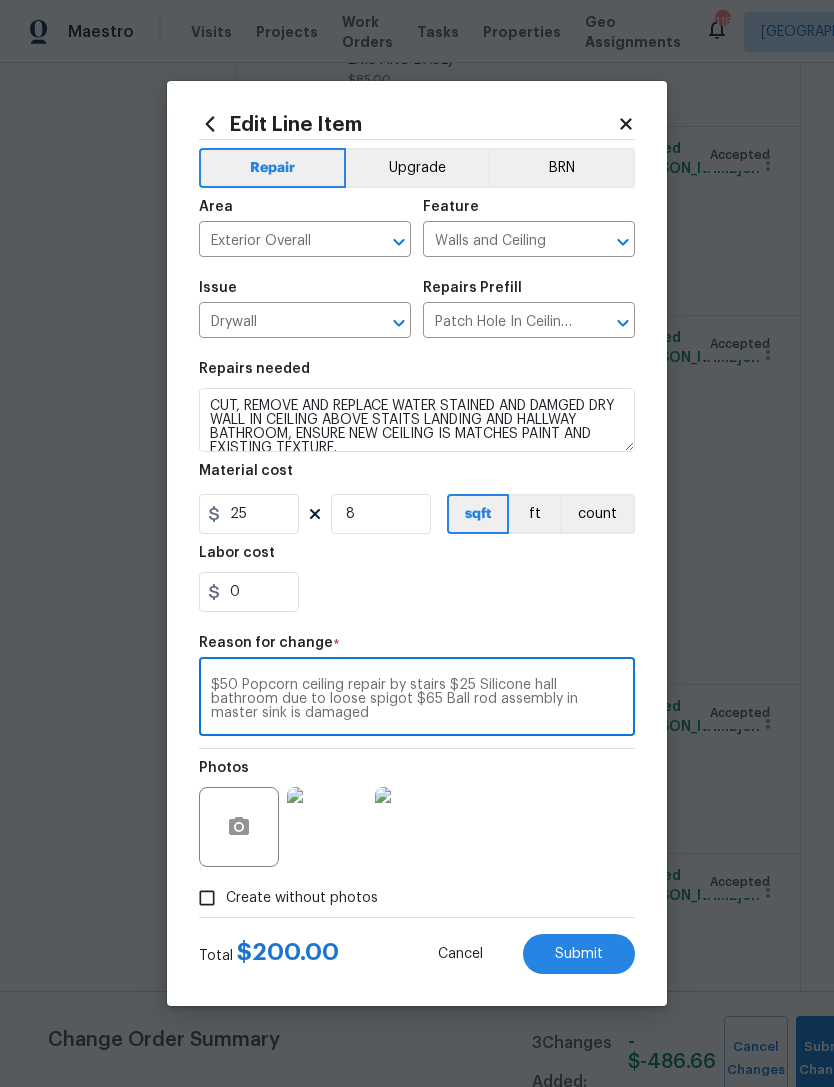 click on "$50 Popcorn ceiling repair by stairs $25 Silicone hall bathroom due to loose spigot $65 Ball rod assembly in master sink is damaged" at bounding box center (417, 699) 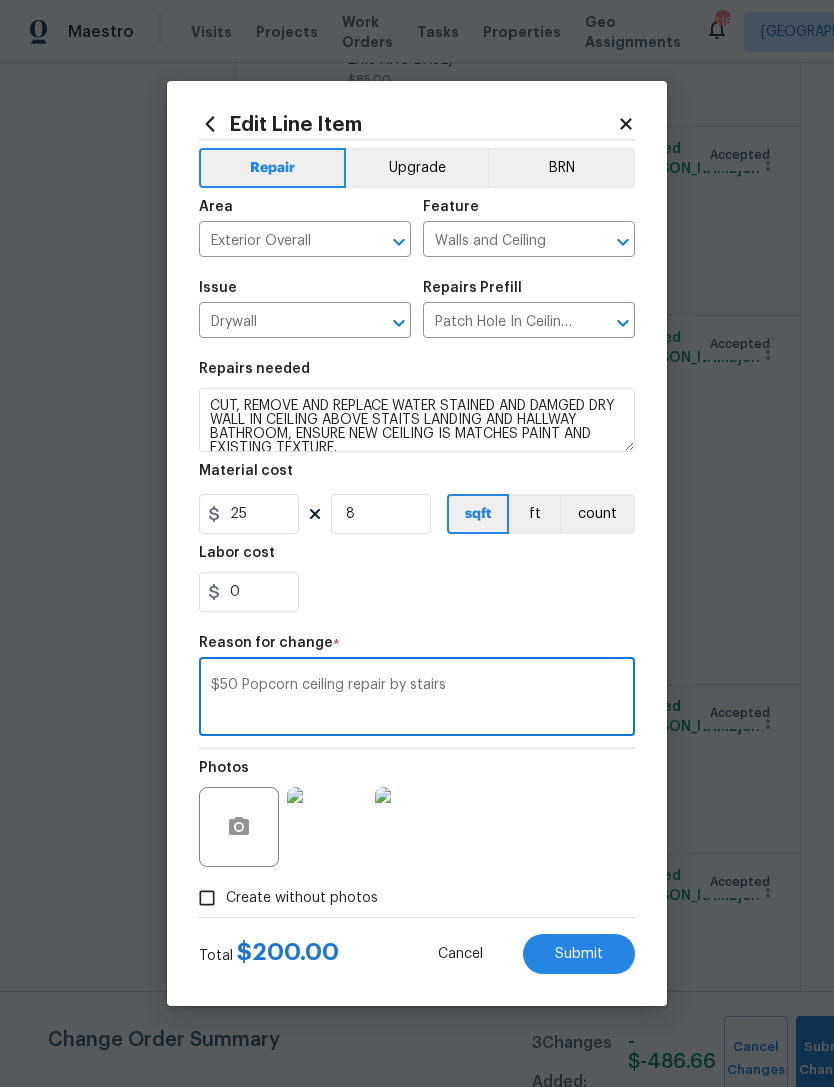 type on "$50 Popcorn ceiling repair by stairs" 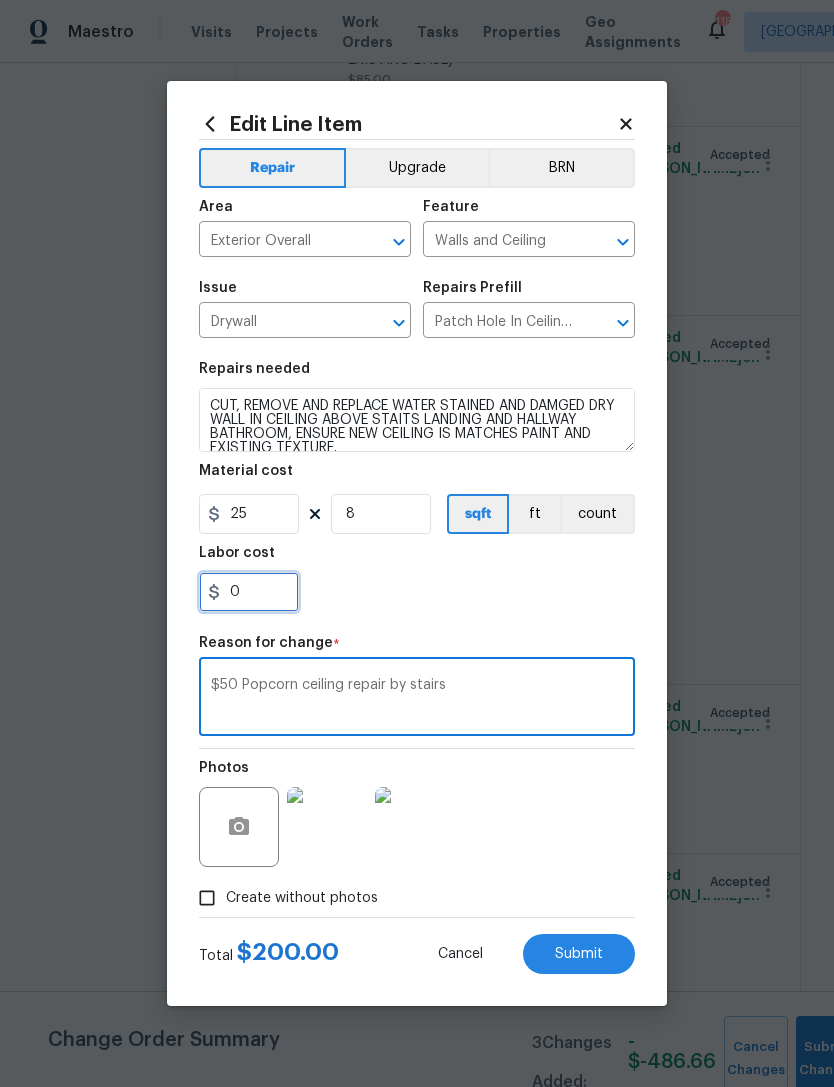 click on "0" at bounding box center (249, 592) 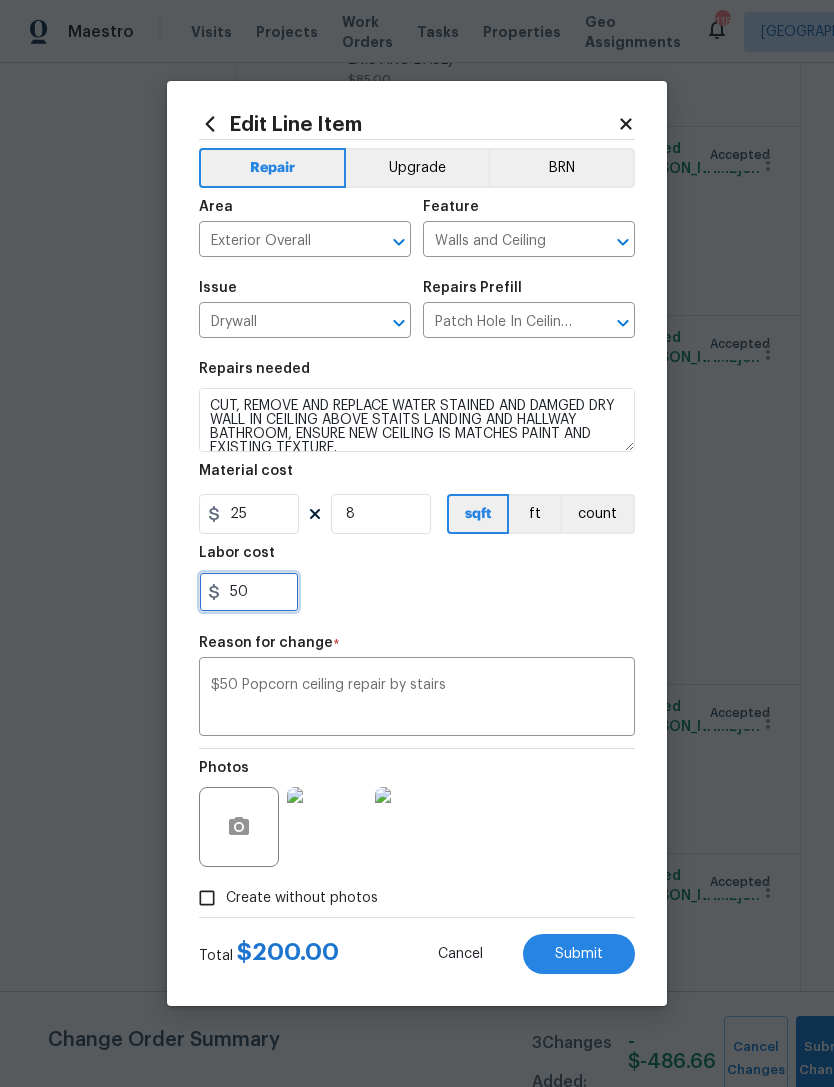 type on "50" 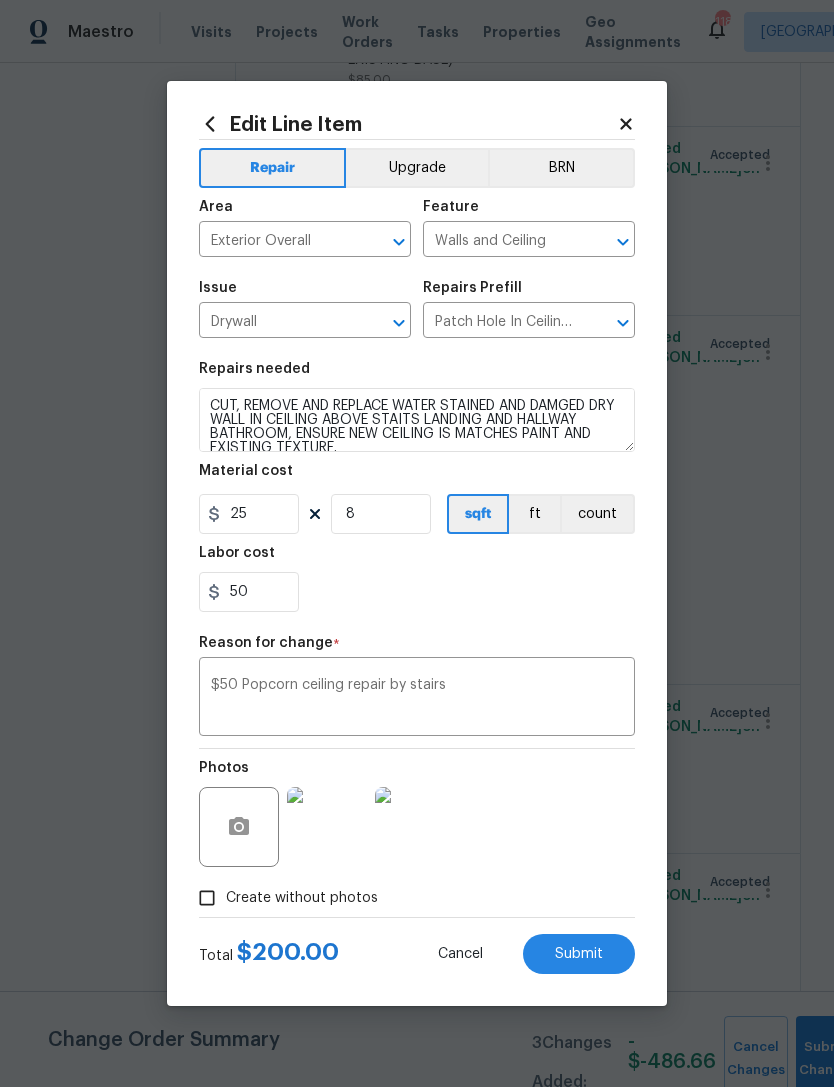 click on "50" at bounding box center [417, 592] 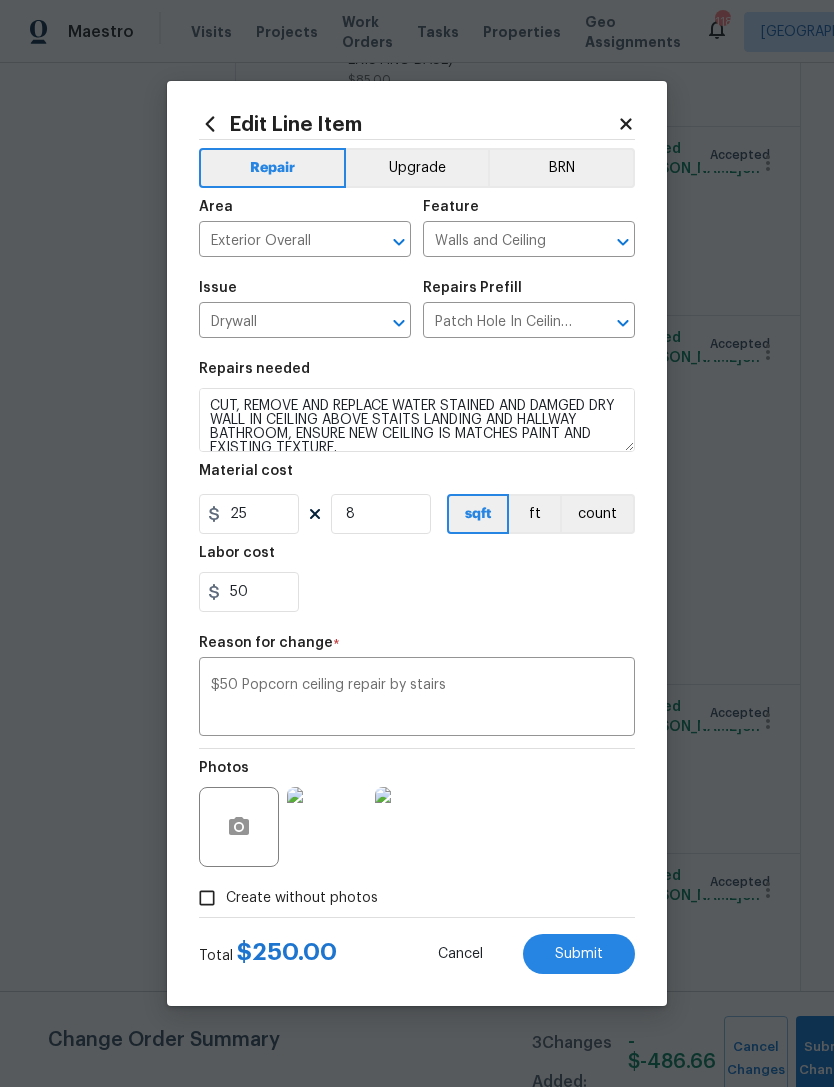click on "Submit" at bounding box center (579, 954) 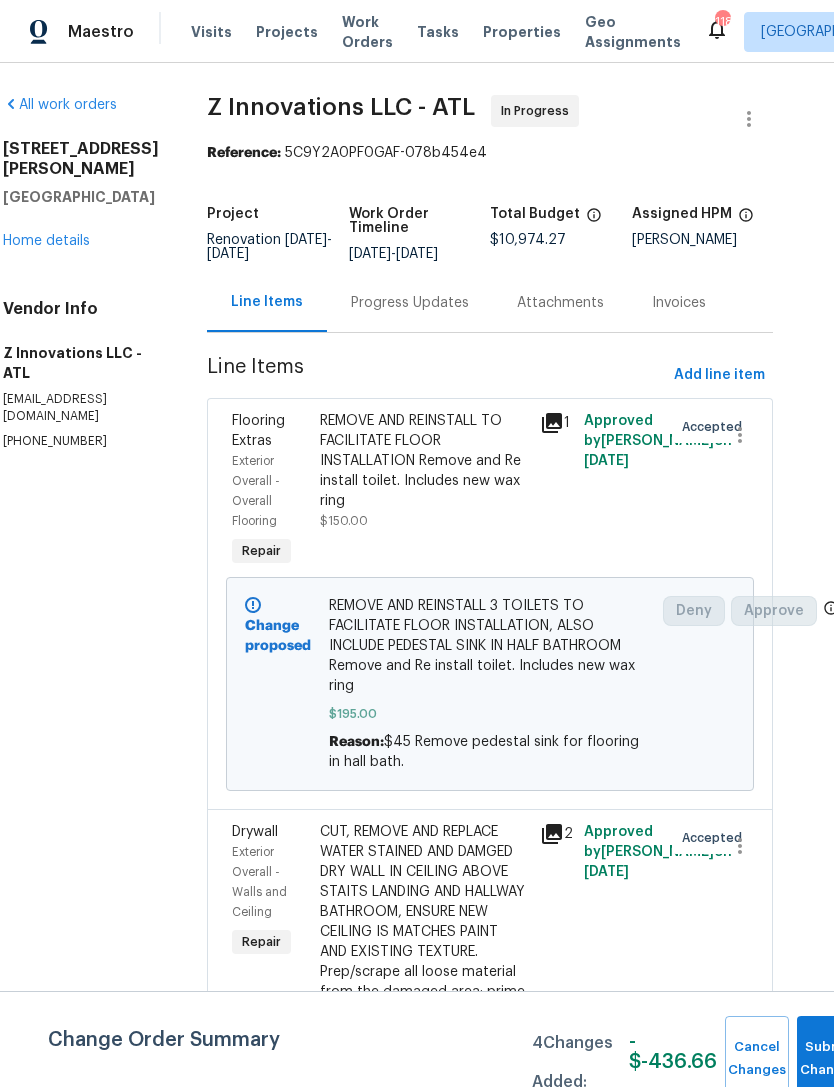 scroll, scrollTop: 0, scrollLeft: 28, axis: horizontal 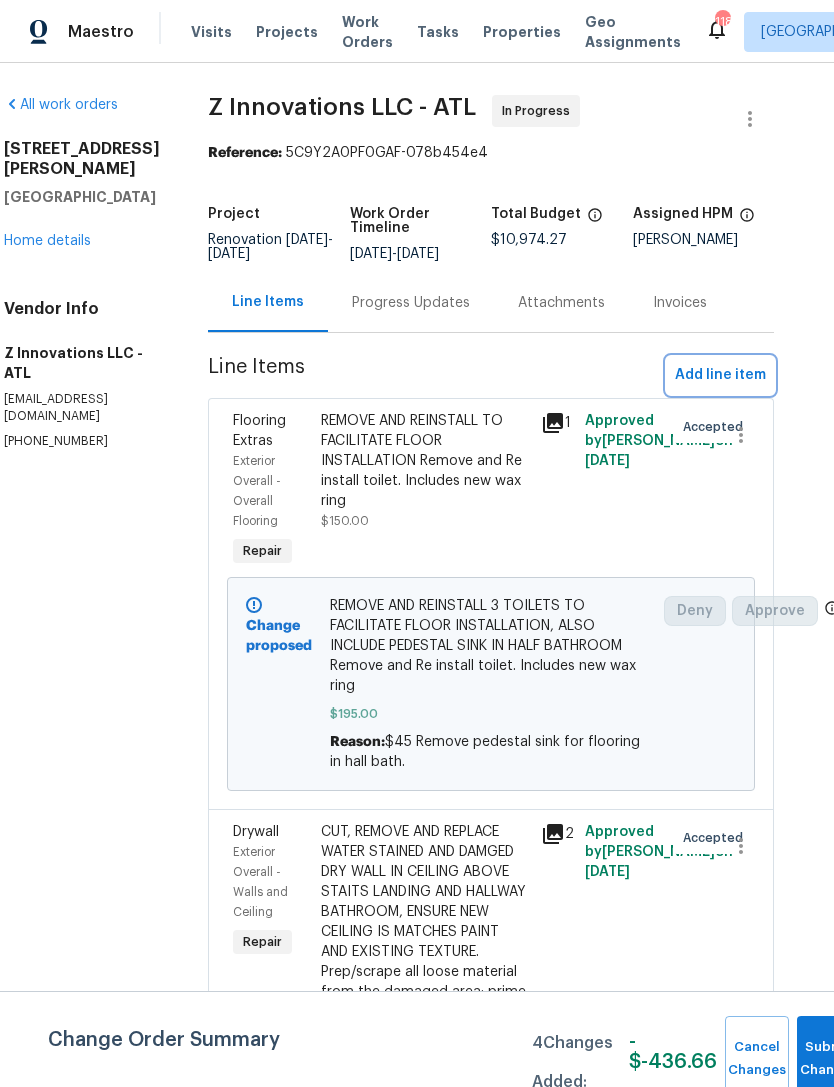 click on "Add line item" at bounding box center [720, 375] 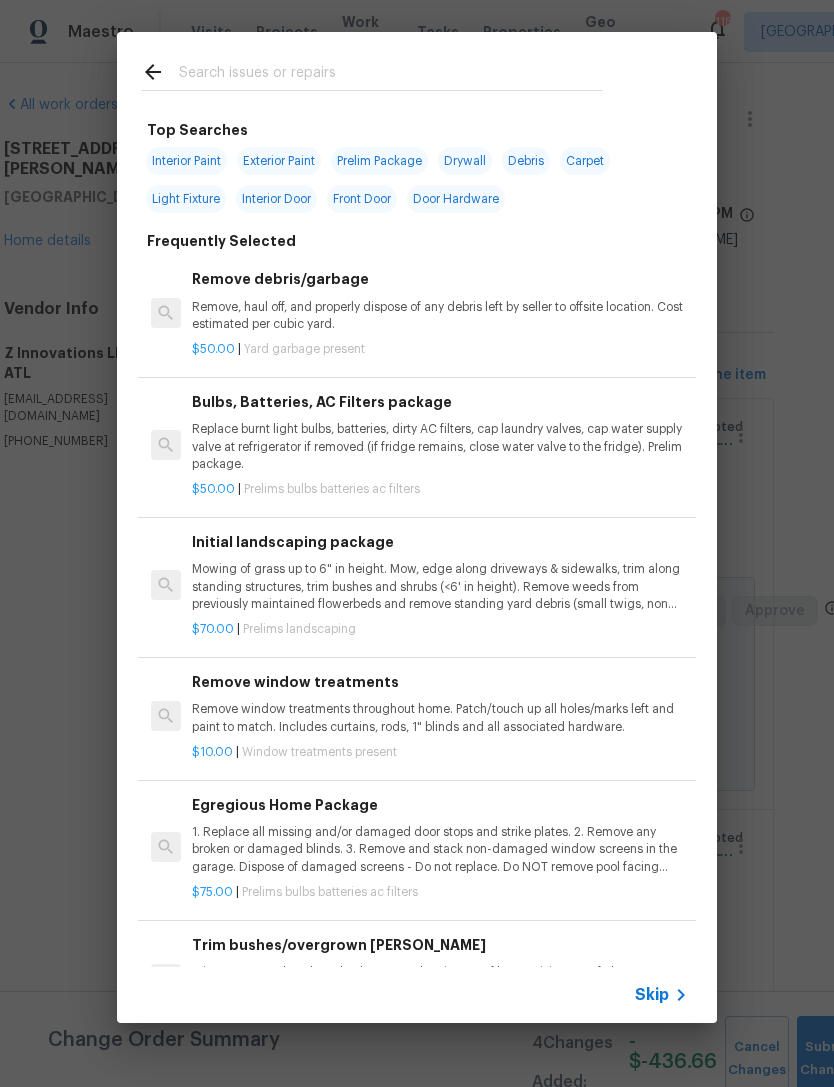 click at bounding box center (391, 75) 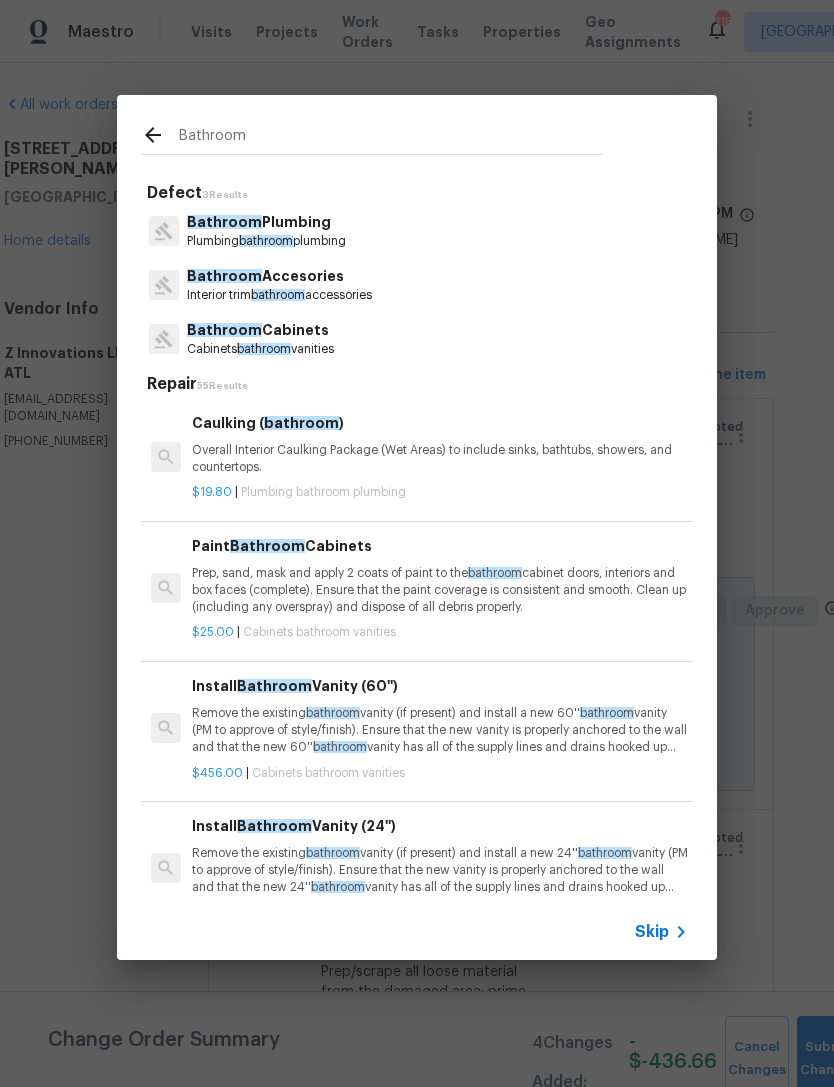 type on "Bathroom" 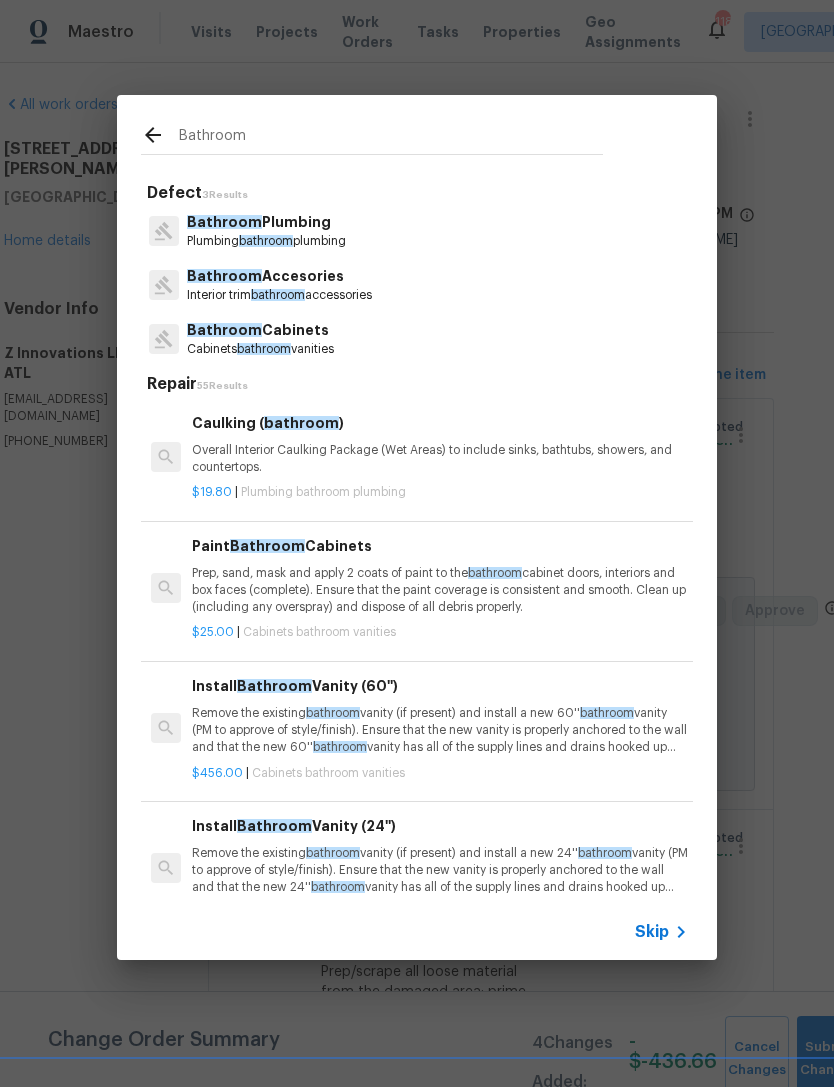 click on "Bathroom  Plumbing Plumbing  bathroom  plumbing" at bounding box center (417, 231) 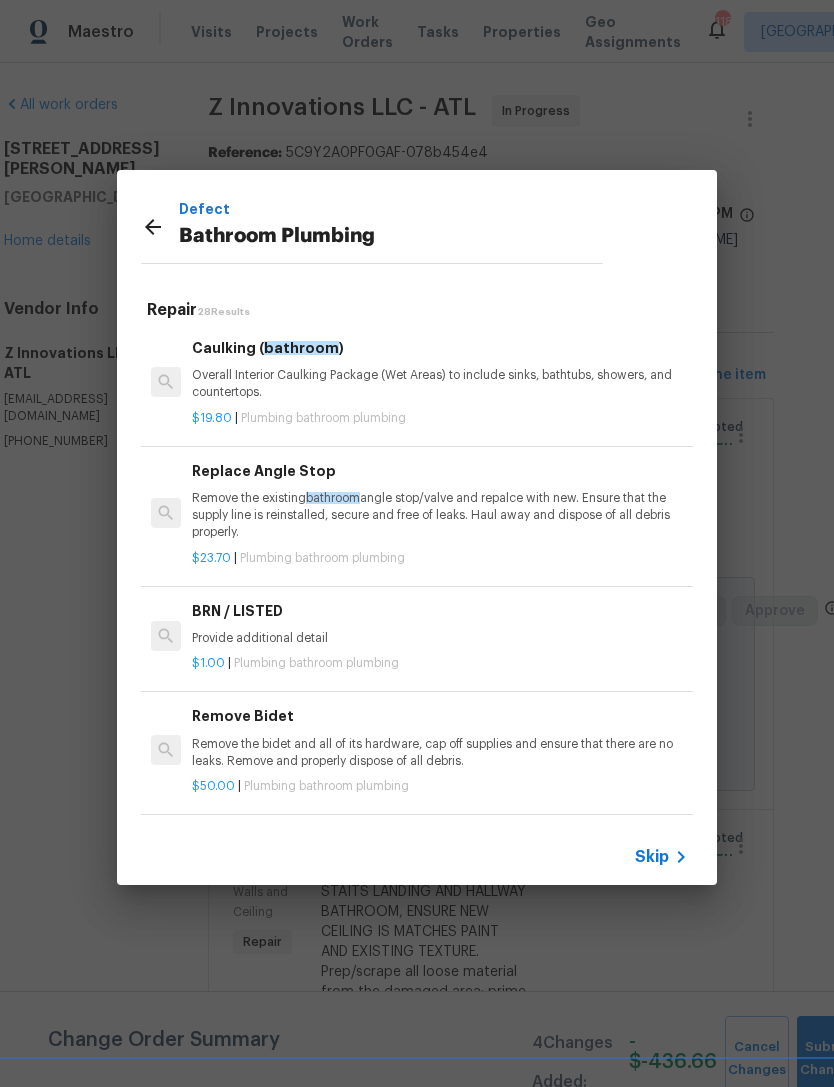 click on "Remove the existing  bathroom  angle stop/valve and repalce with new. Ensure that the supply line is reinstalled, secure and free of leaks. Haul away and dispose of all debris properly." at bounding box center (440, 515) 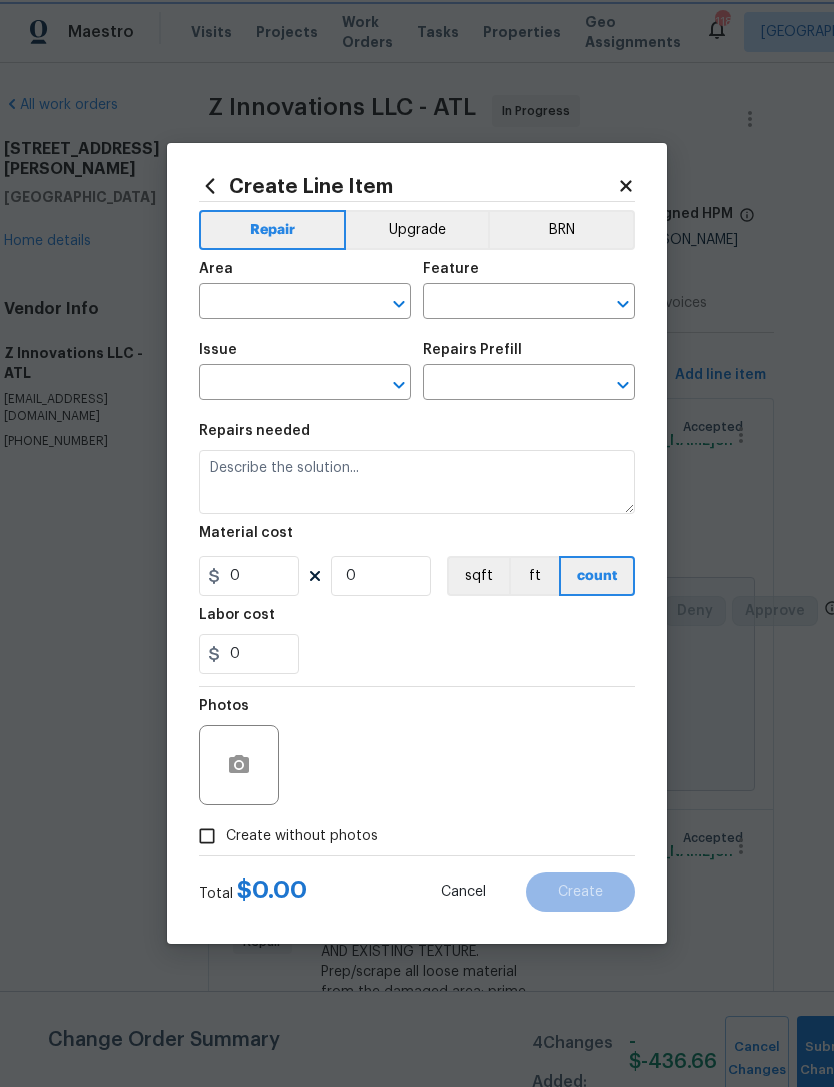 type on "Plumbing" 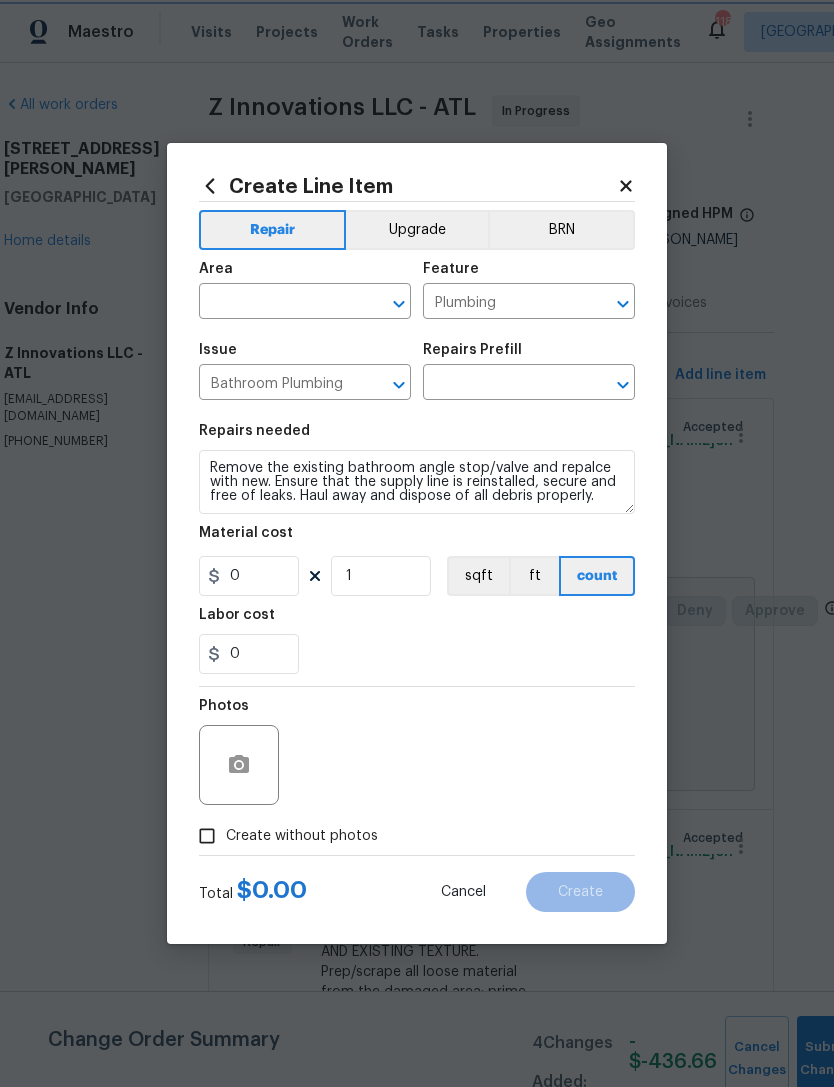 type on "Replace Angle Stop $23.70" 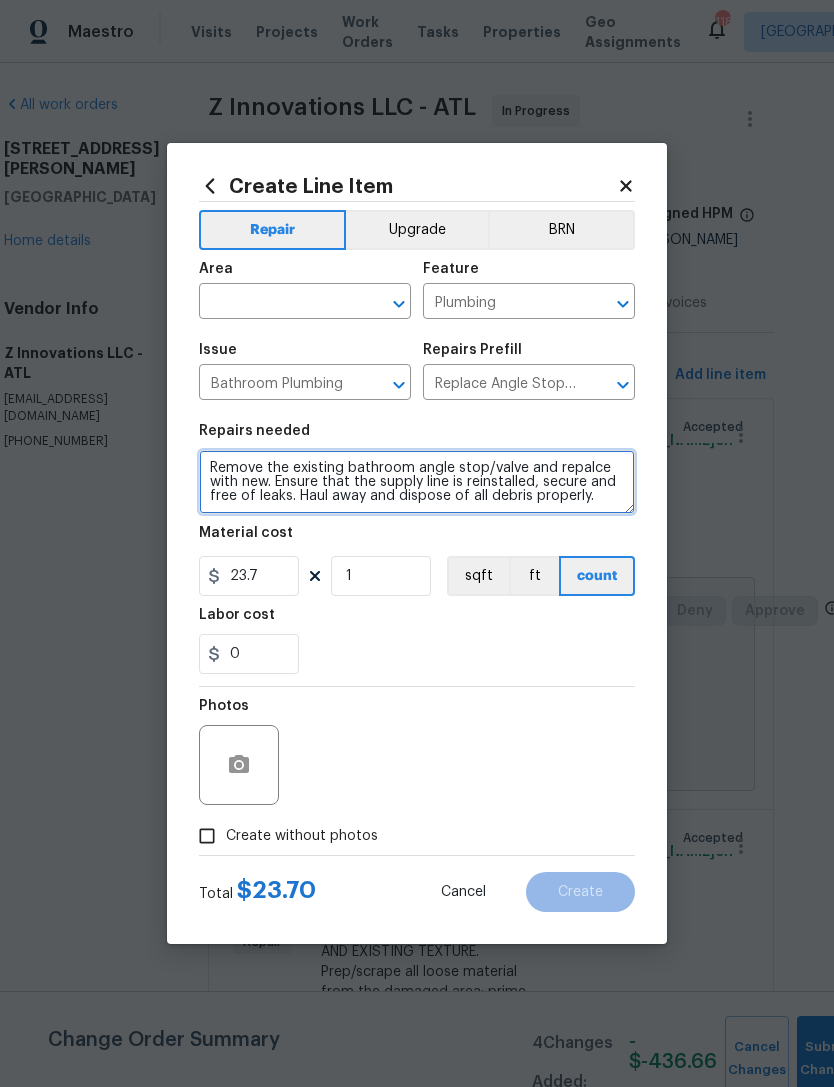 click on "Remove the existing bathroom angle stop/valve and repalce with new. Ensure that the supply line is reinstalled, secure and free of leaks. Haul away and dispose of all debris properly." at bounding box center (417, 482) 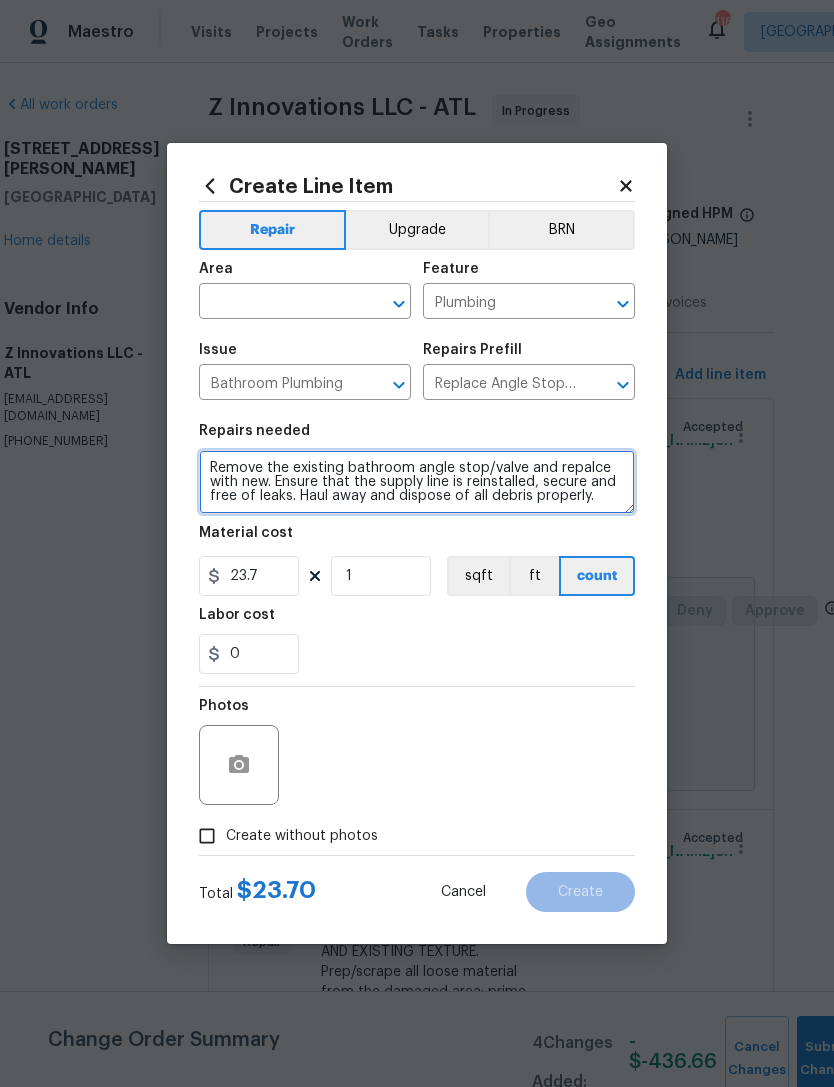 paste on "$25 Silicone hall bathroom due to loose spigot $65 Ball rod assembly in master sink is damaged" 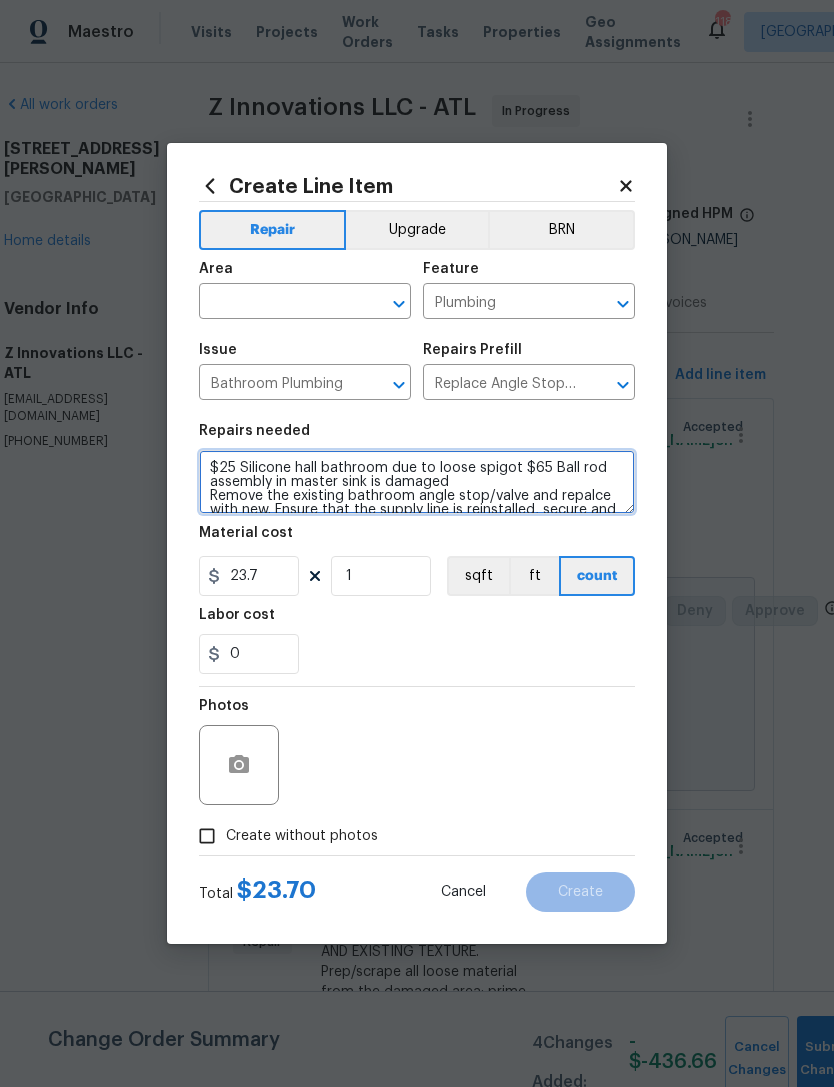 click on "$25 Silicone hall bathroom due to loose spigot $65 Ball rod assembly in master sink is damaged
Remove the existing bathroom angle stop/valve and repalce with new. Ensure that the supply line is reinstalled, secure and free of leaks. Haul away and dispose of all debris properly." at bounding box center (417, 482) 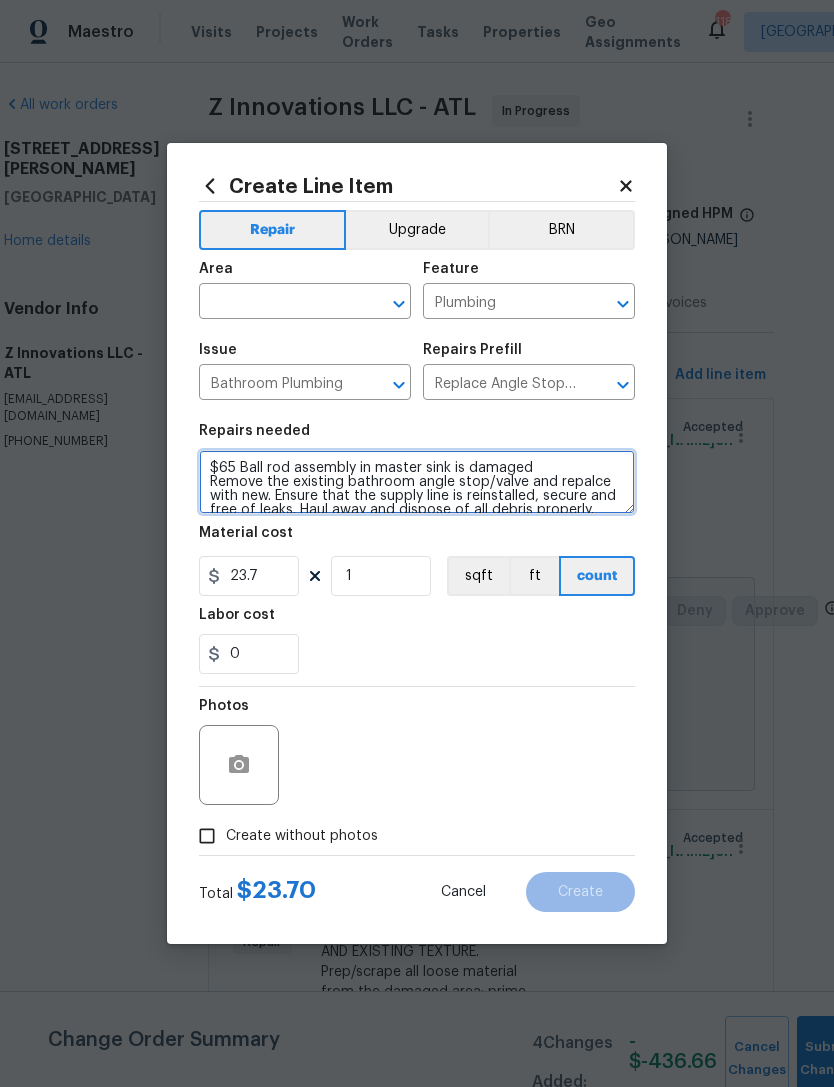 click on "$65 Ball rod assembly in master sink is damaged
Remove the existing bathroom angle stop/valve and repalce with new. Ensure that the supply line is reinstalled, secure and free of leaks. Haul away and dispose of all debris properly." at bounding box center (417, 482) 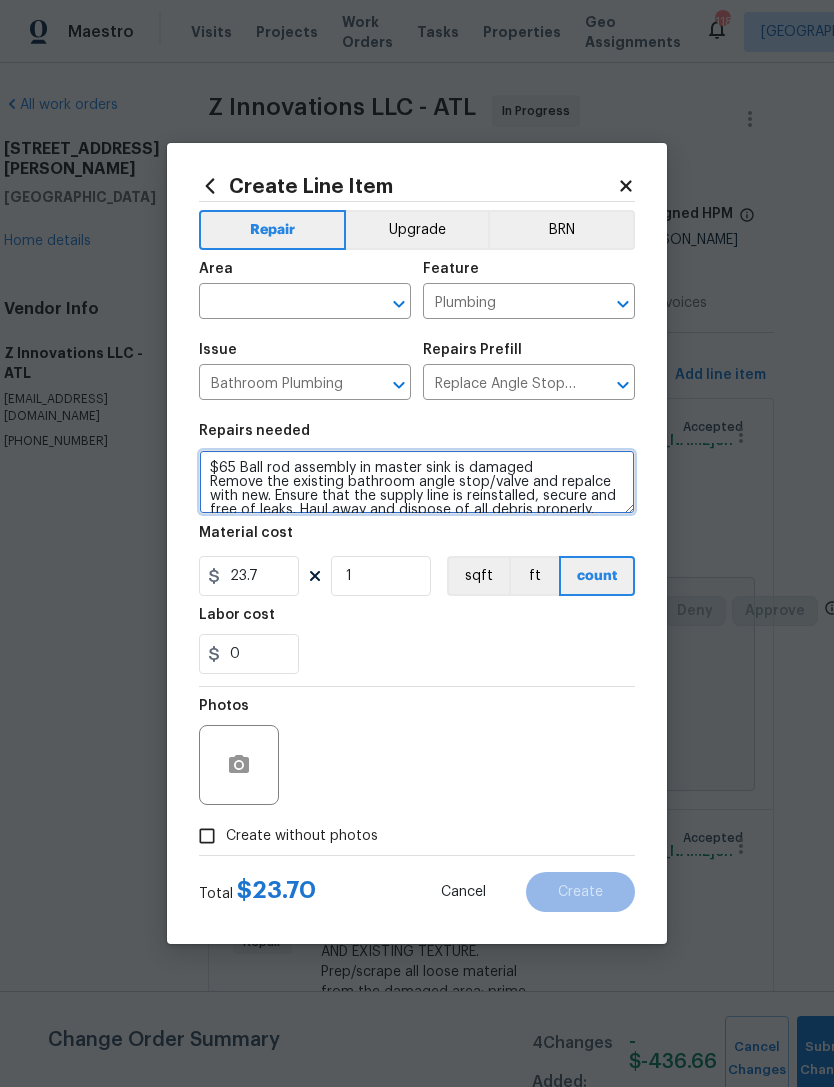 click on "$65 Ball rod assembly in master sink is damaged
Remove the existing bathroom angle stop/valve and repalce with new. Ensure that the supply line is reinstalled, secure and free of leaks. Haul away and dispose of all debris properly." at bounding box center [417, 482] 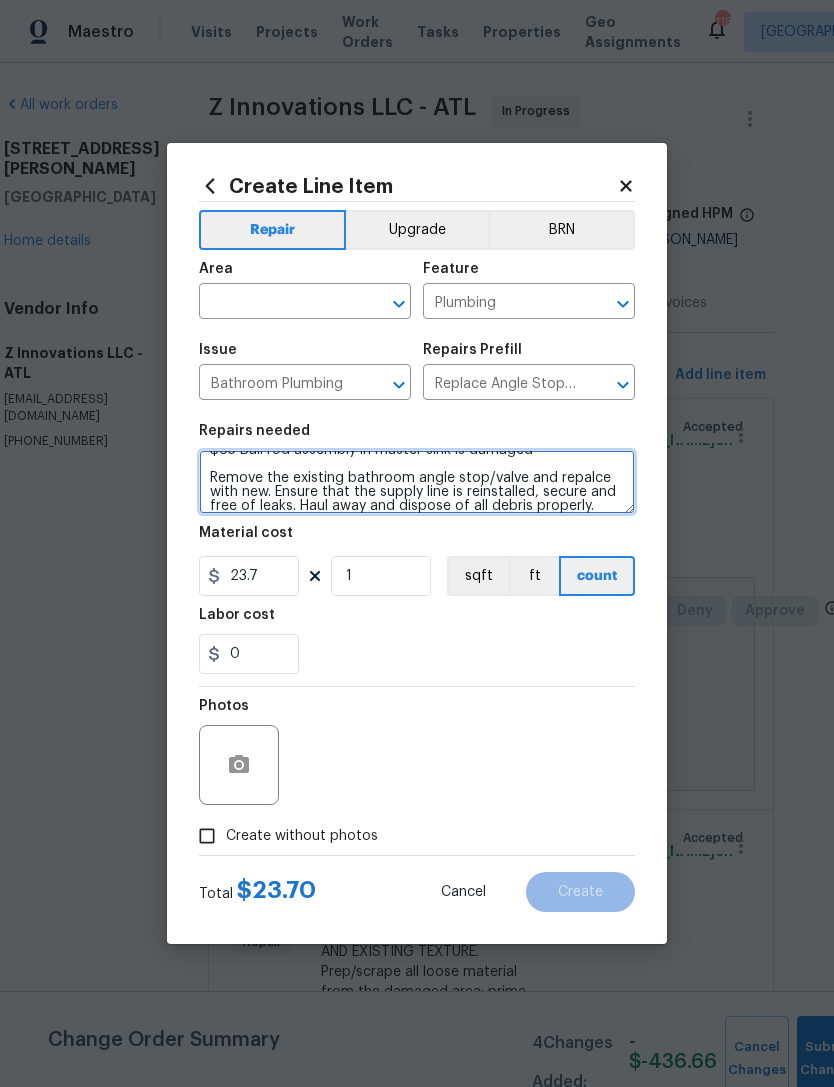 scroll, scrollTop: 17, scrollLeft: 0, axis: vertical 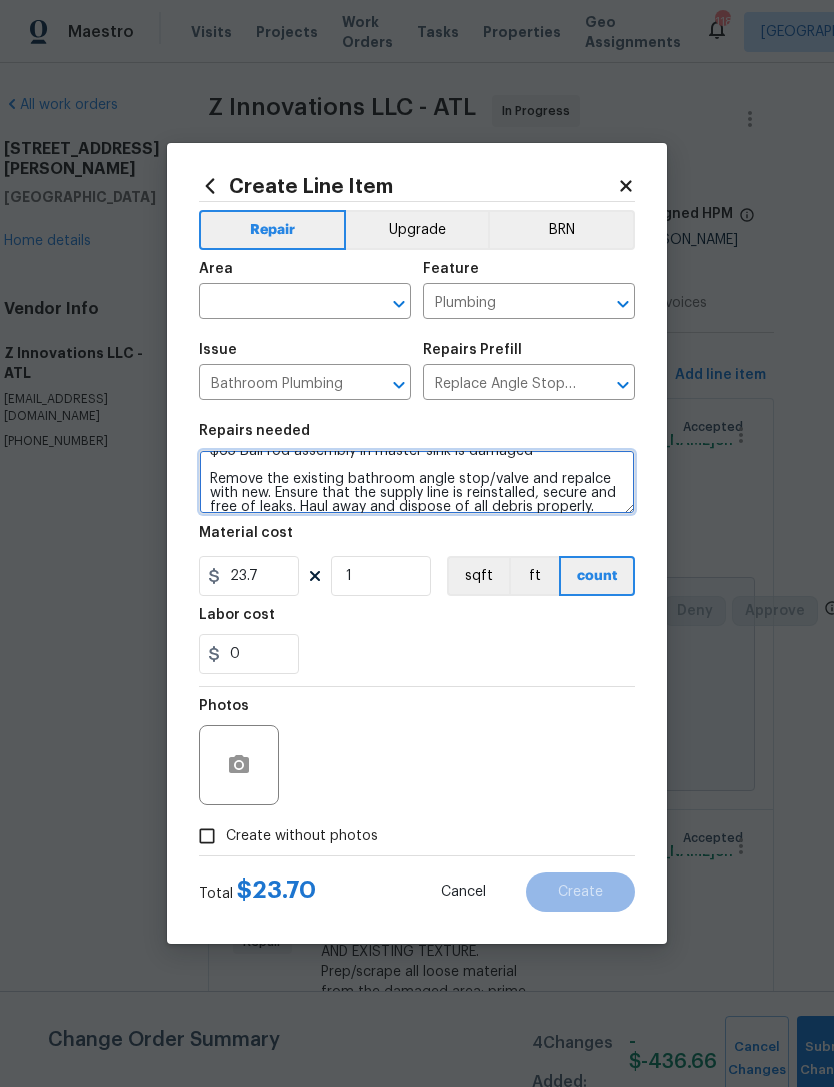 click on "$65 Ball rod assembly in master sink is damaged
Remove the existing bathroom angle stop/valve and repalce with new. Ensure that the supply line is reinstalled, secure and free of leaks. Haul away and dispose of all debris properly." at bounding box center [417, 482] 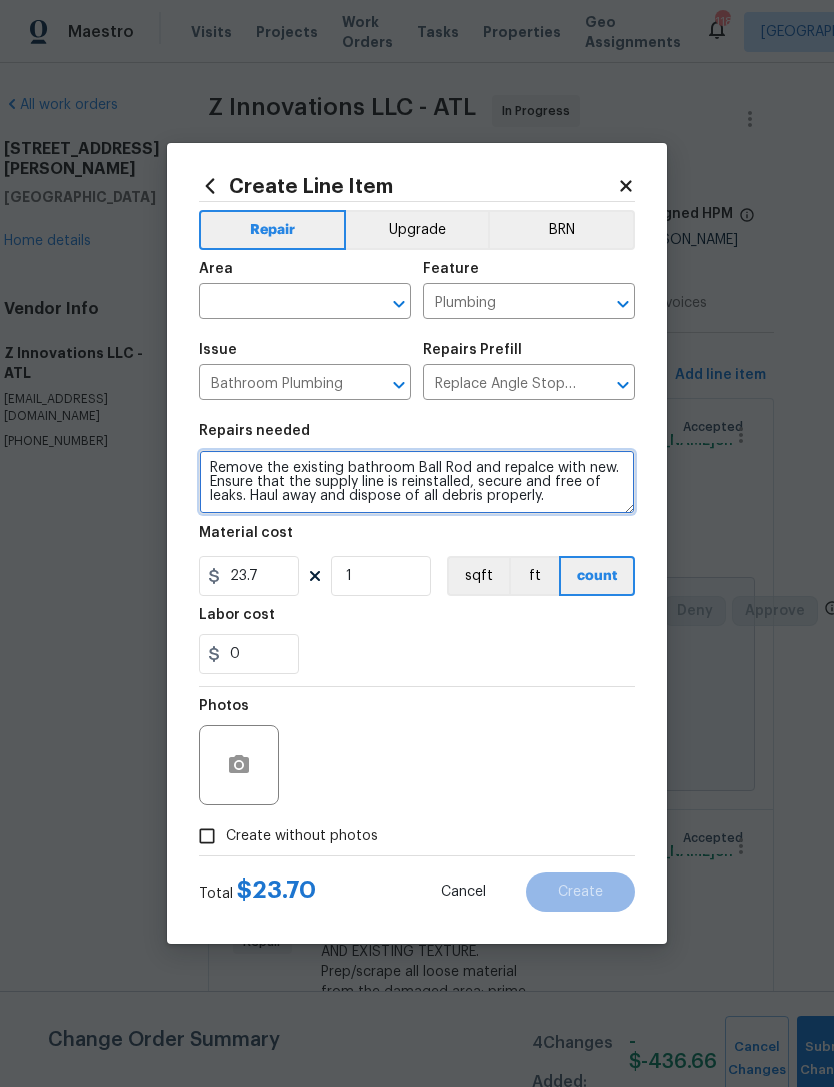 scroll, scrollTop: 28, scrollLeft: 0, axis: vertical 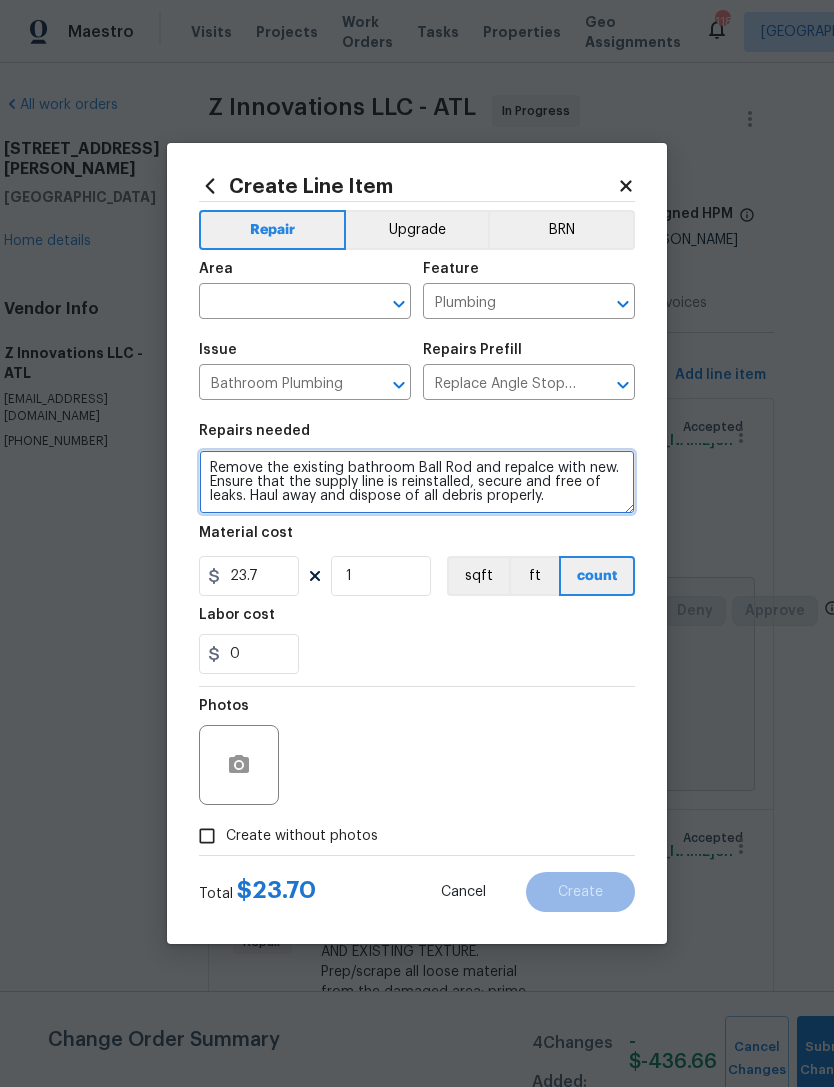 click on "$65 Ball rod assembly in master sink is damaged
Remove the existing bathroom Ball Rod and repalce with new. Ensure that the supply line is reinstalled, secure and free of leaks. Haul away and dispose of all debris properly." at bounding box center [417, 482] 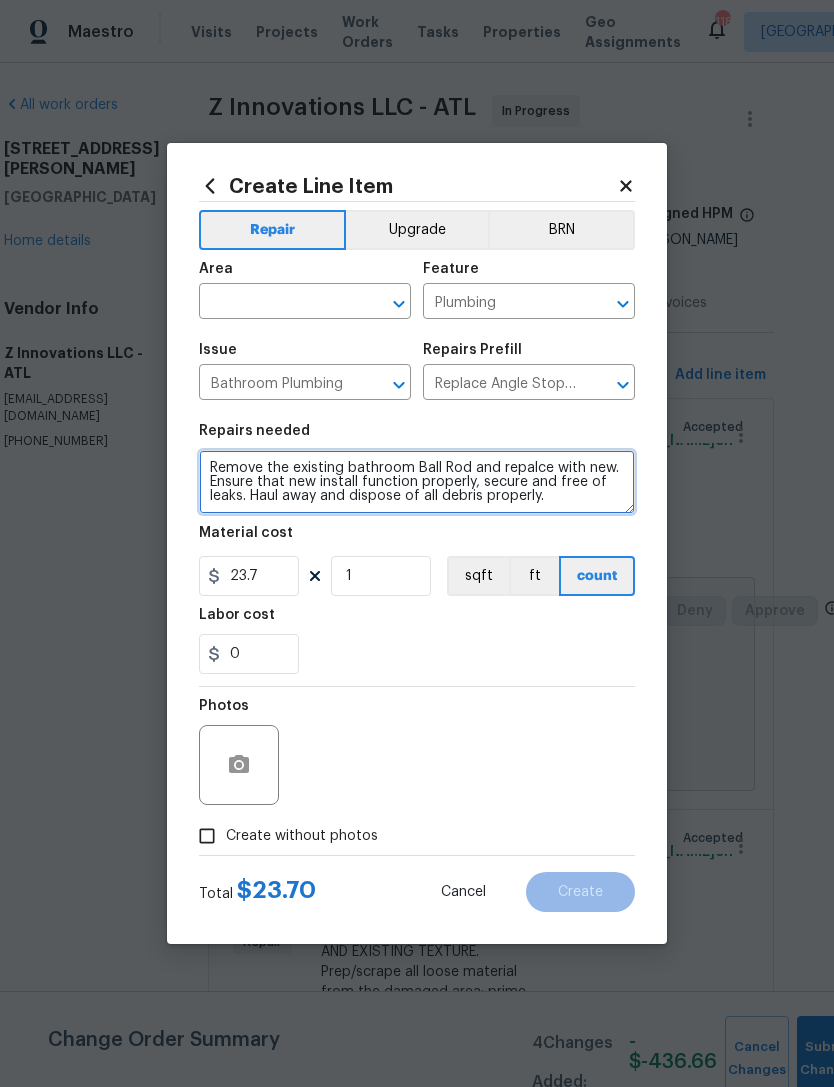 click on "$65 Ball rod assembly in master sink is damaged
Remove the existing bathroom Ball Rod and repalce with new. Ensure that new install function properly, secure and free of leaks. Haul away and dispose of all debris properly." at bounding box center (417, 482) 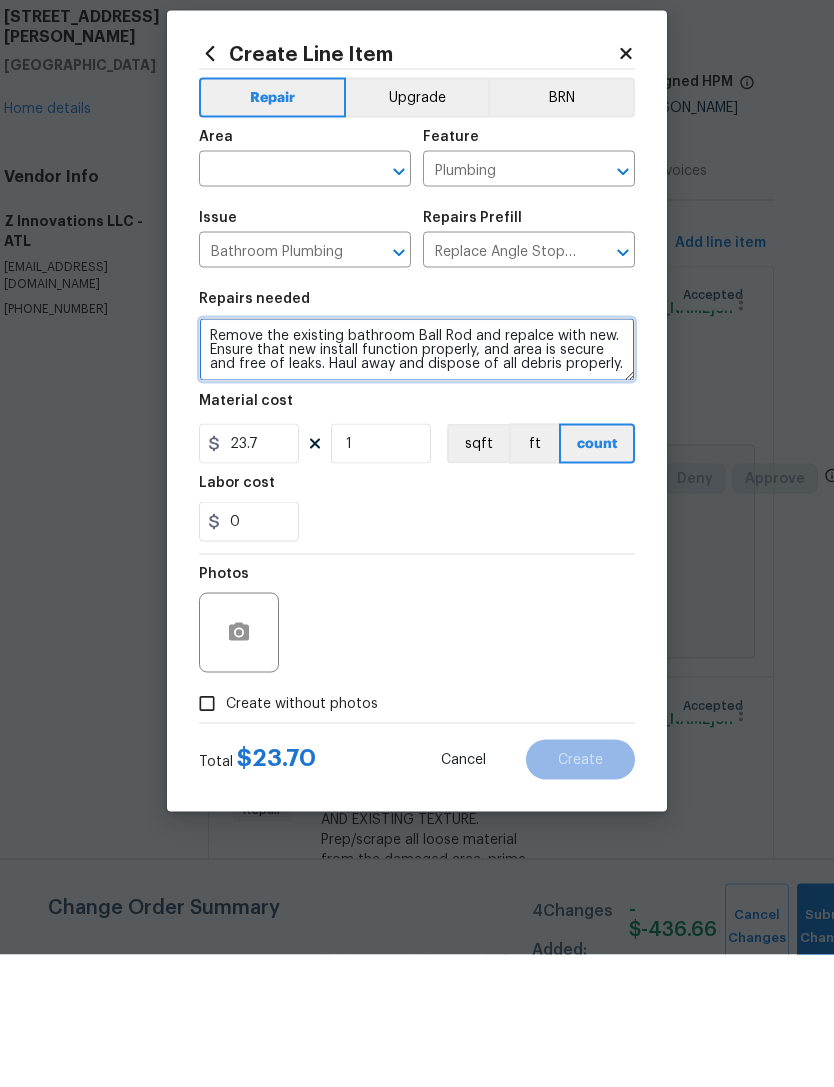 click on "$65 Ball rod assembly in master sink is damaged
Remove the existing bathroom Ball Rod and repalce with new. Ensure that new install function properly, and area is secure and free of leaks. Haul away and dispose of all debris properly." at bounding box center (417, 482) 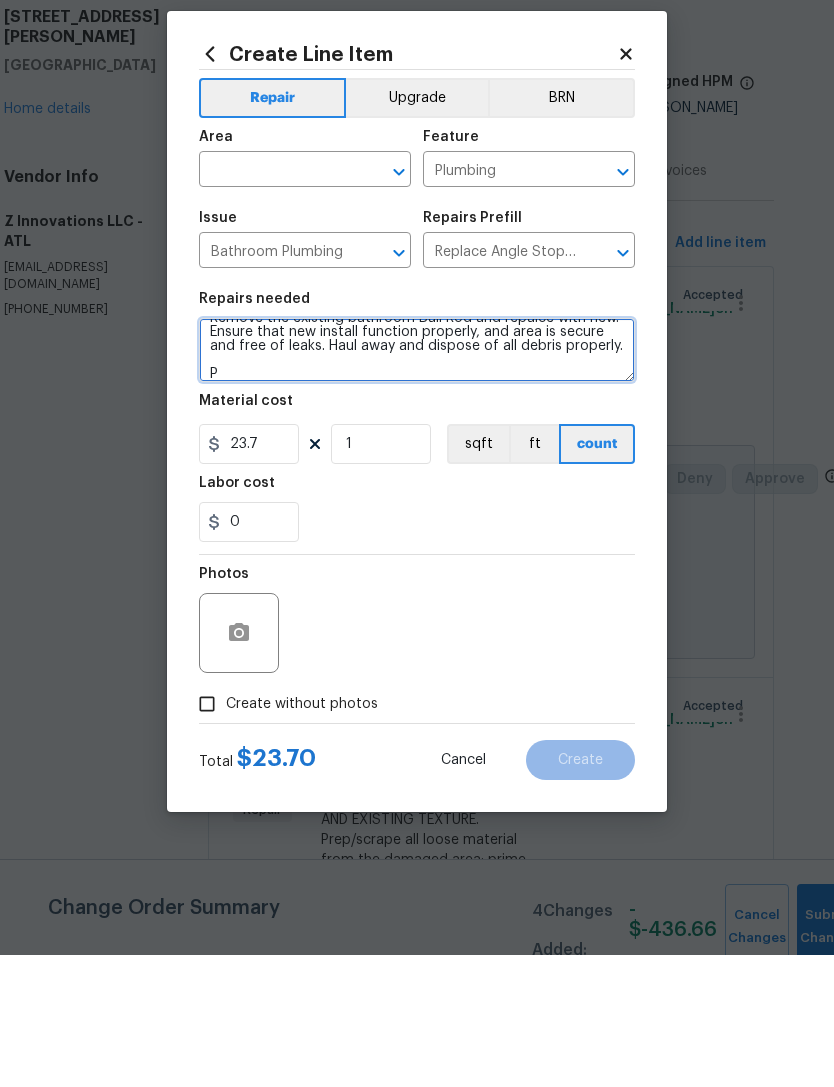 scroll, scrollTop: 46, scrollLeft: 0, axis: vertical 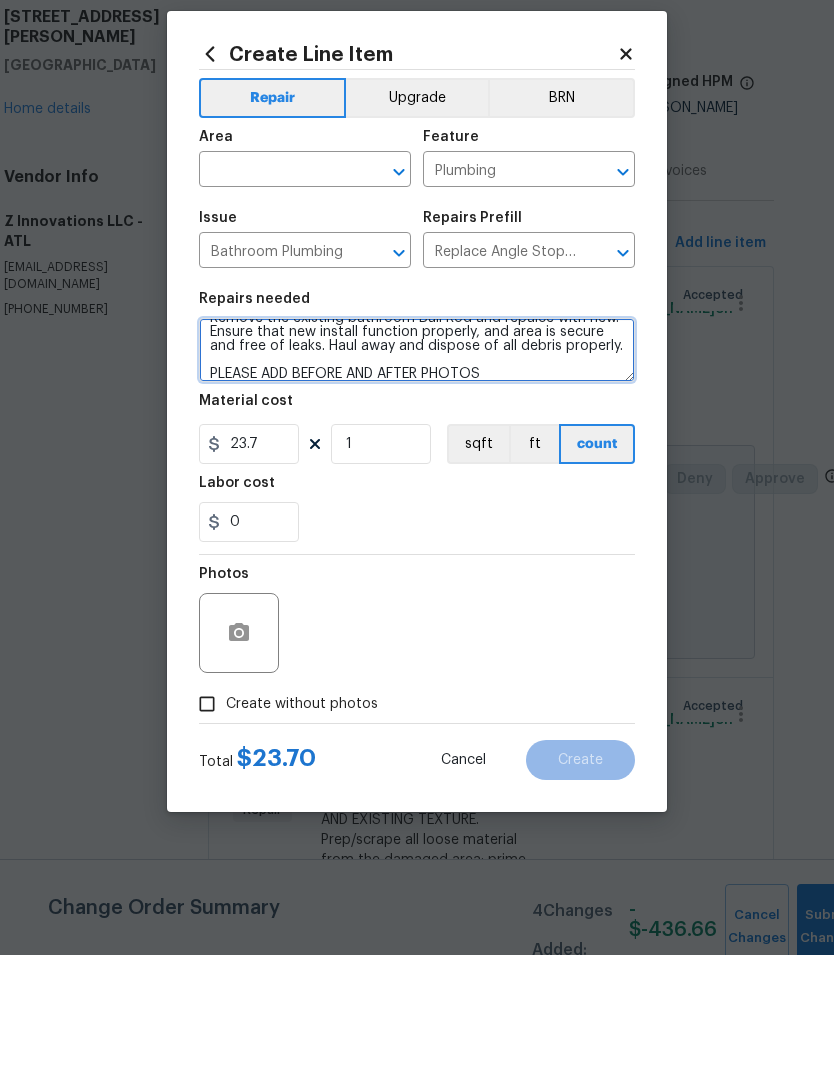 type on "$65 Ball rod assembly in master sink is damaged
Remove the existing bathroom Ball Rod and repalce with new. Ensure that new install function properly, and area is secure and free of leaks. Haul away and dispose of all debris properly.
PLEASE ADD BEFORE AND AFTER PHOTOS" 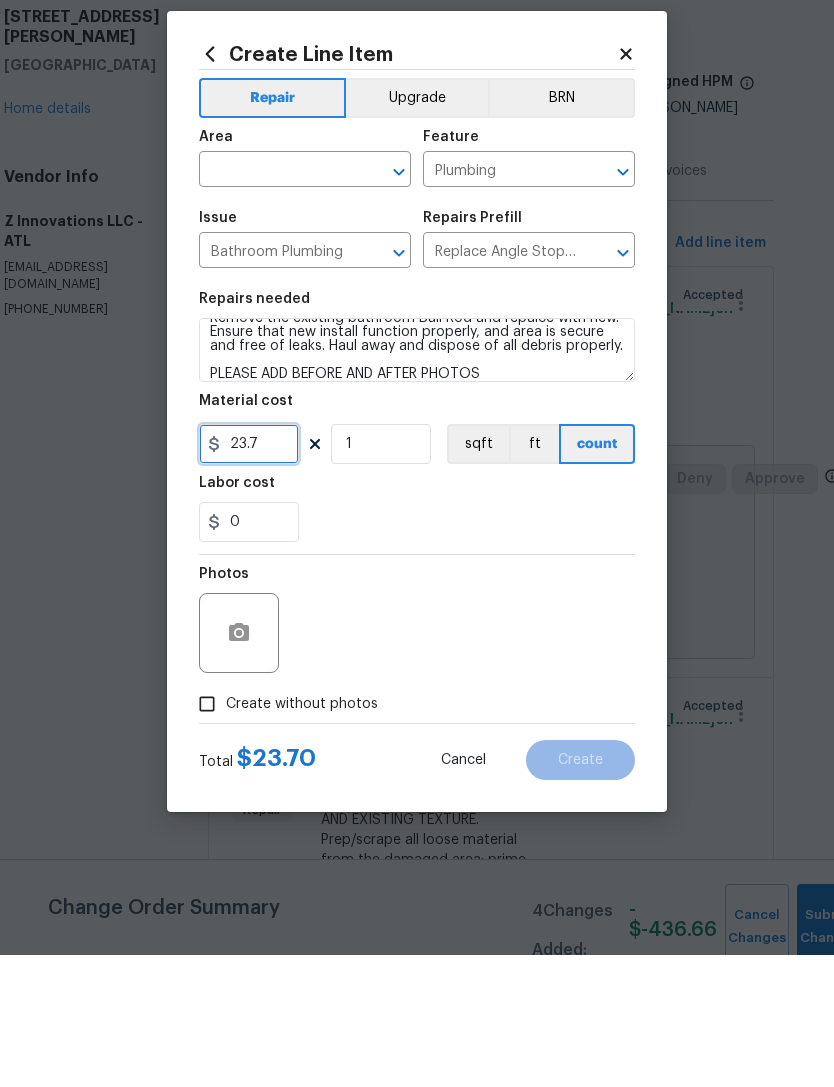 click on "23.7" at bounding box center [249, 576] 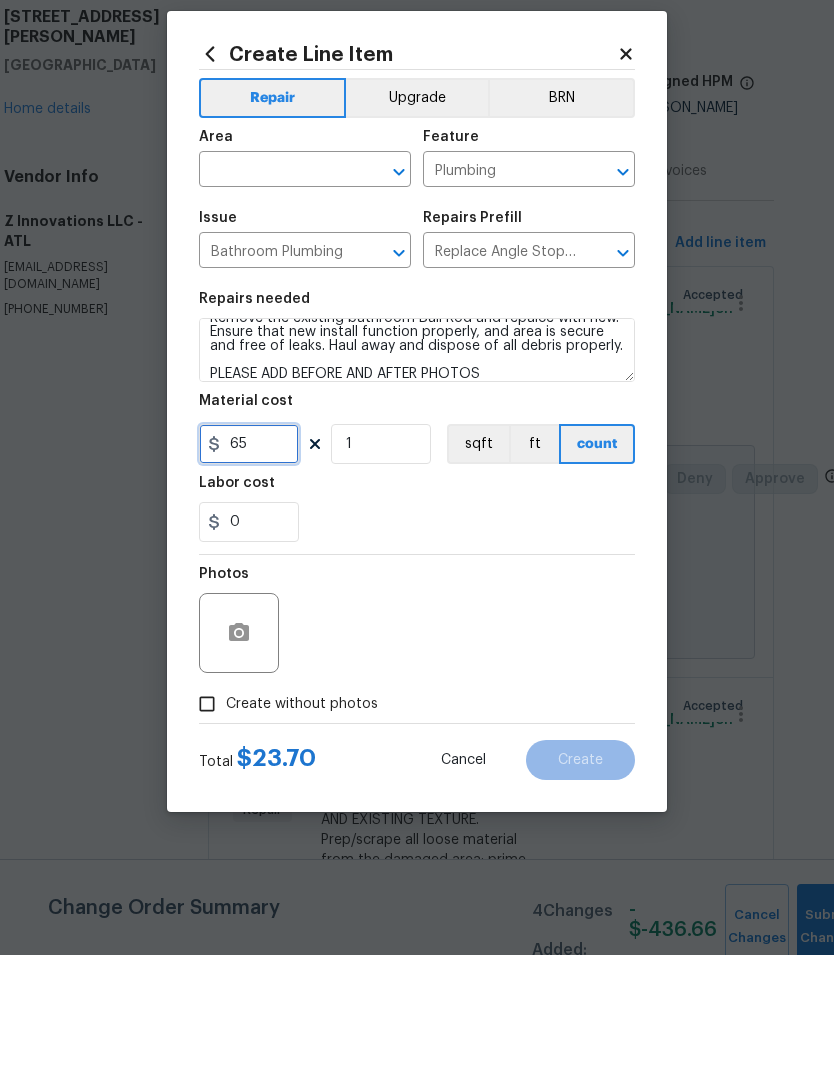 type on "65" 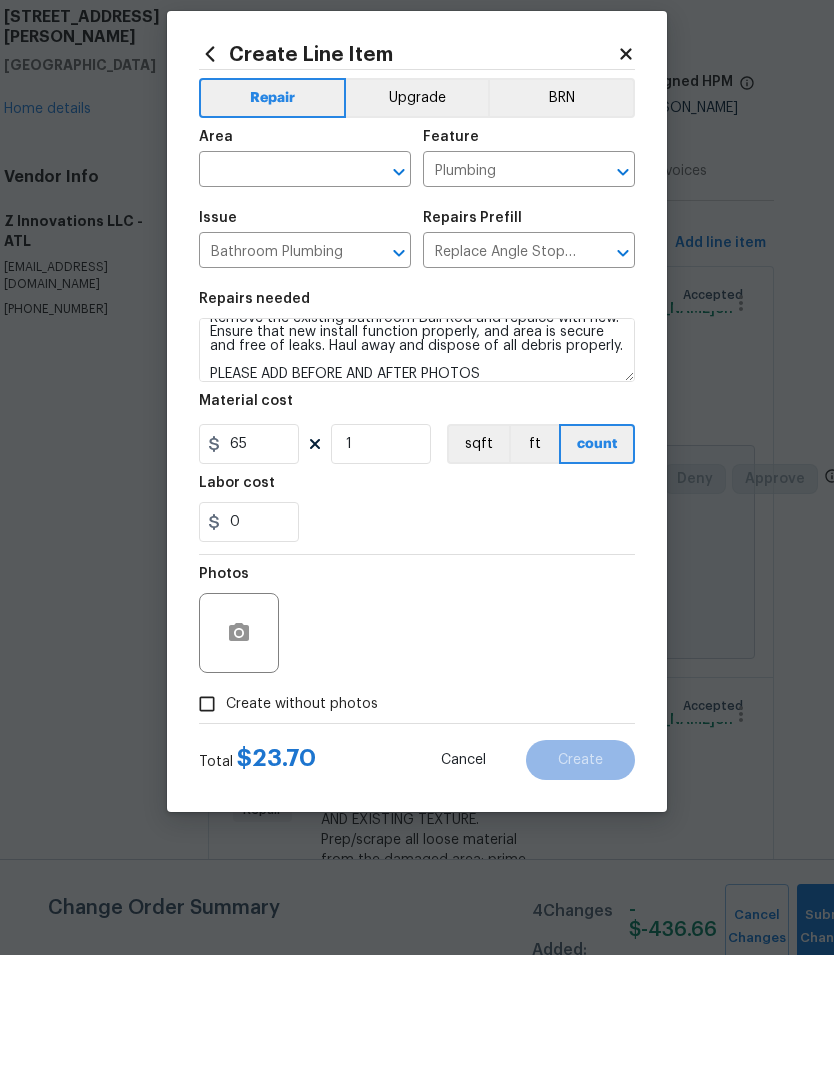 click on "0" at bounding box center (417, 654) 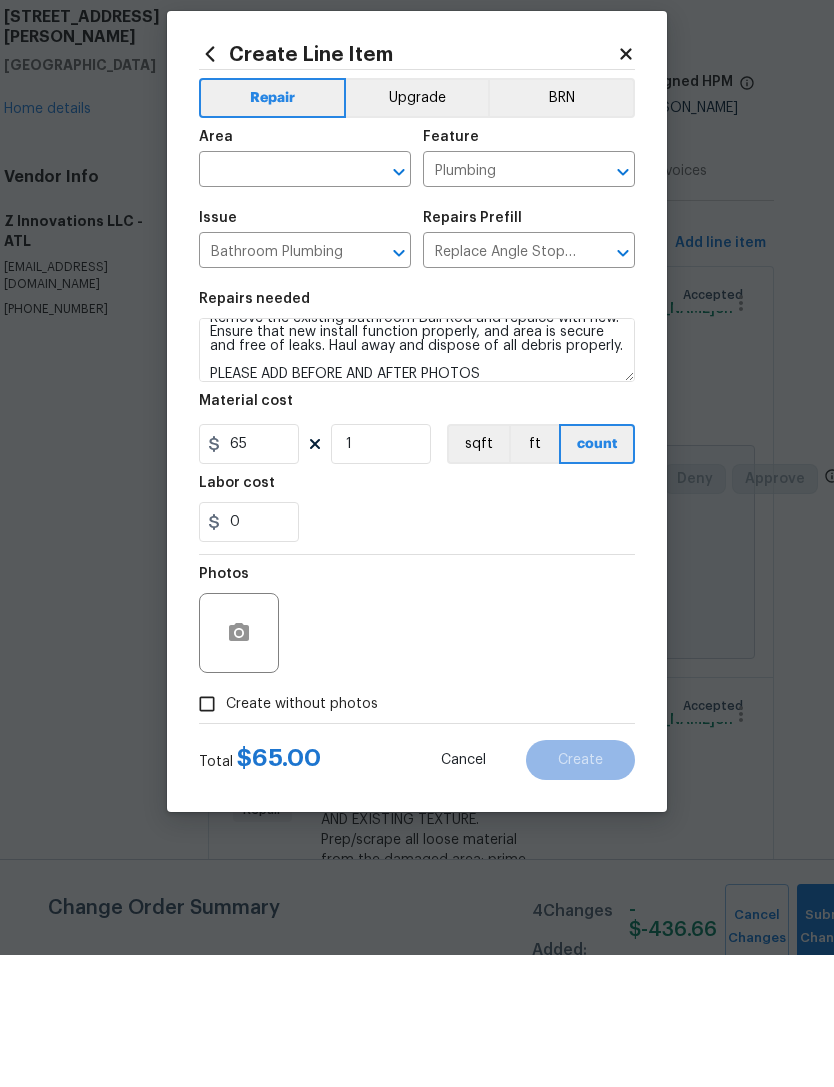 scroll, scrollTop: 64, scrollLeft: 0, axis: vertical 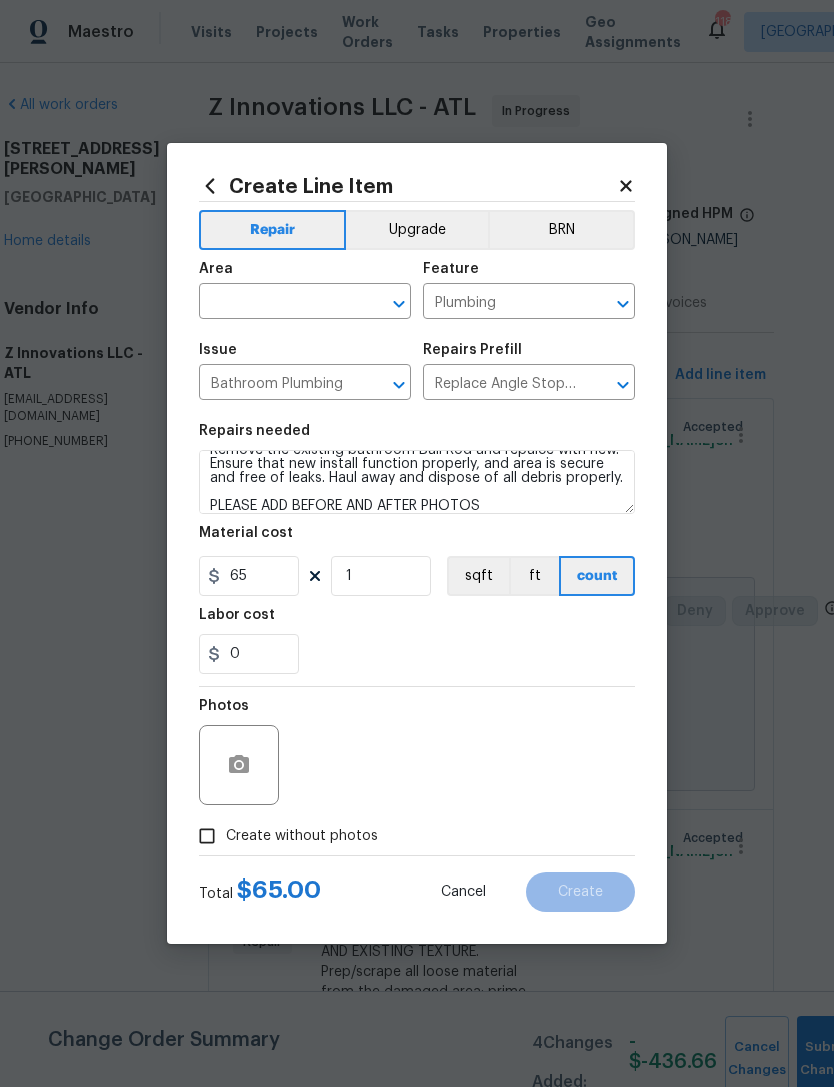 click on "Create without photos" at bounding box center [207, 836] 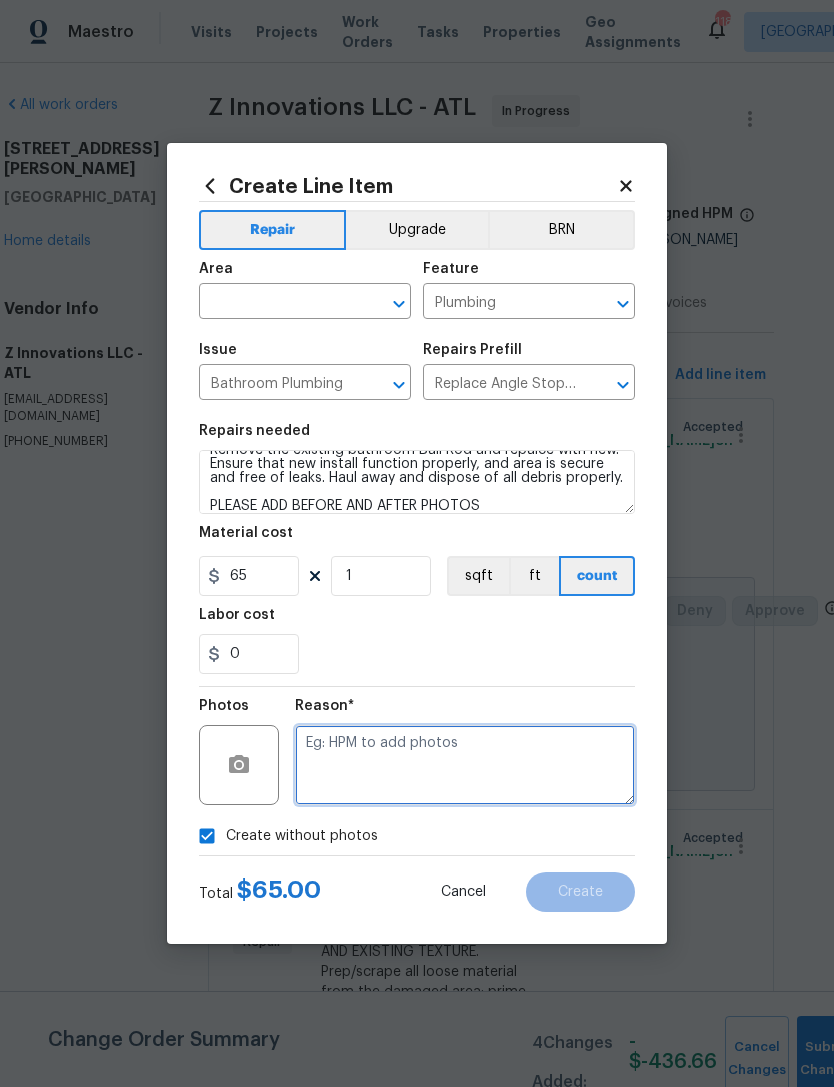 click at bounding box center (465, 765) 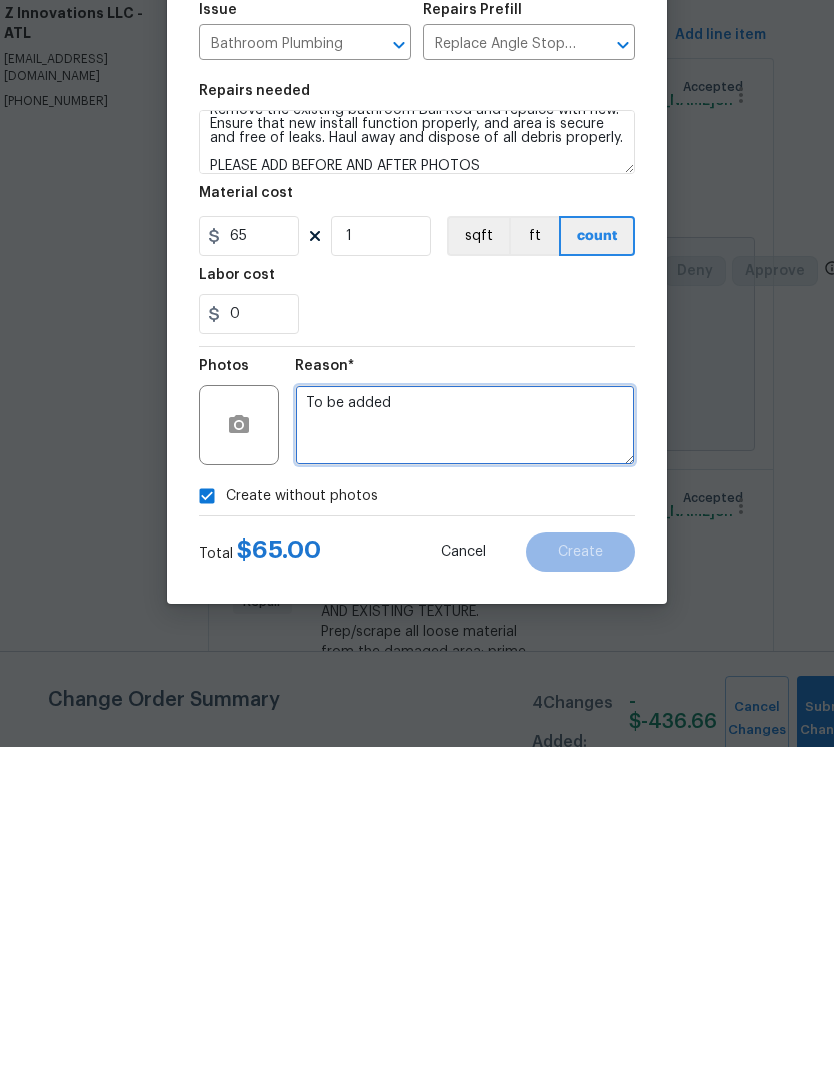 type on "To be added" 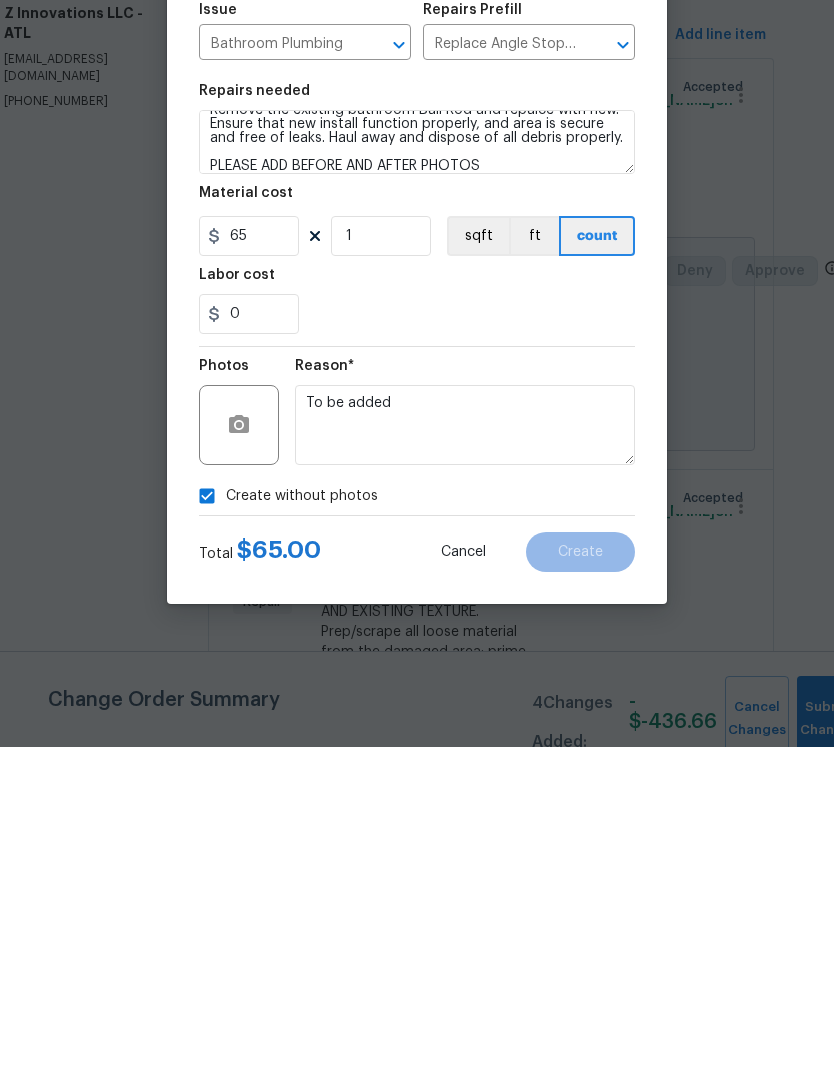 click on "0" at bounding box center [417, 654] 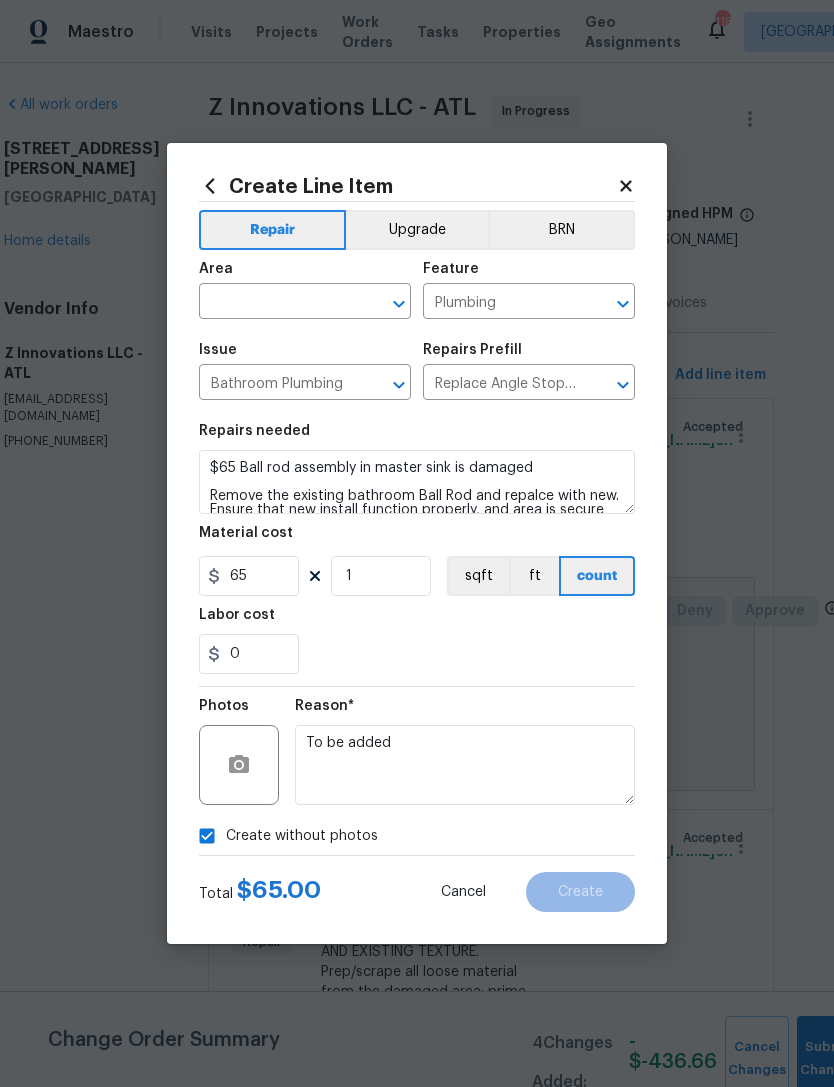 scroll, scrollTop: 2, scrollLeft: 0, axis: vertical 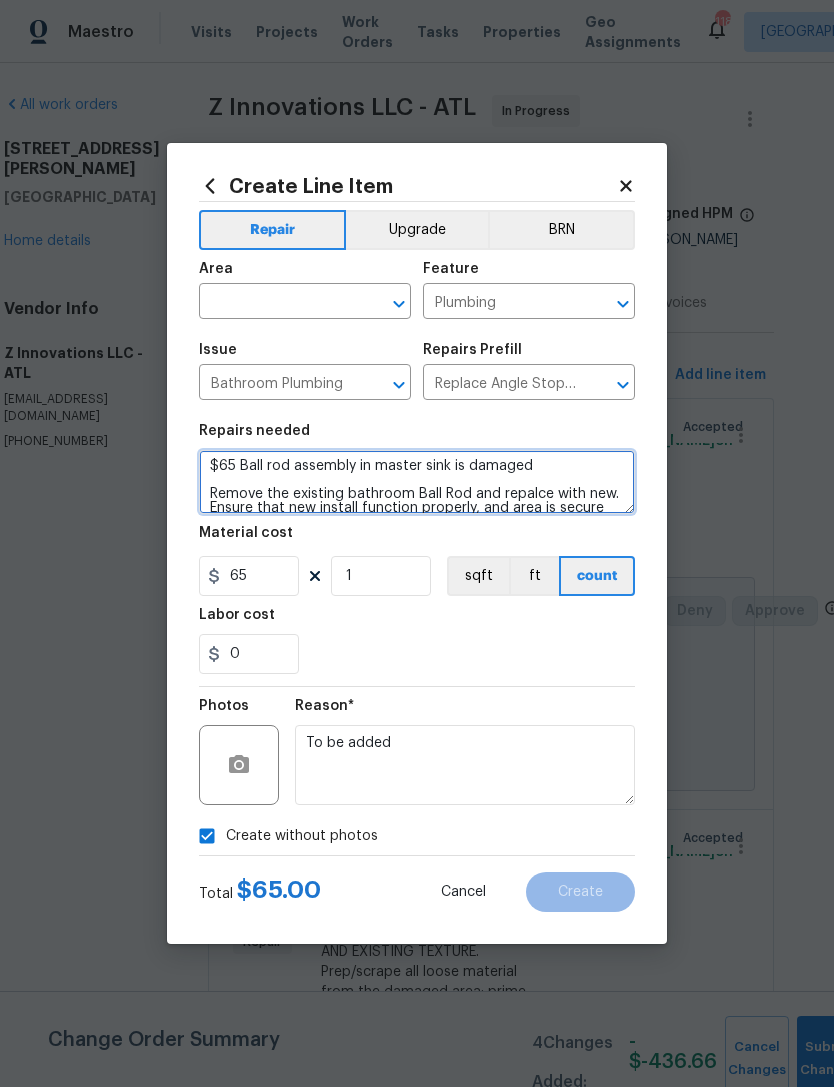 click on "$65 Ball rod assembly in master sink is damaged
Remove the existing bathroom Ball Rod and repalce with new. Ensure that new install function properly, and area is secure and free of leaks. Haul away and dispose of all debris properly.
PLEASE ADD BEFORE AND AFTER PHOTOS" at bounding box center (417, 482) 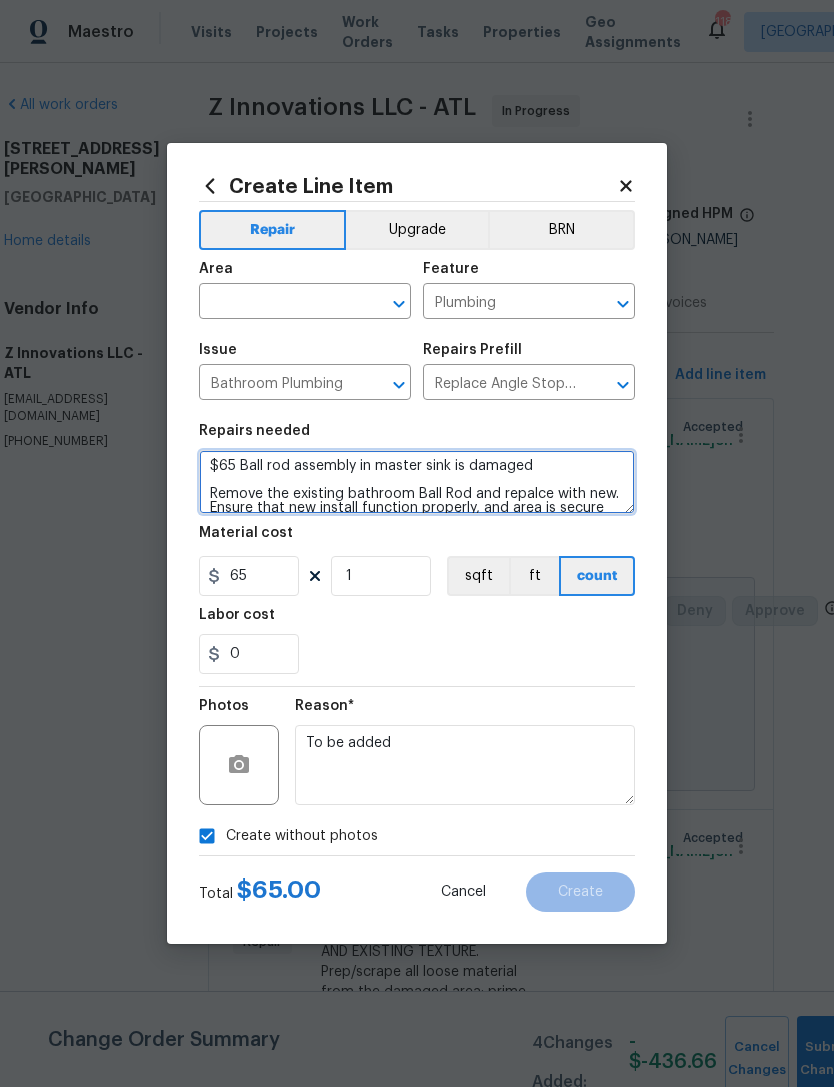 click on "$65 Ball rod assembly in master sink is damaged
Remove the existing bathroom Ball Rod and repalce with new. Ensure that new install function properly, and area is secure and free of leaks. Haul away and dispose of all debris properly.
PLEASE ADD BEFORE AND AFTER PHOTOS" at bounding box center [417, 482] 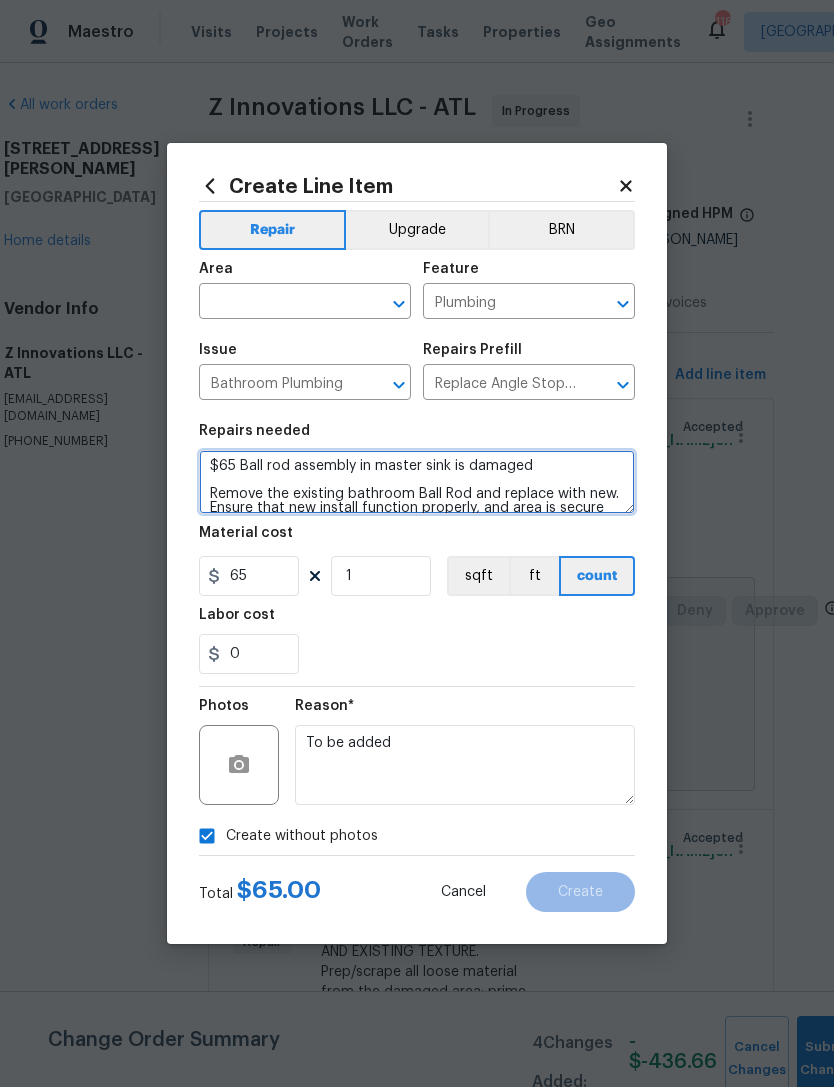 type on "$65 Ball rod assembly in master sink is damaged
Remove the existing bathroom Ball Rod and replace with new. Ensure that new install function properly, and area is secure and free of leaks. Haul away and dispose of all debris properly.
PLEASE ADD BEFORE AND AFTER PHOTOS" 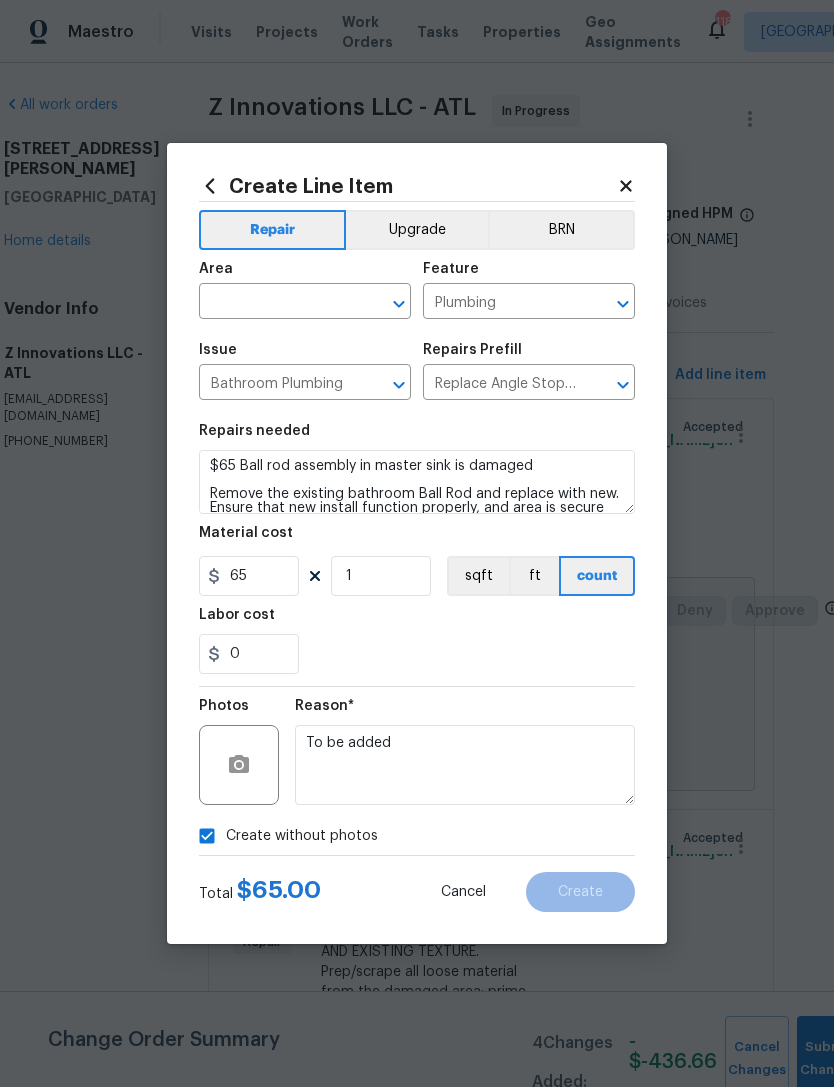 click at bounding box center (277, 303) 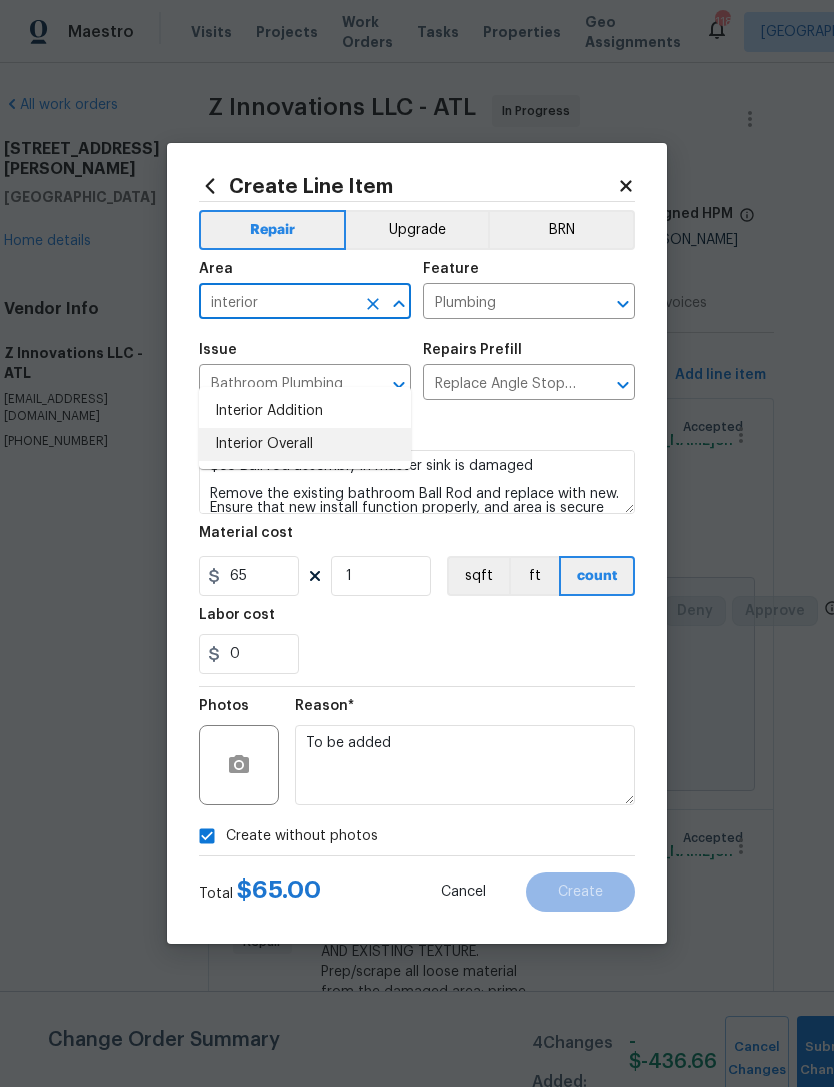 click on "Interior Overall" at bounding box center (305, 444) 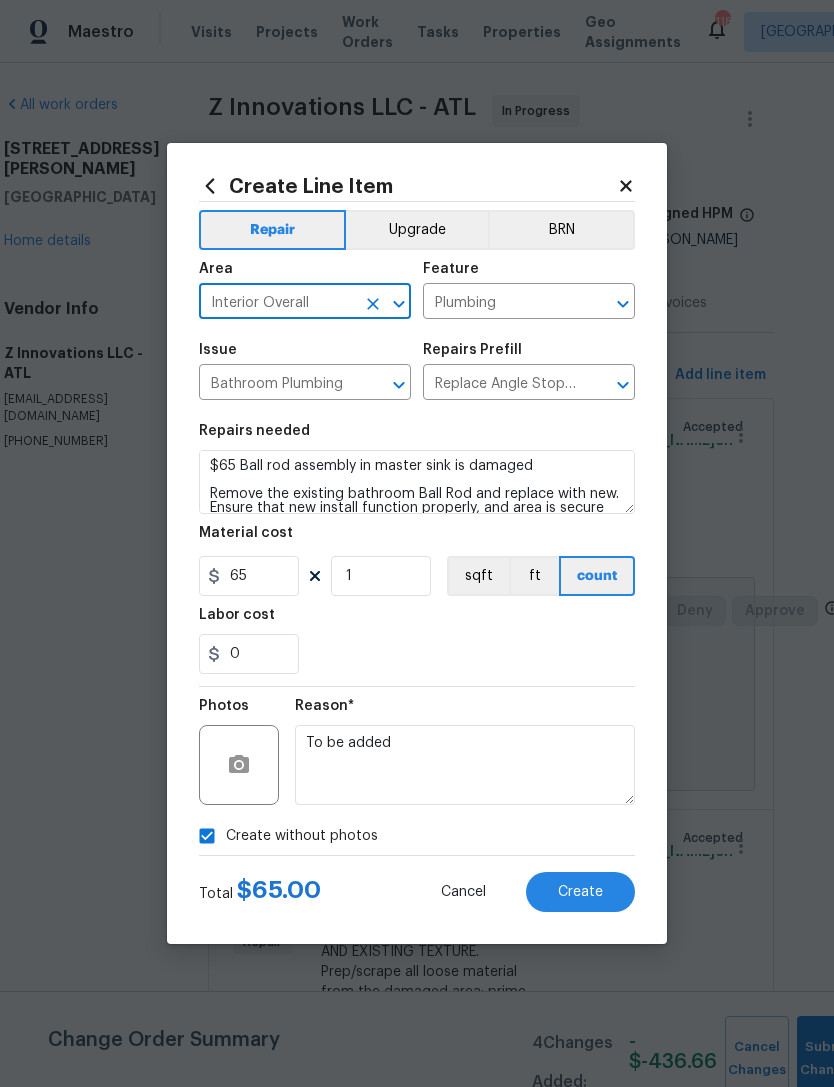 click on "0" at bounding box center [417, 654] 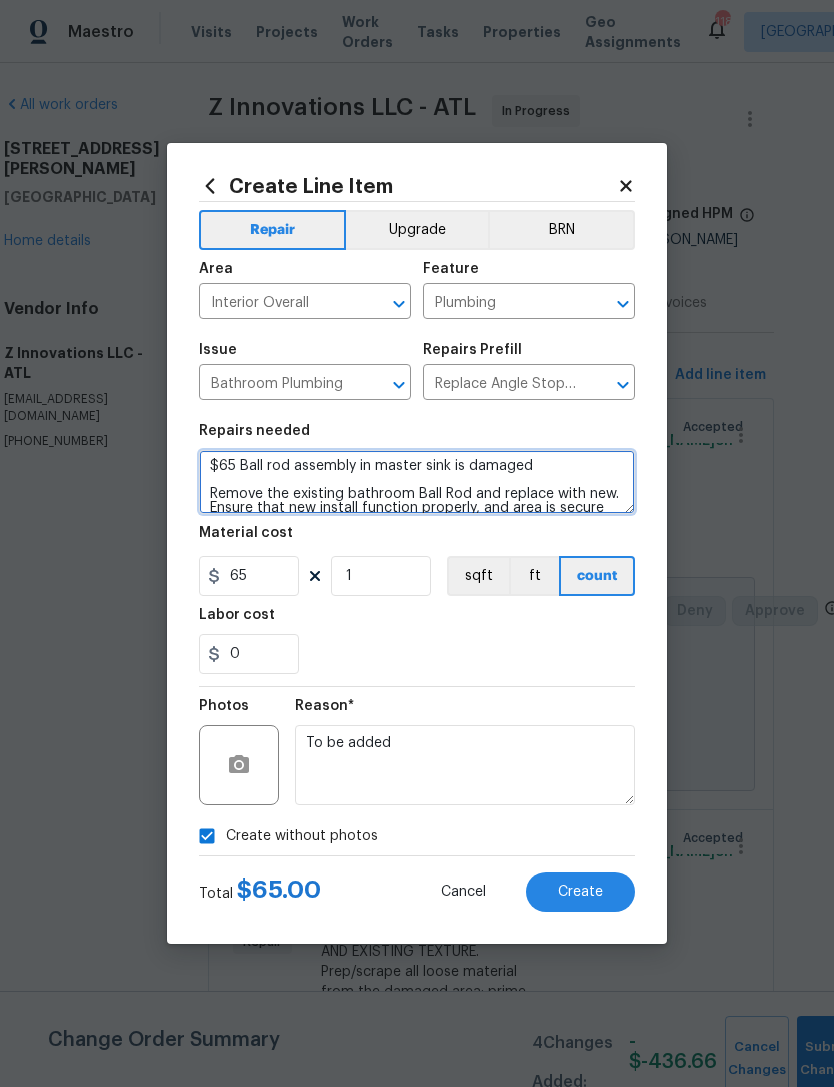 click on "$65 Ball rod assembly in master sink is damaged
Remove the existing bathroom Ball Rod and replace with new. Ensure that new install function properly, and area is secure and free of leaks. Haul away and dispose of all debris properly.
PLEASE ADD BEFORE AND AFTER PHOTOS" at bounding box center (417, 482) 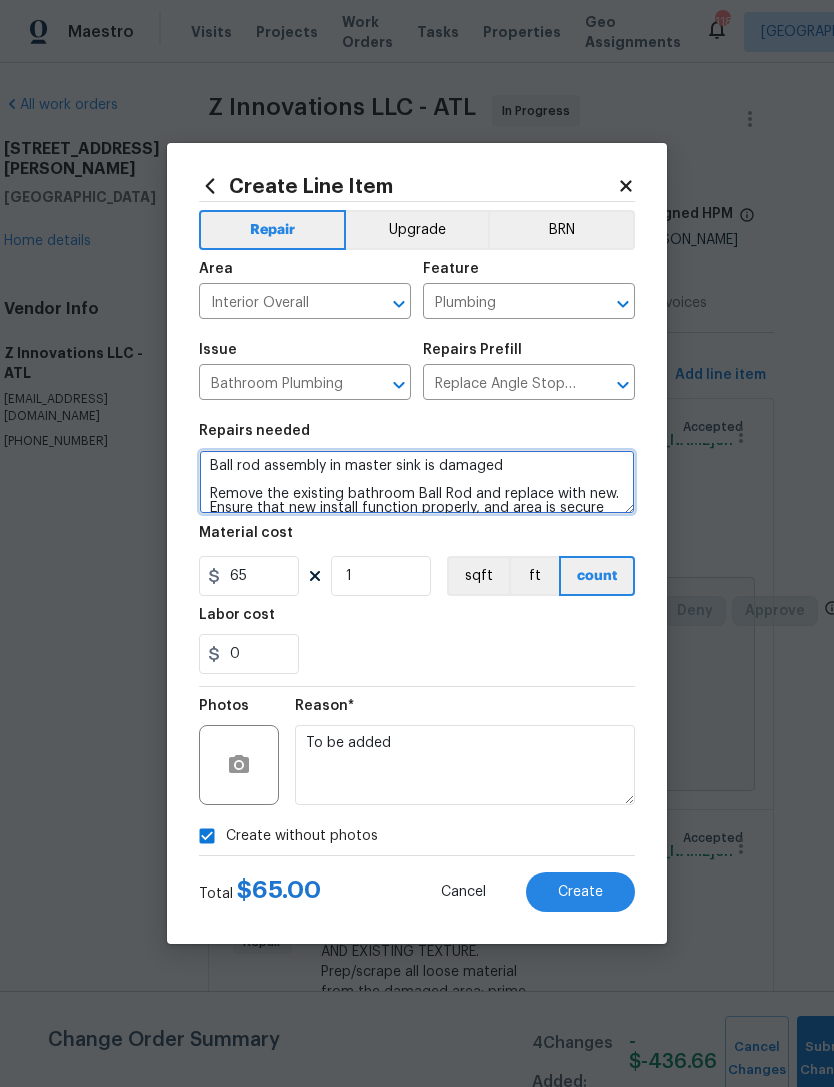 type on "Ball rod assembly in master sink is damaged
Remove the existing bathroom Ball Rod and replace with new. Ensure that new install function properly, and area is secure and free of leaks. Haul away and dispose of all debris properly.
PLEASE ADD BEFORE AND AFTER PHOTOS" 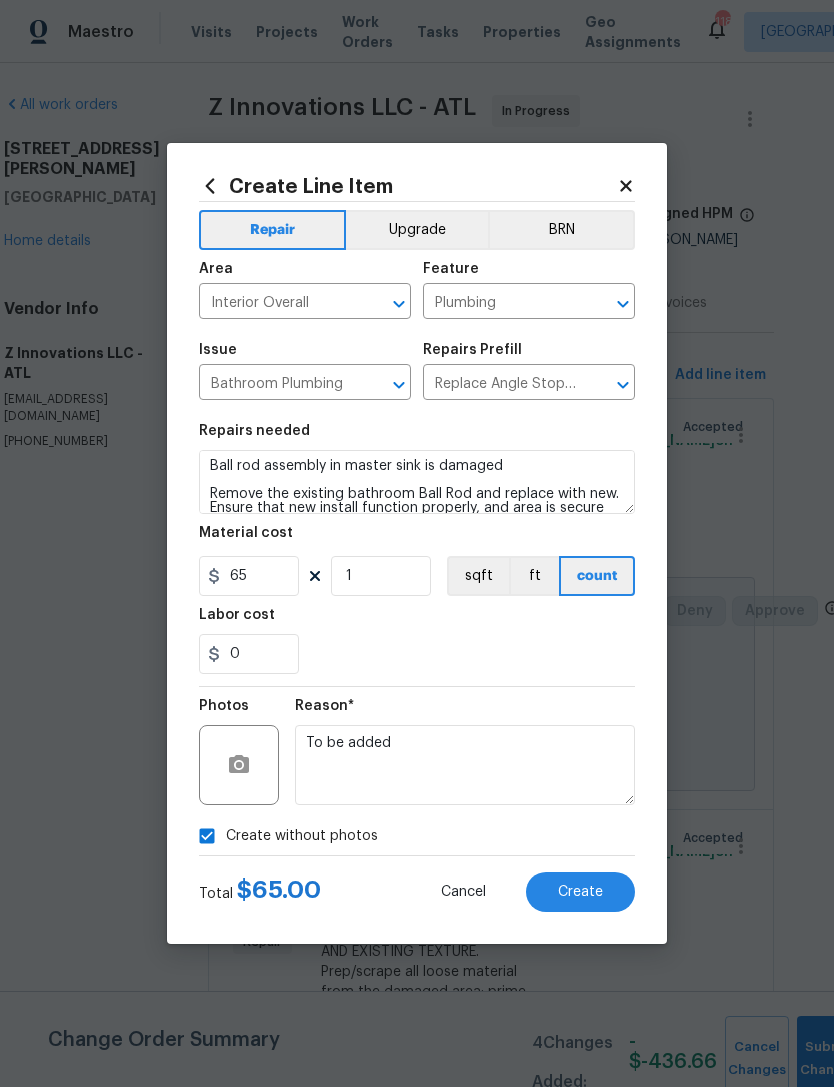 click on "Labor cost" at bounding box center (417, 621) 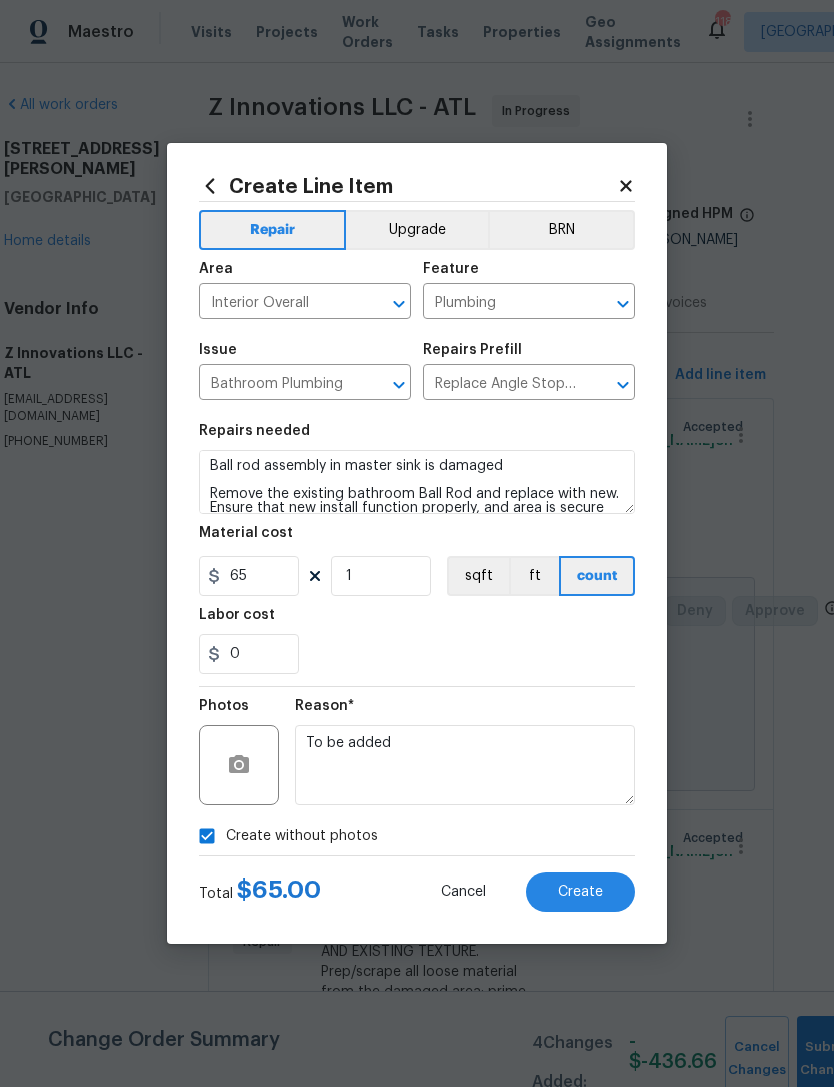 click on "Create" at bounding box center [580, 892] 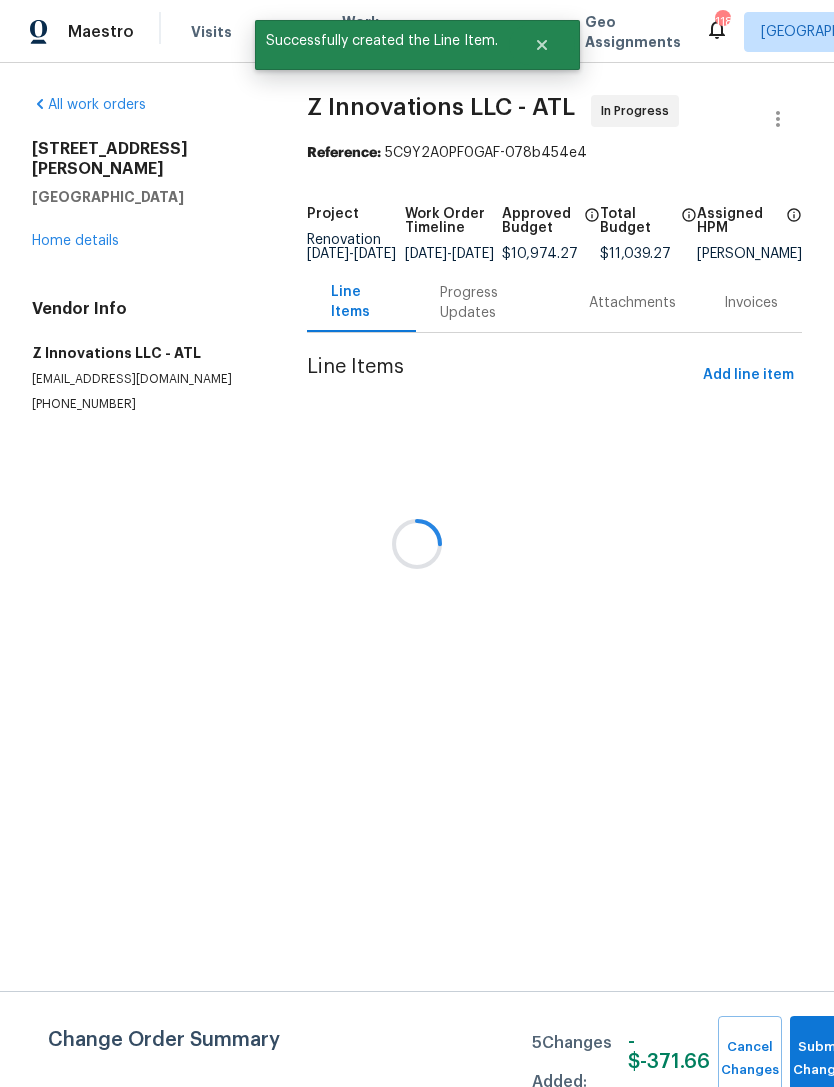 scroll, scrollTop: 0, scrollLeft: 0, axis: both 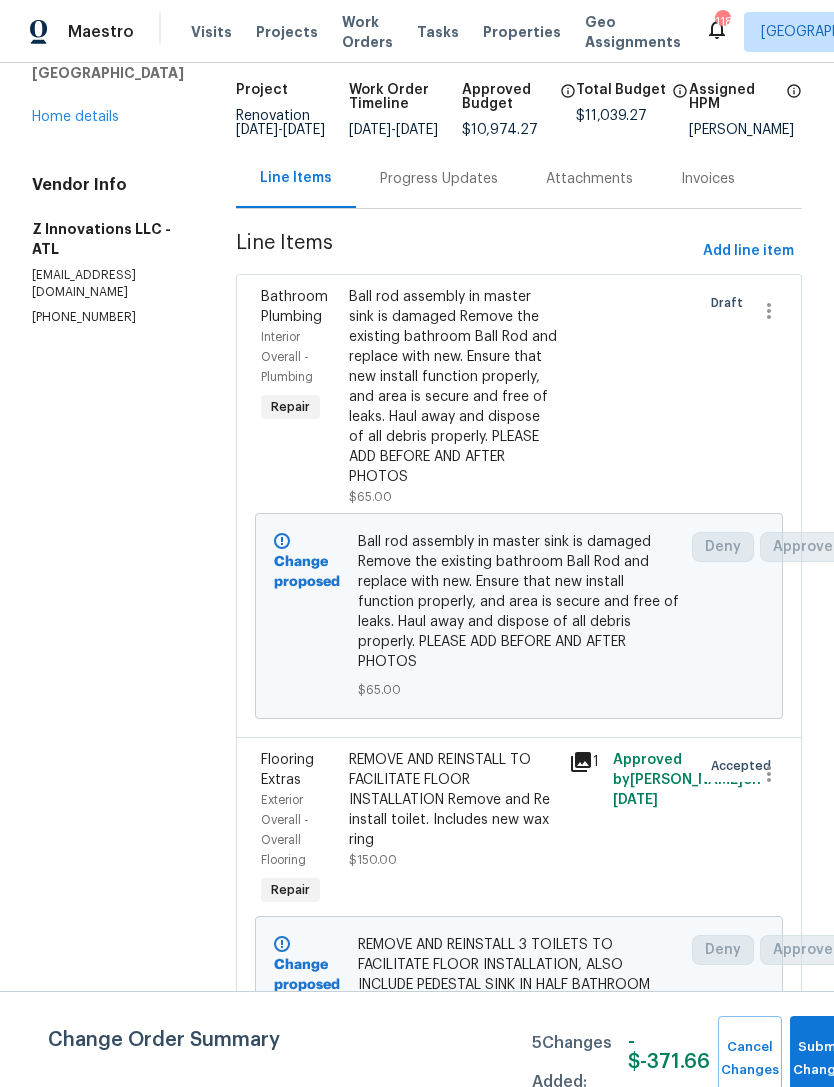 click on "Progress Updates" at bounding box center (439, 179) 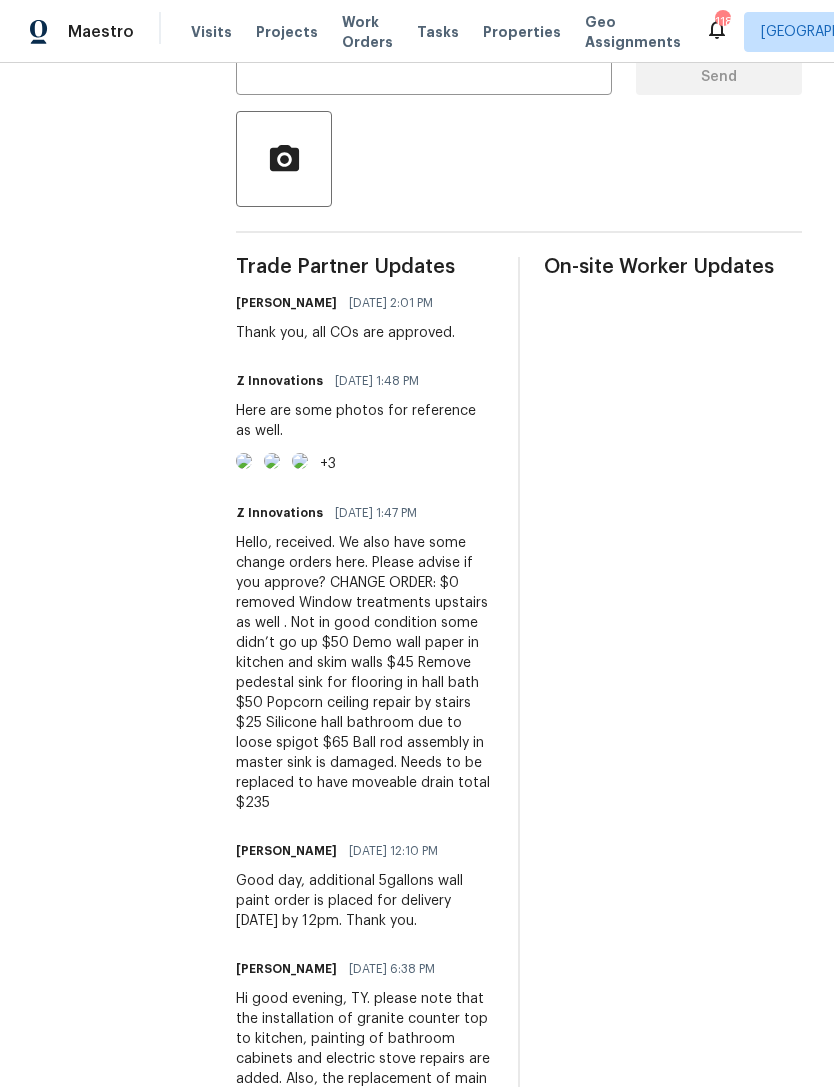 scroll, scrollTop: 472, scrollLeft: 0, axis: vertical 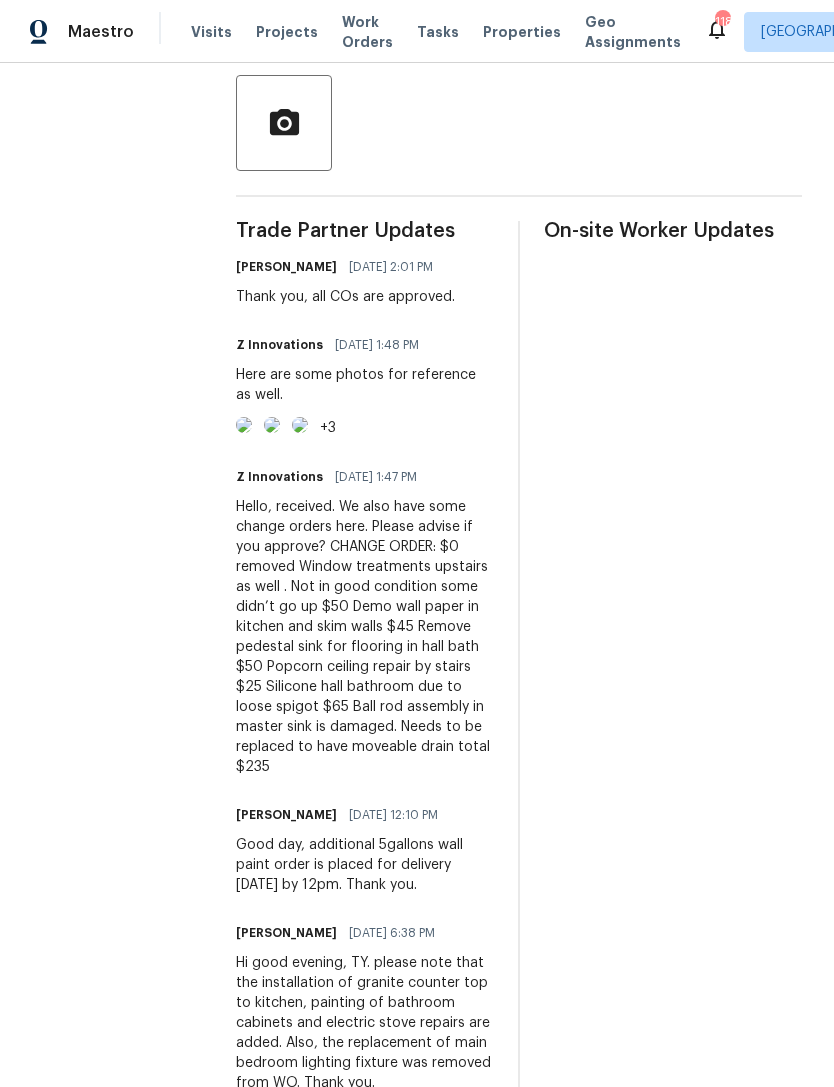 click at bounding box center (272, 425) 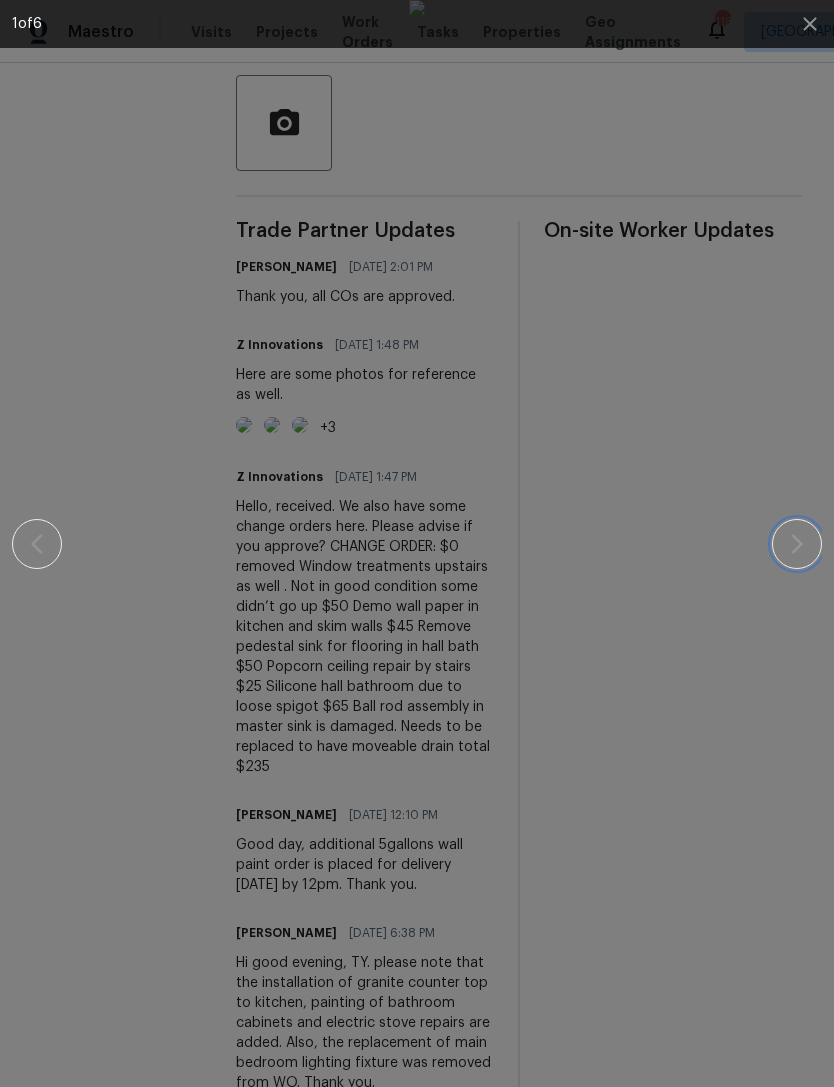 click 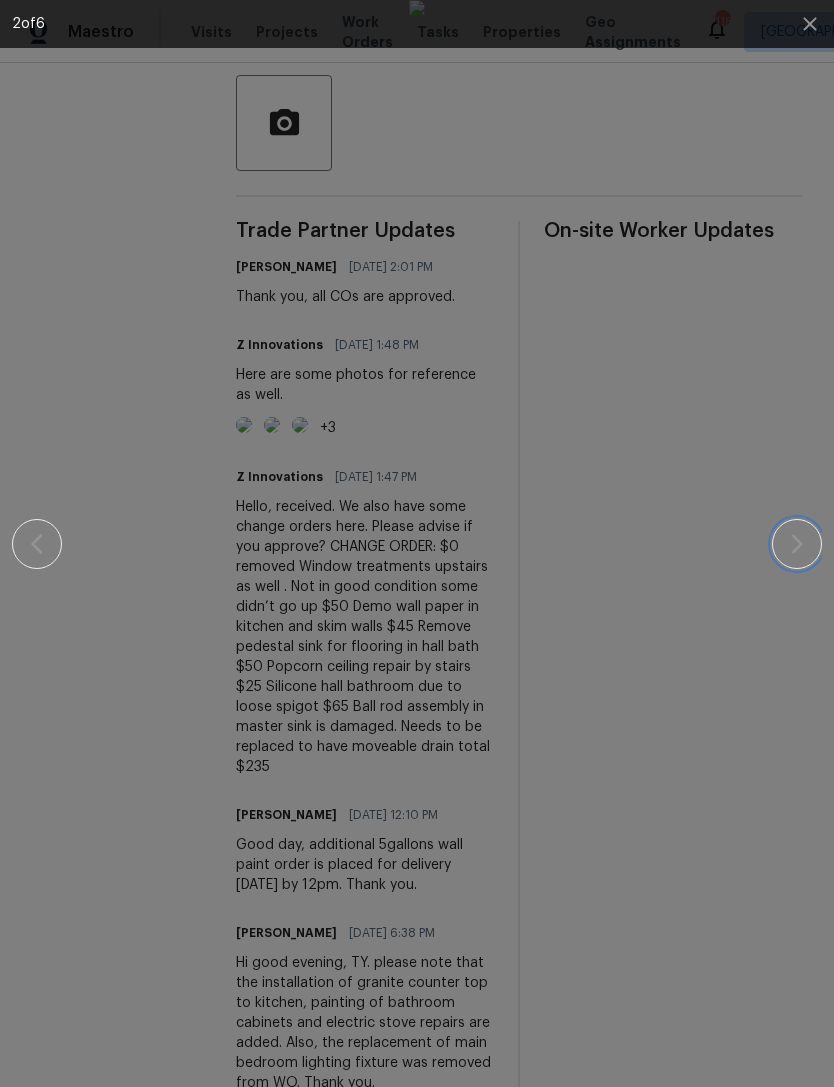 click 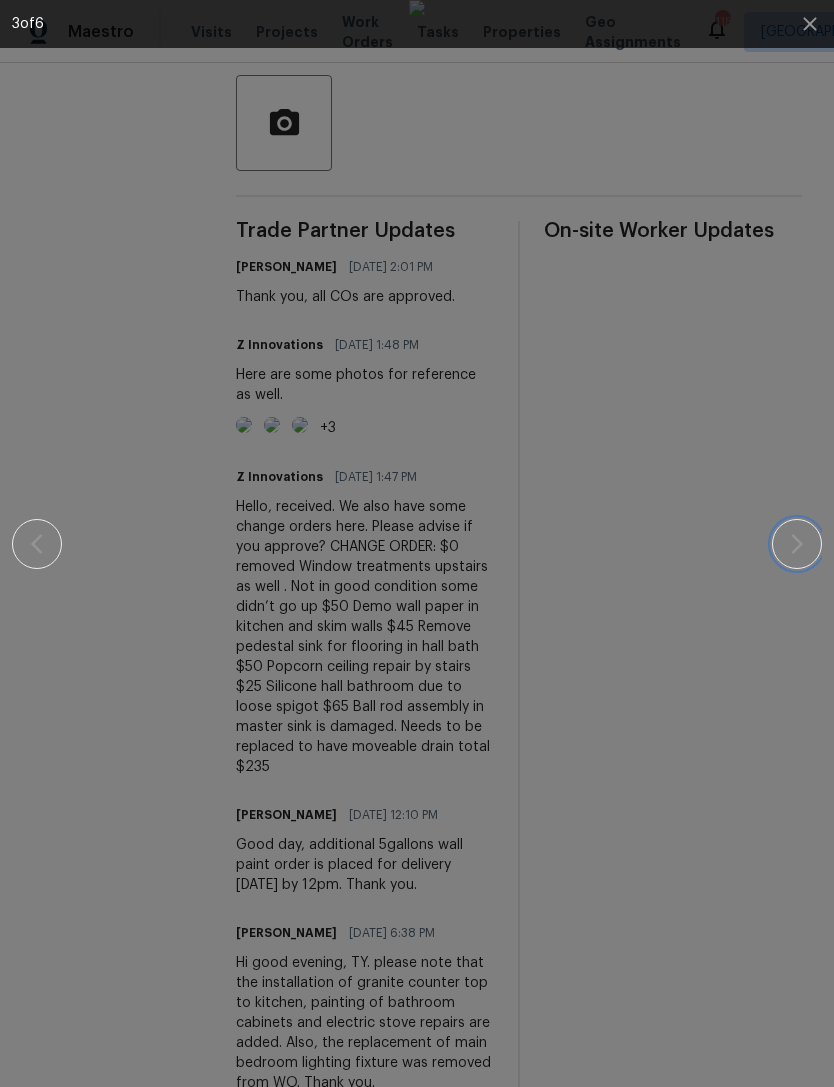 click 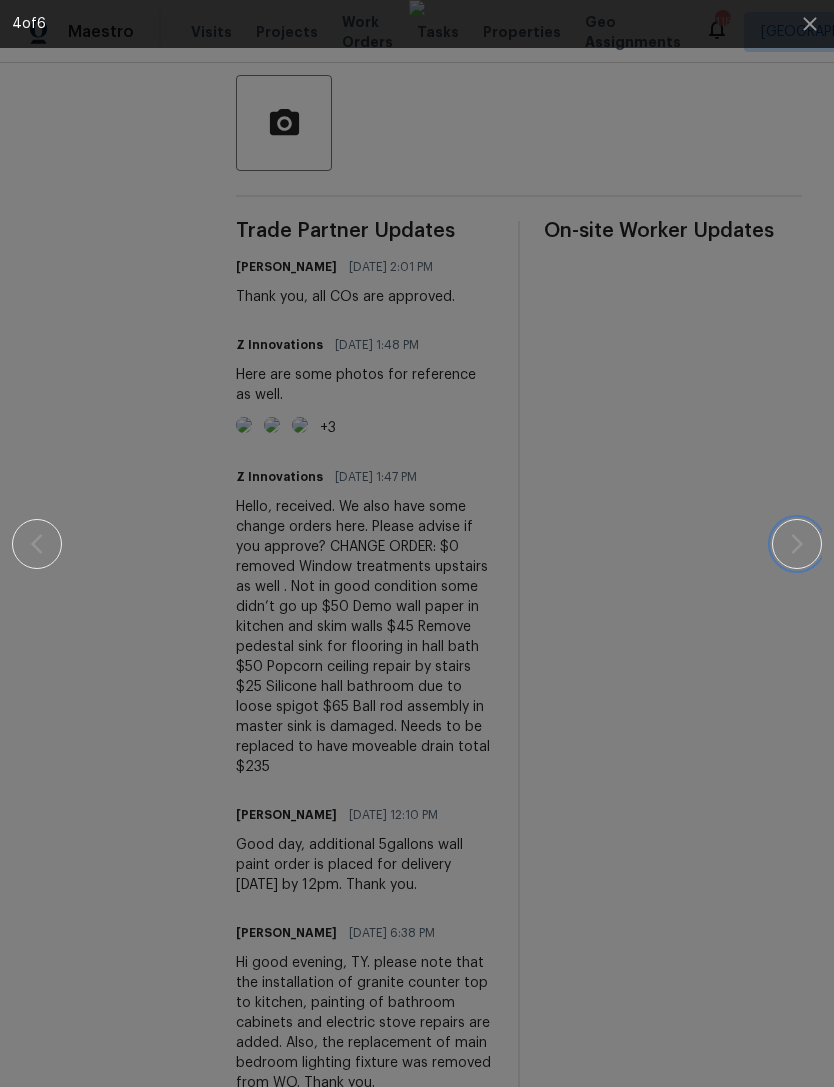 click 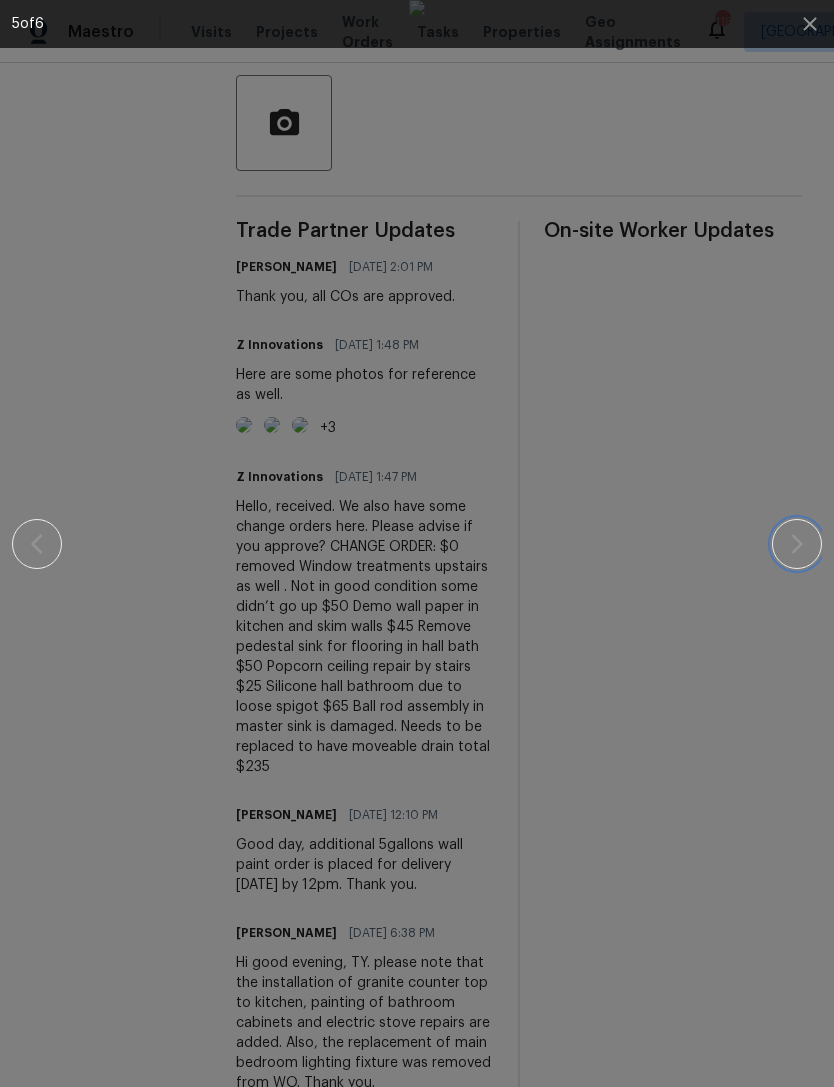 click 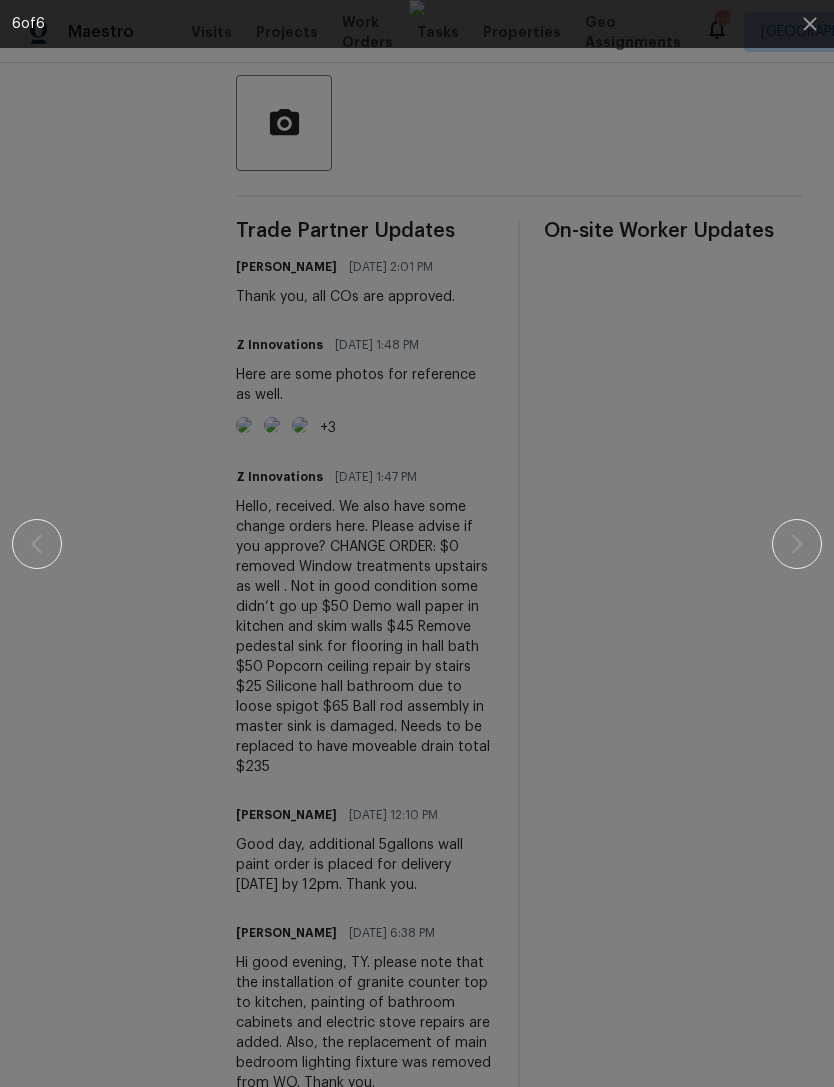 click at bounding box center (417, 543) 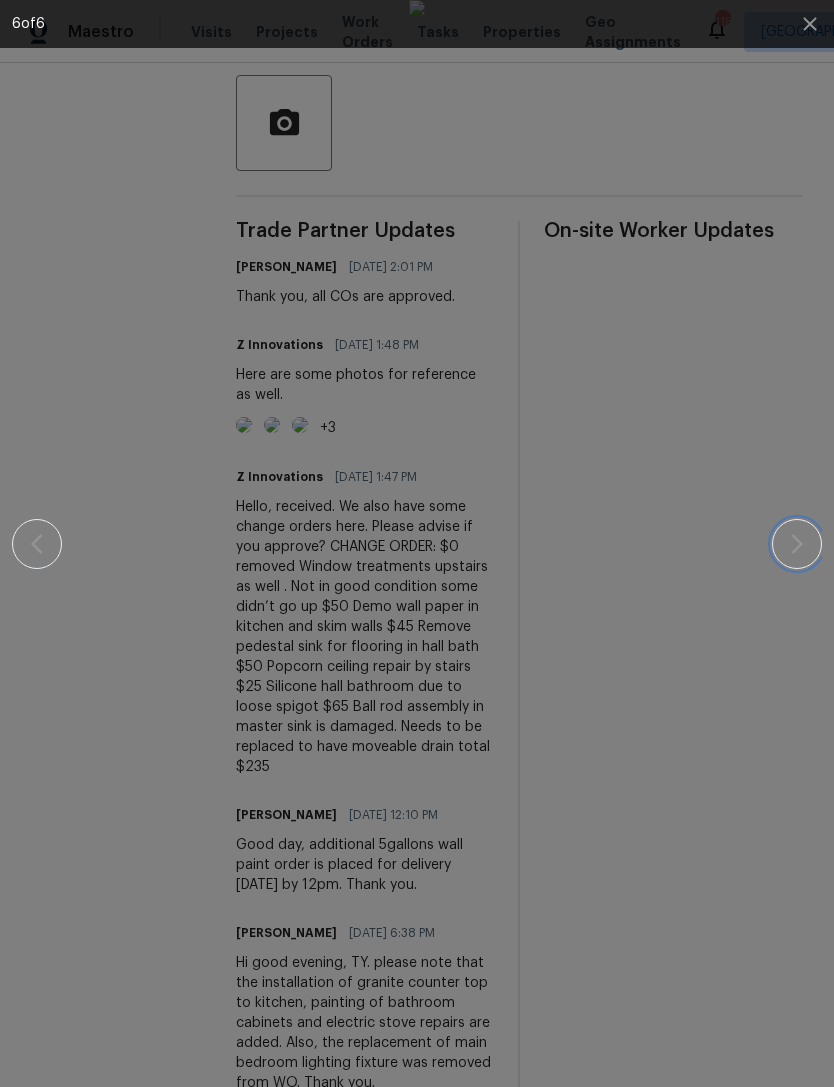 click 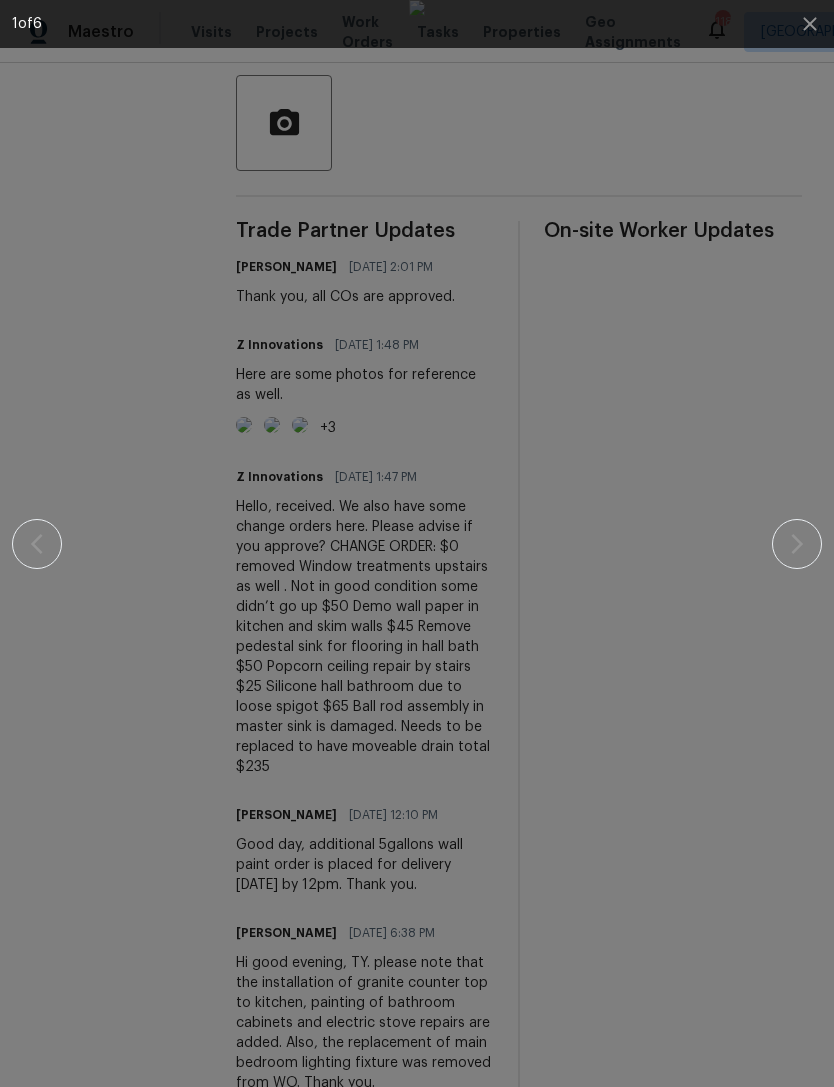 click at bounding box center (417, 543) 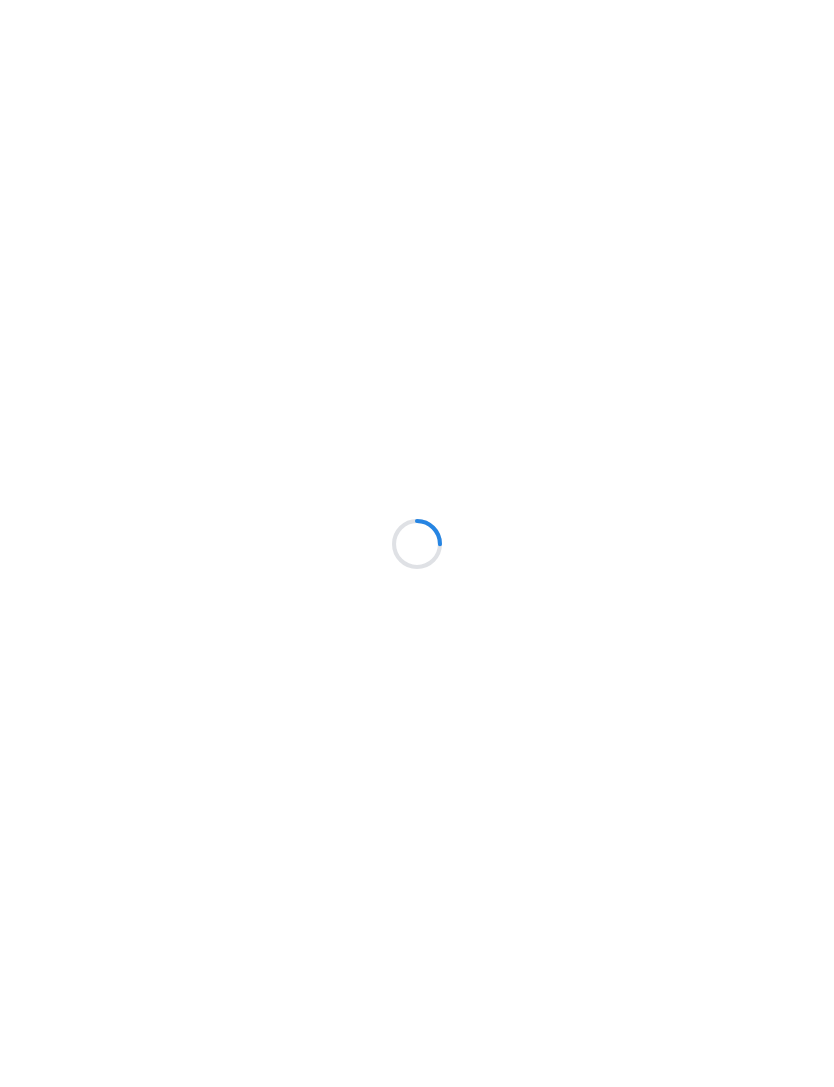 scroll, scrollTop: 0, scrollLeft: 0, axis: both 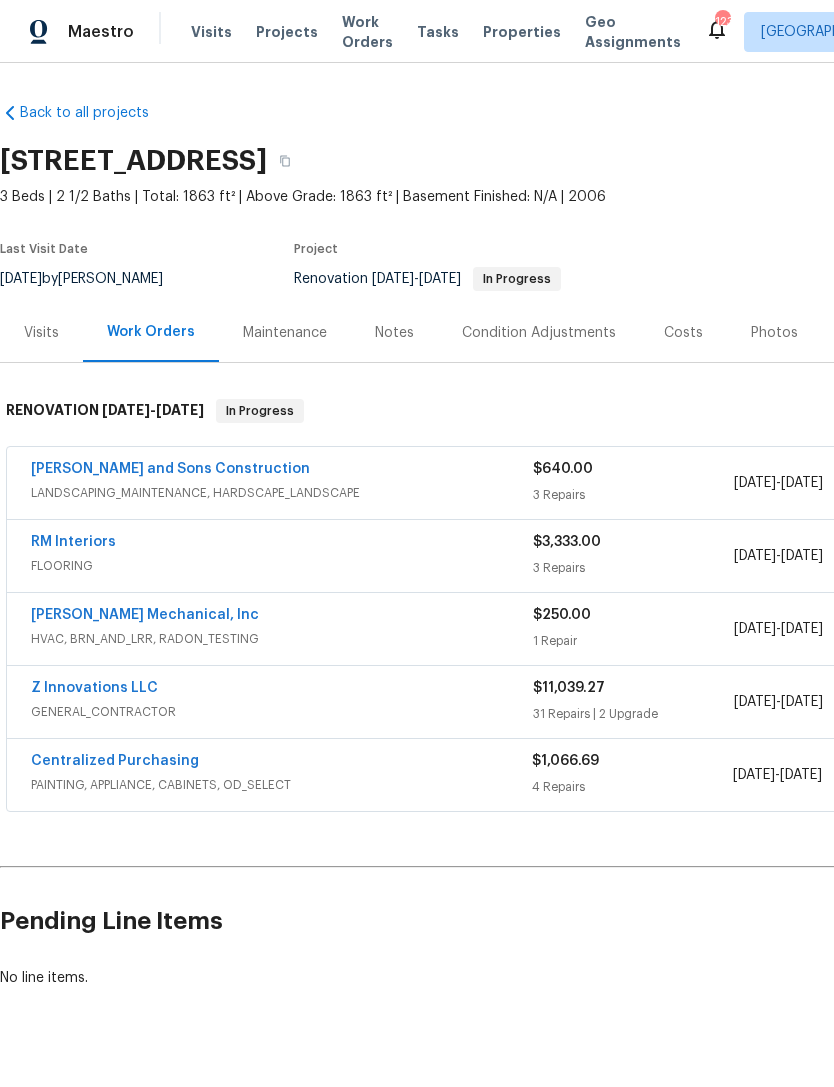 click on "Pending Line Items" at bounding box center [503, 921] 